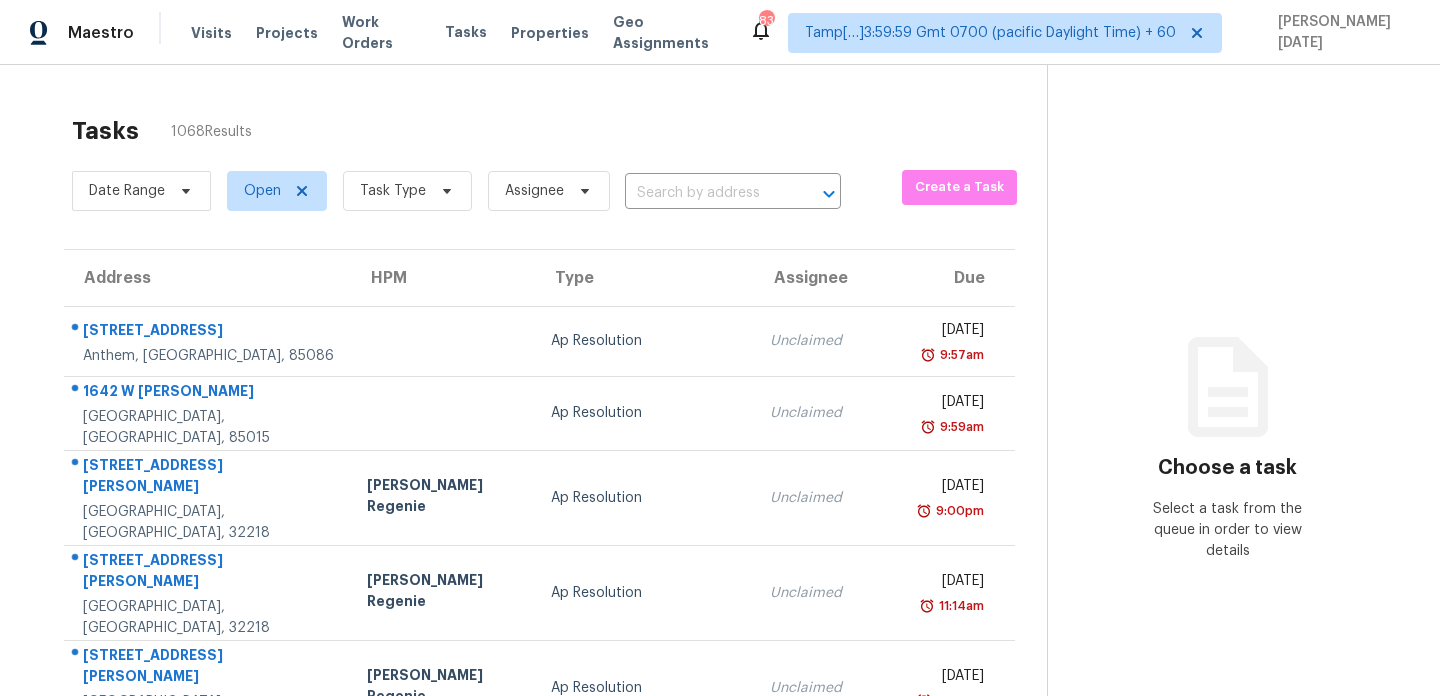 scroll, scrollTop: 0, scrollLeft: 0, axis: both 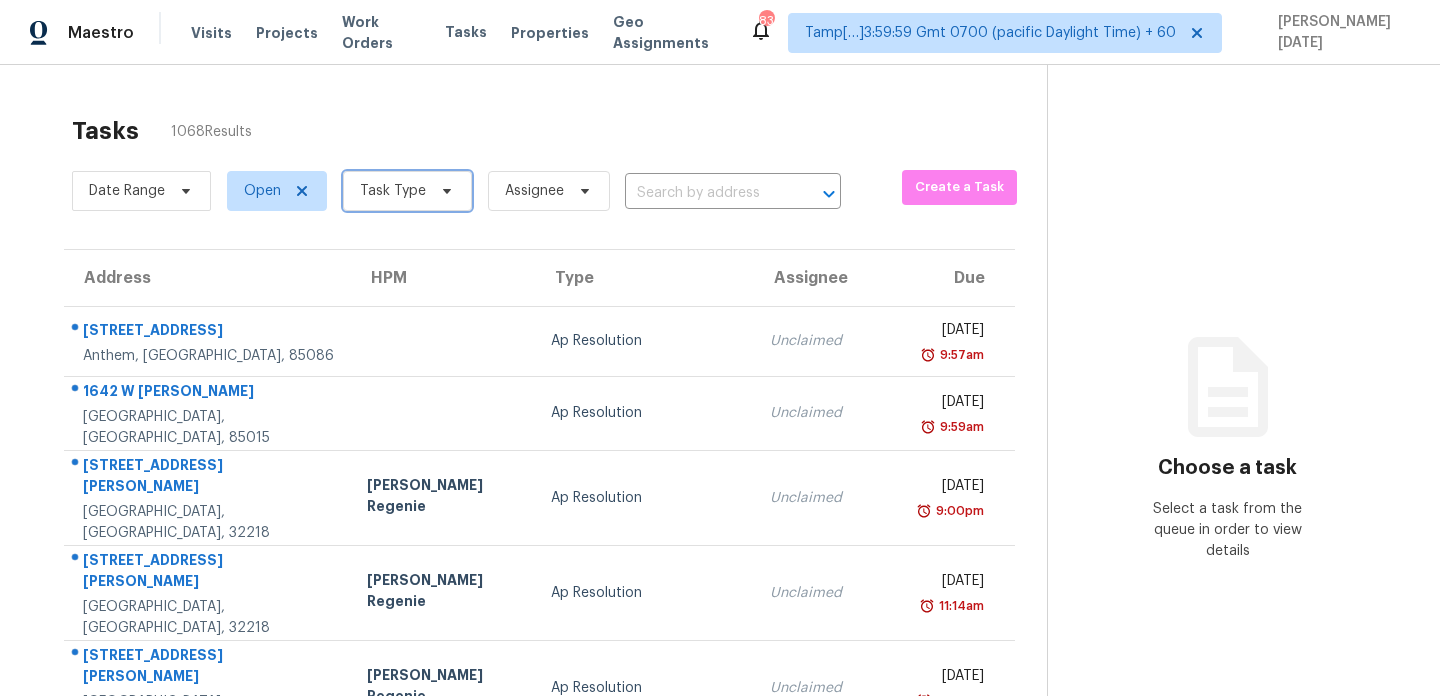 click 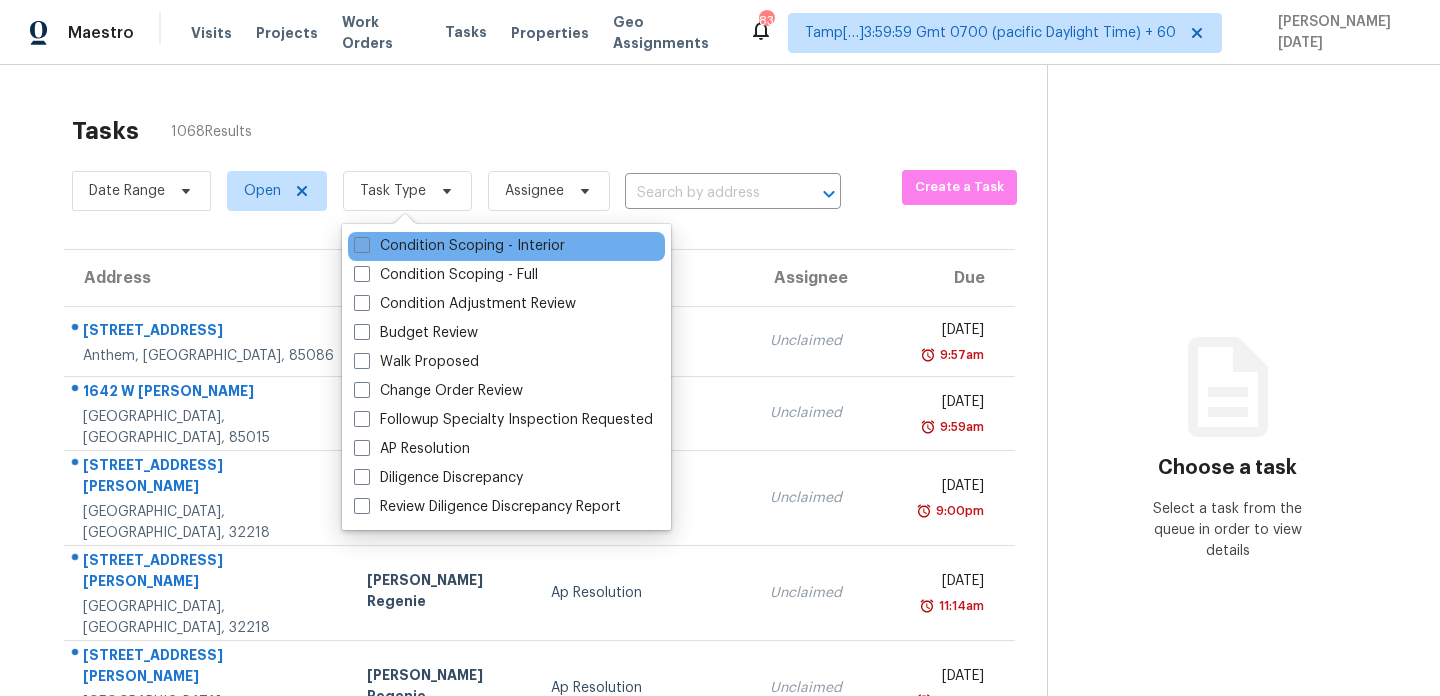 click on "Condition Scoping - Interior" at bounding box center [459, 246] 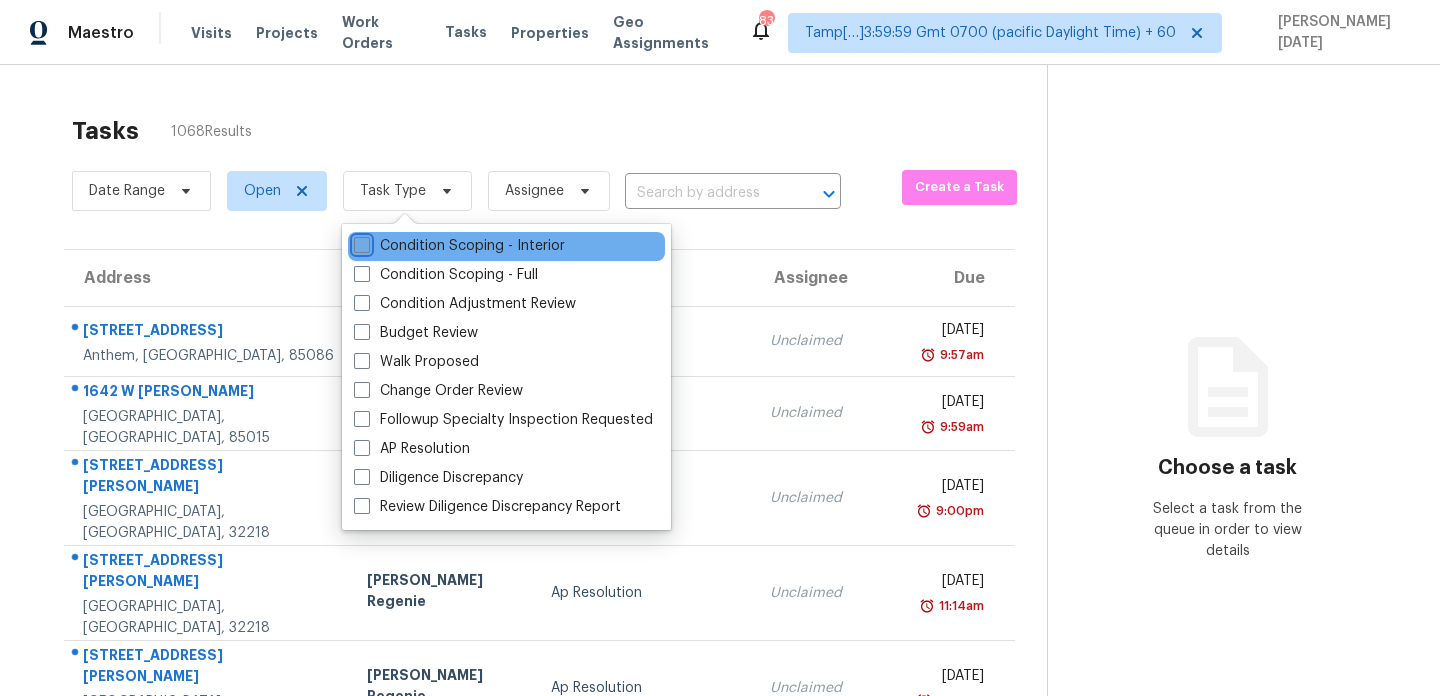 click on "Condition Scoping - Interior" at bounding box center (360, 242) 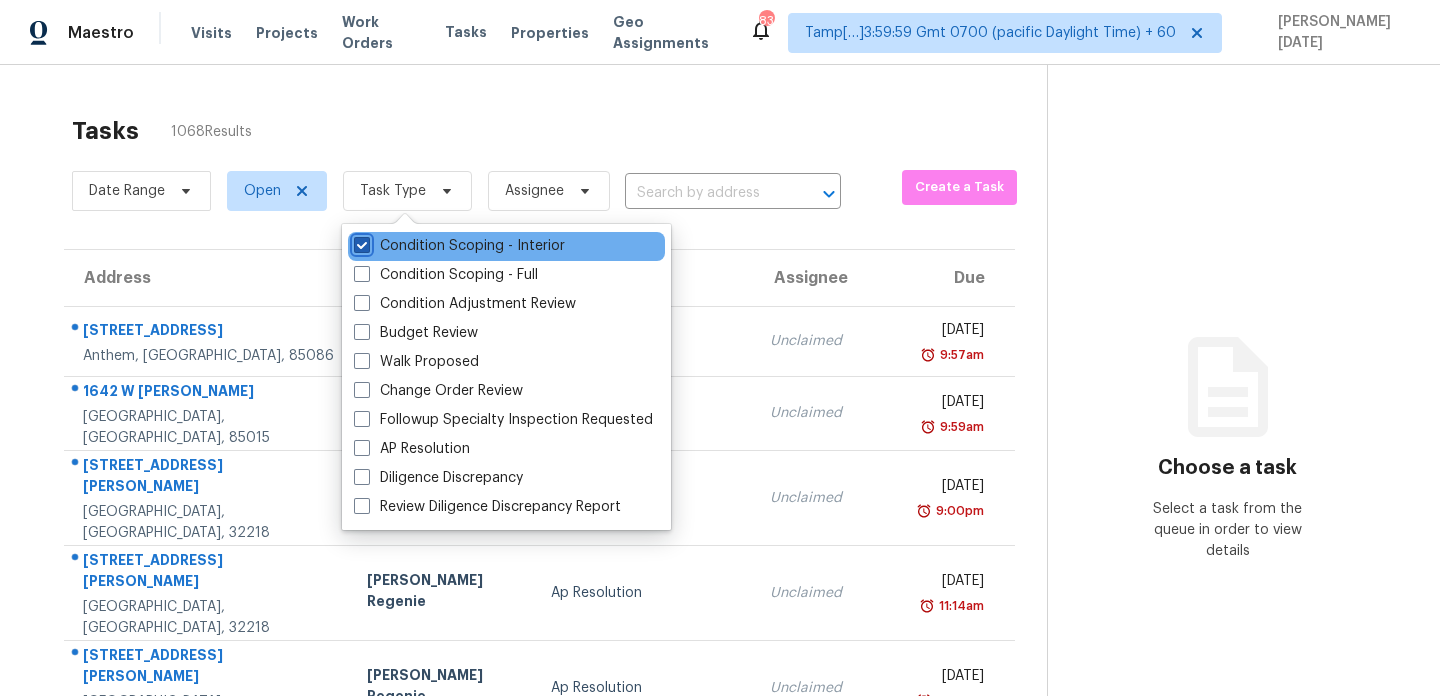 checkbox on "true" 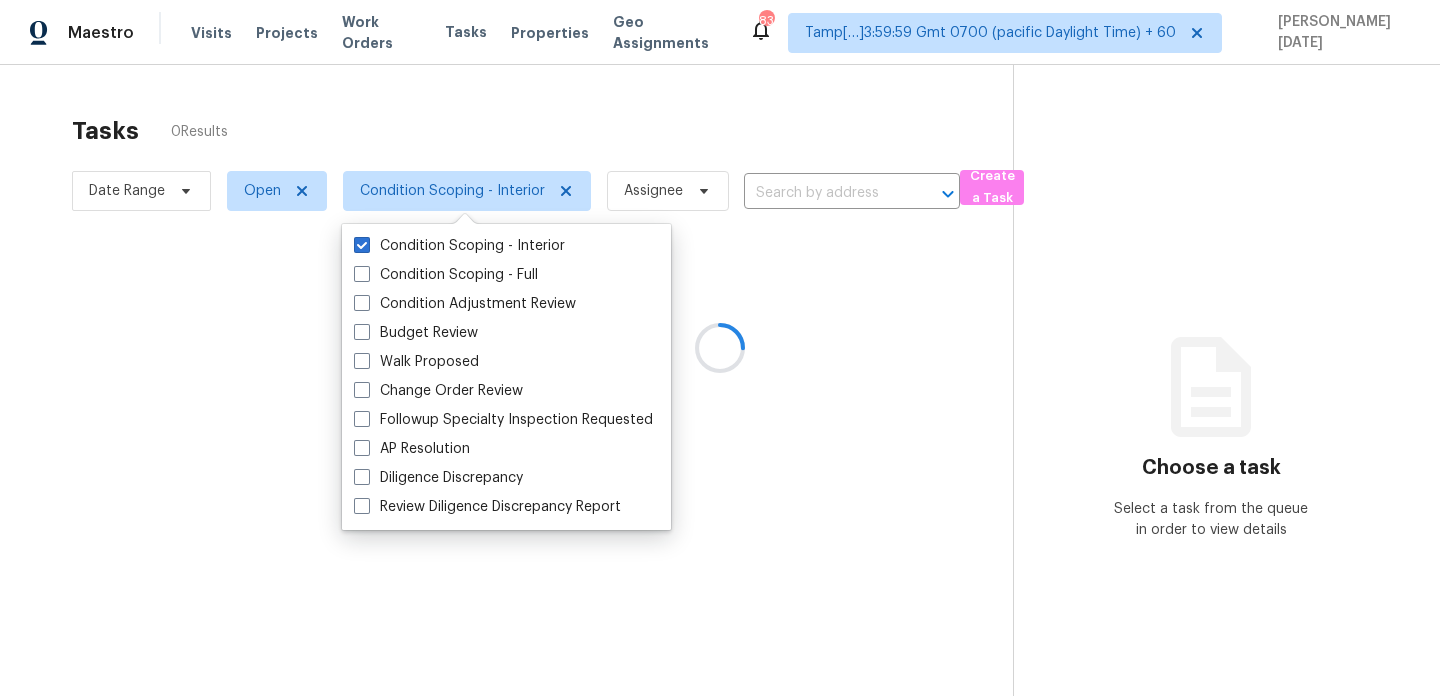 click at bounding box center [720, 348] 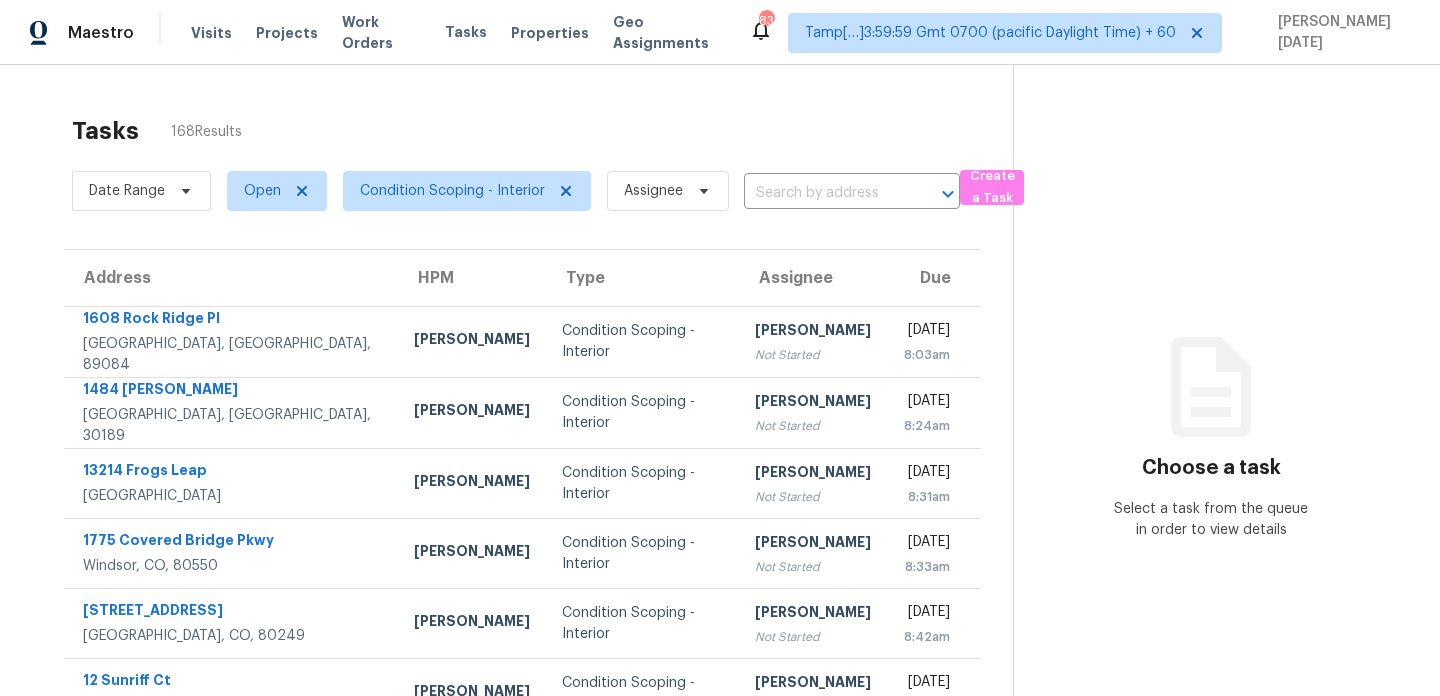 click on "Tasks 168  Results" at bounding box center [542, 131] 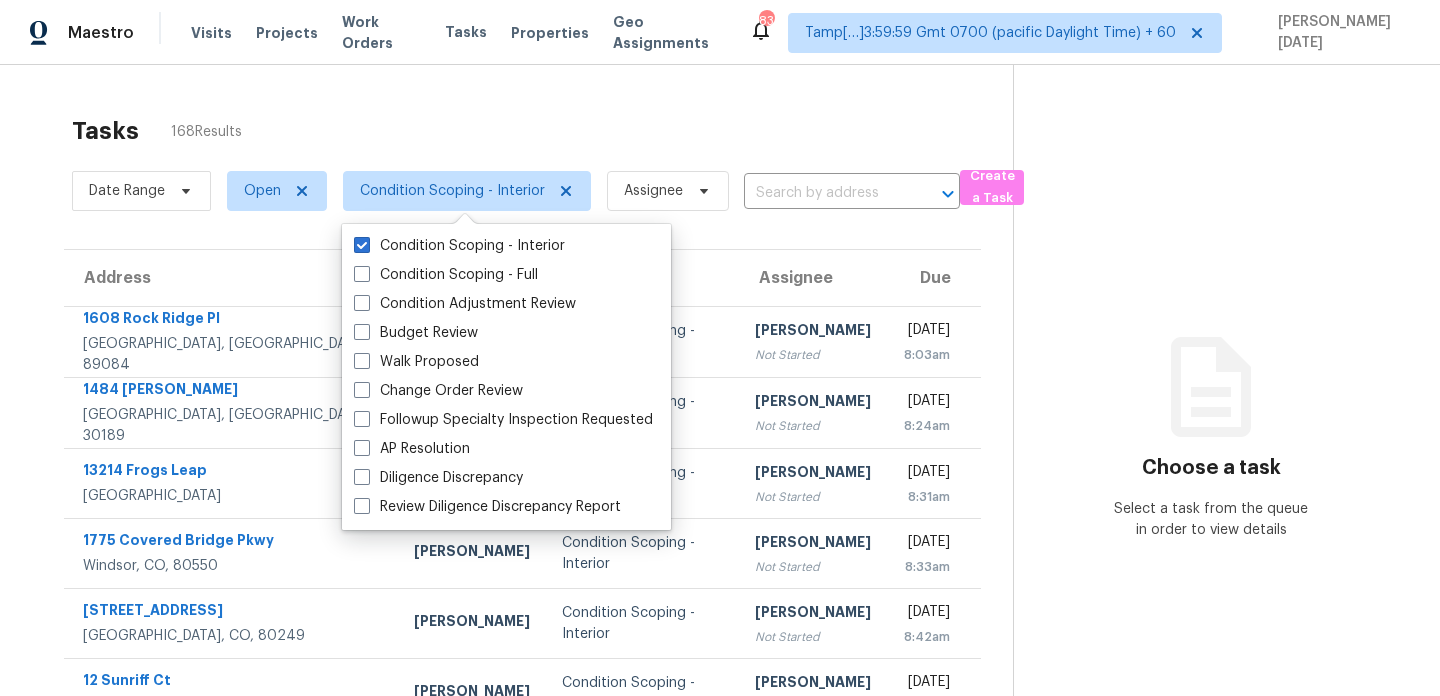 click on "Tasks 168  Results" at bounding box center (542, 131) 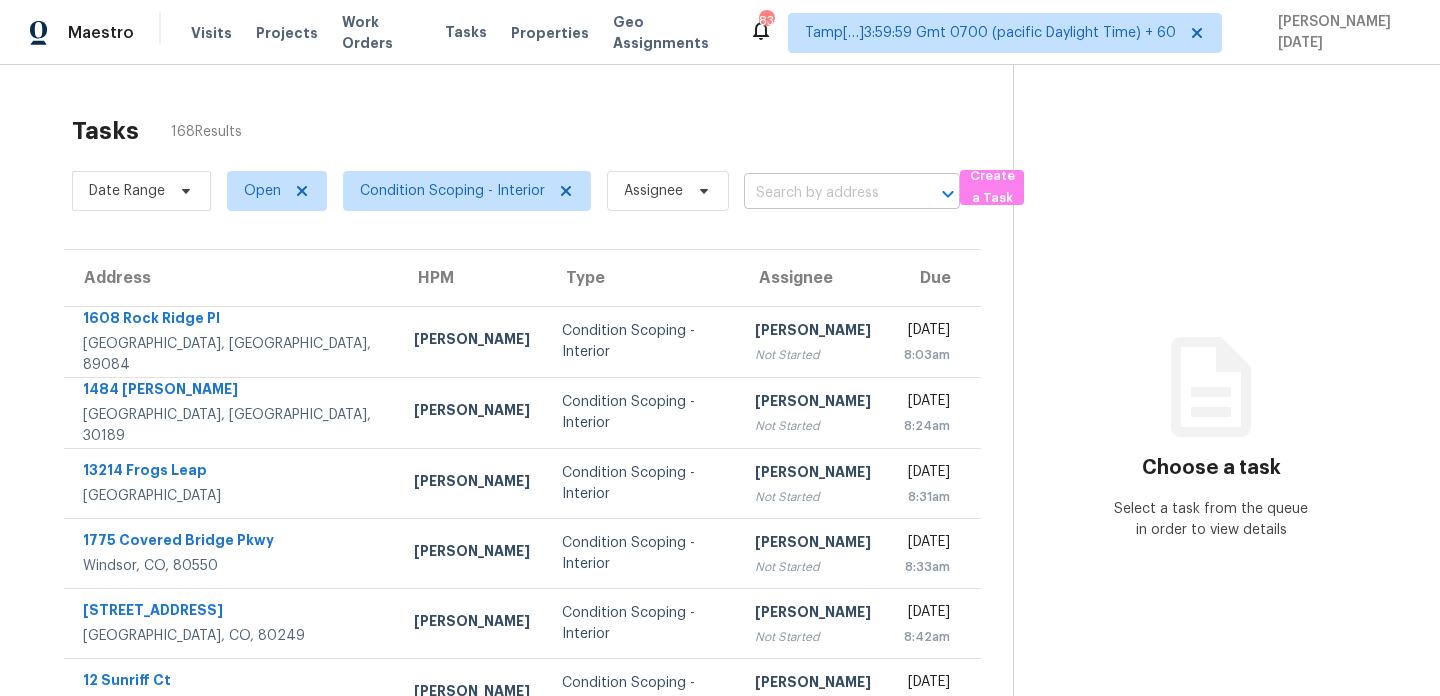 click at bounding box center [824, 193] 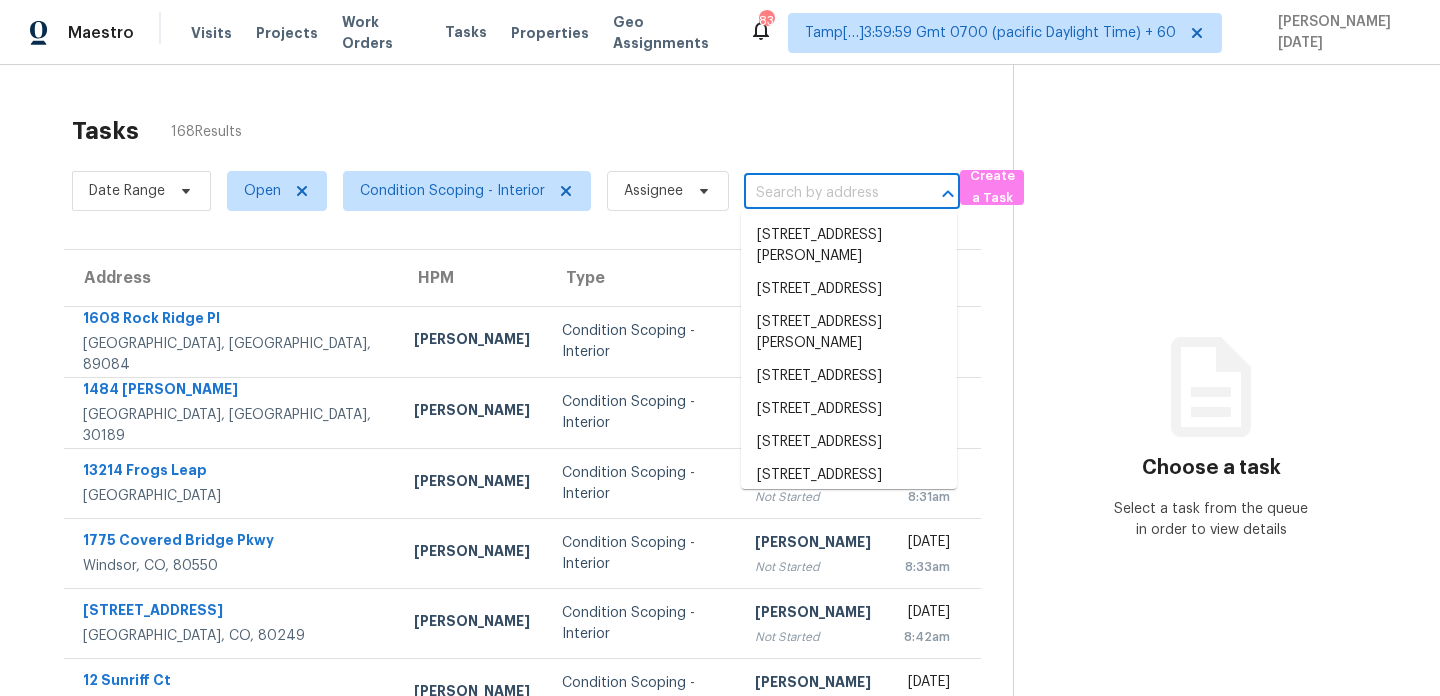 paste on "64 Strada Principale" 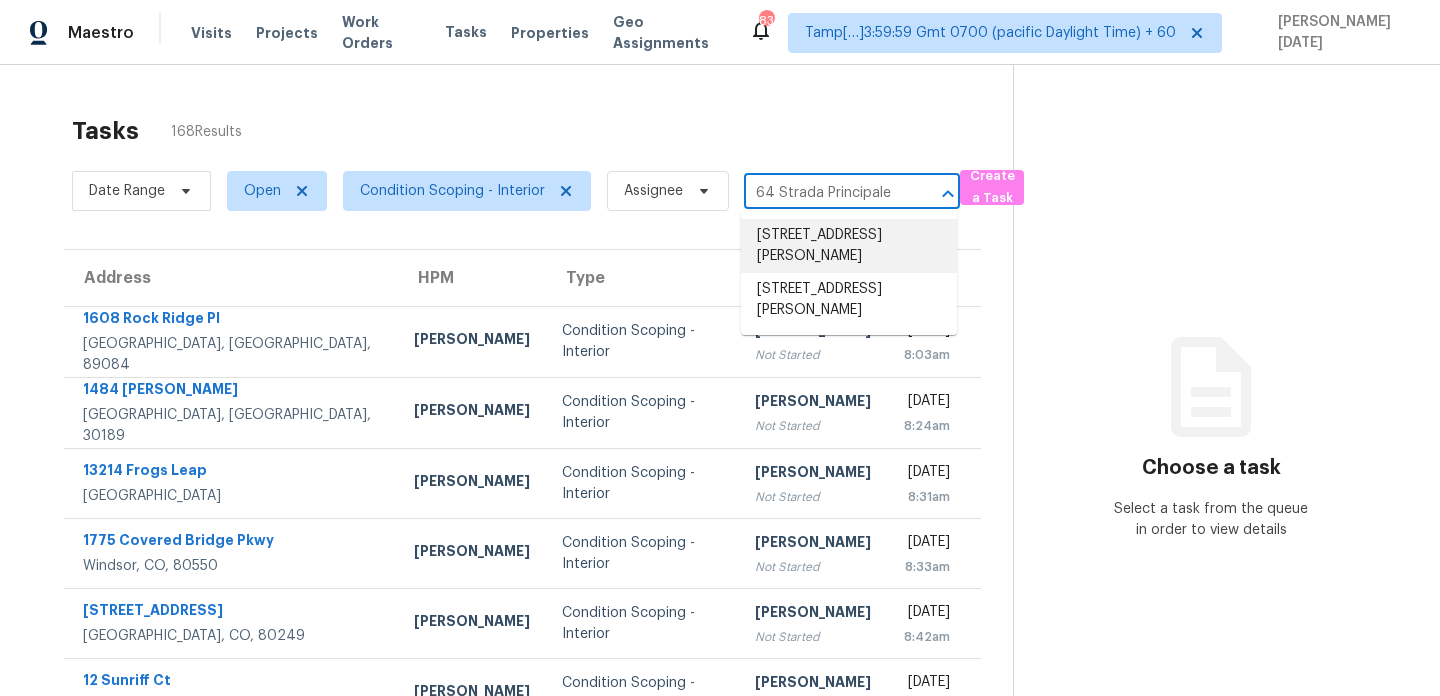 click on "[STREET_ADDRESS][PERSON_NAME]" at bounding box center (849, 246) 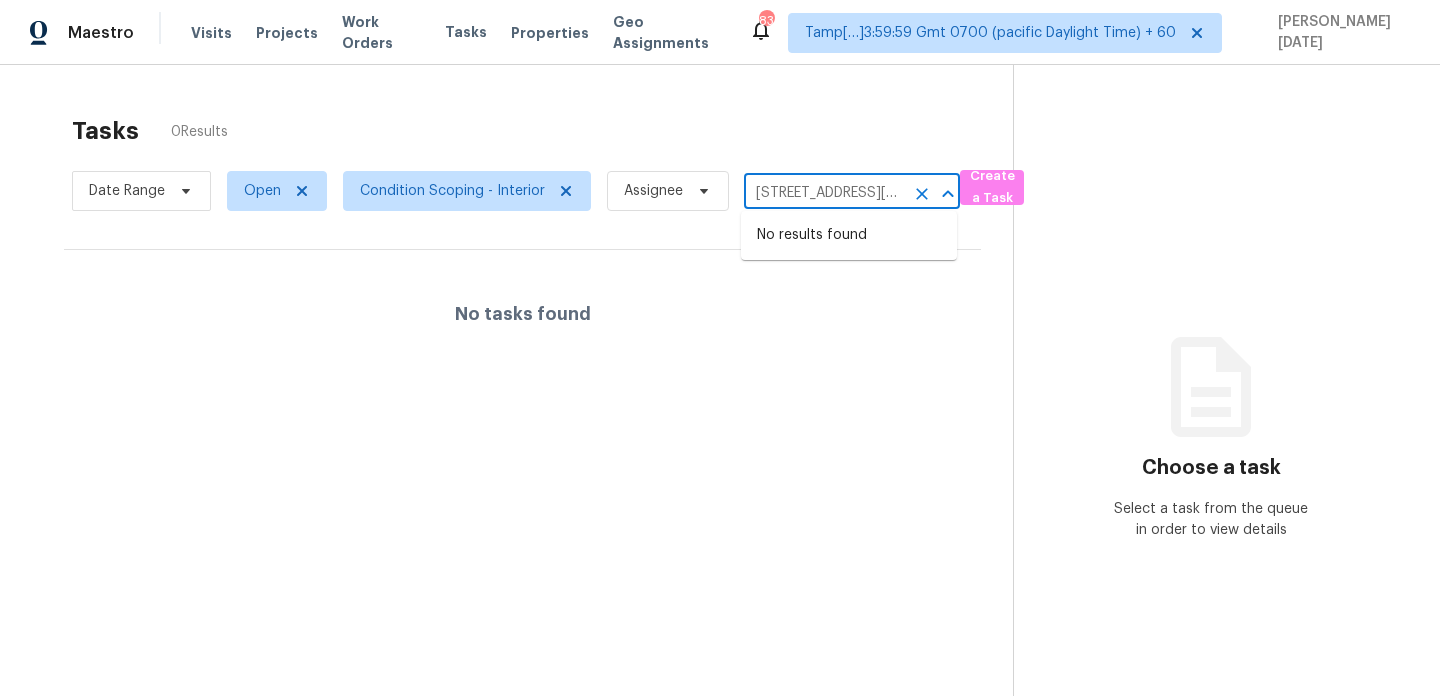 click on "[STREET_ADDRESS][PERSON_NAME]" at bounding box center [824, 193] 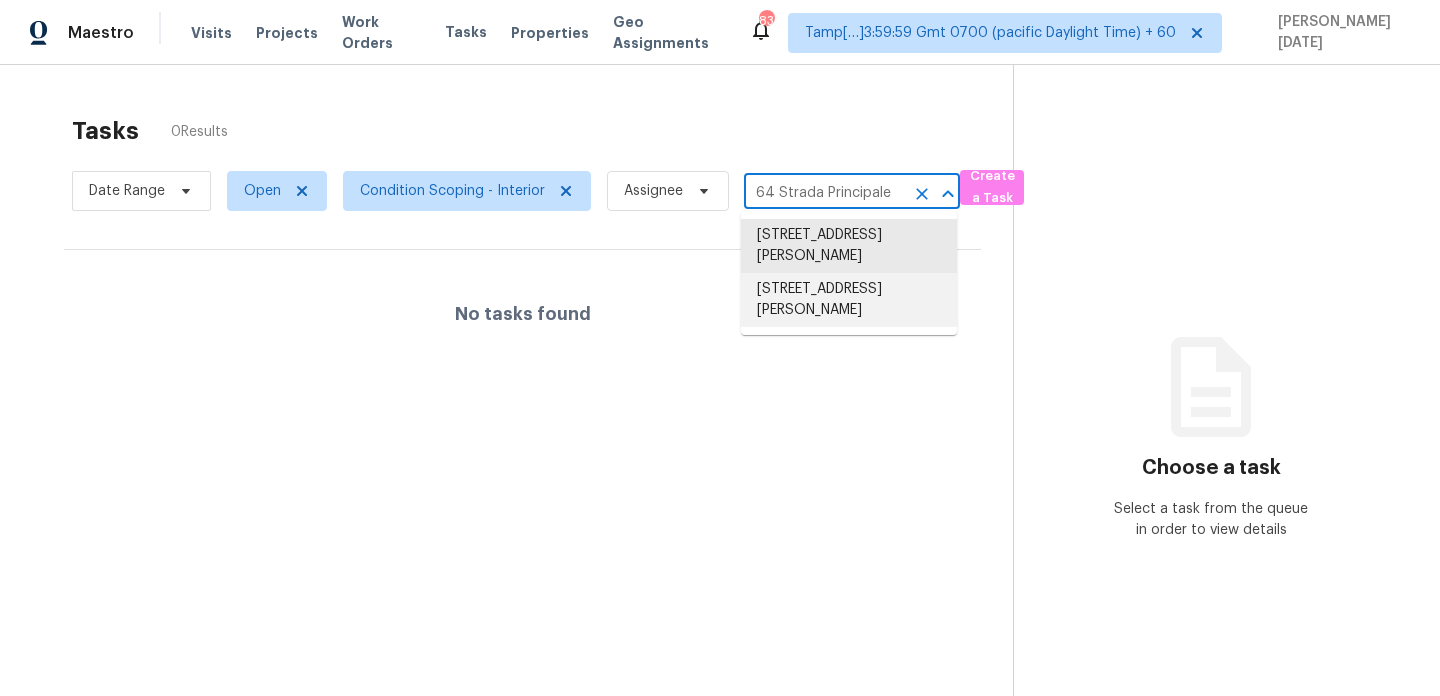 click on "[STREET_ADDRESS][PERSON_NAME]" at bounding box center [849, 300] 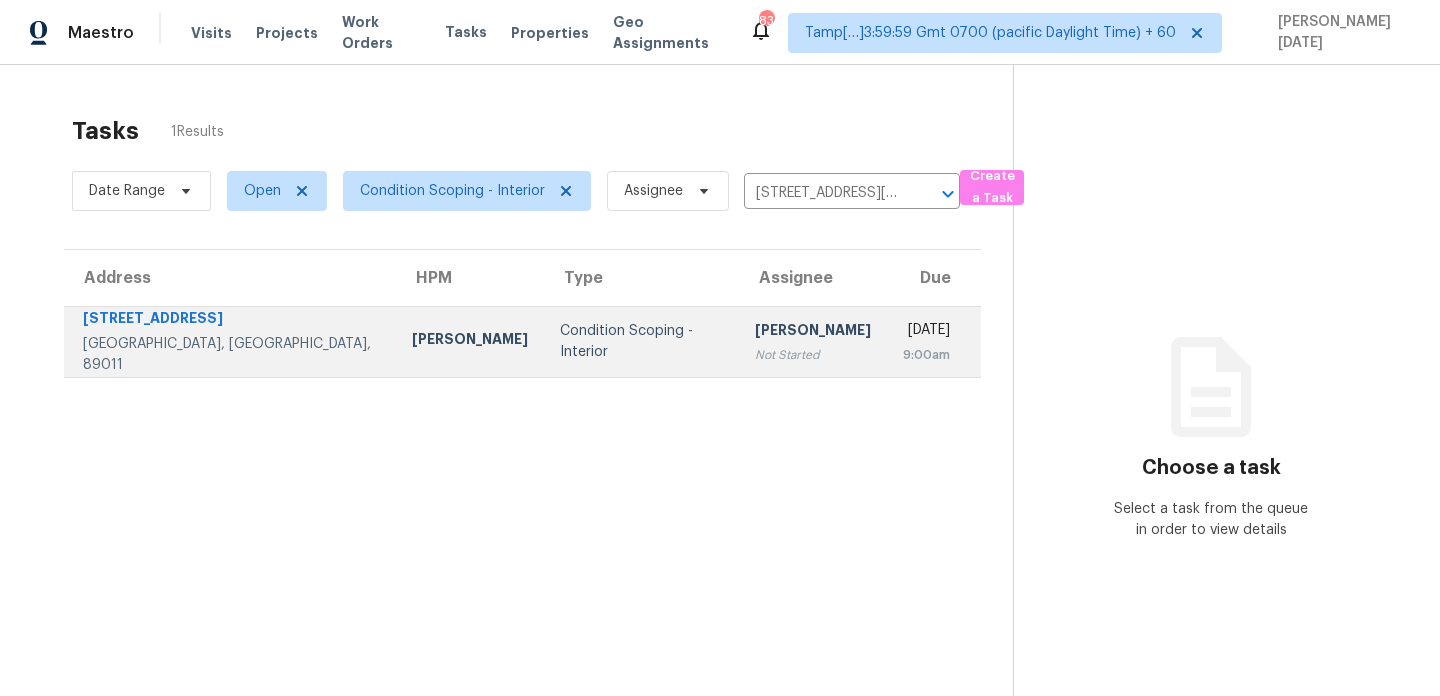 click on "[DATE]" at bounding box center (926, 333) 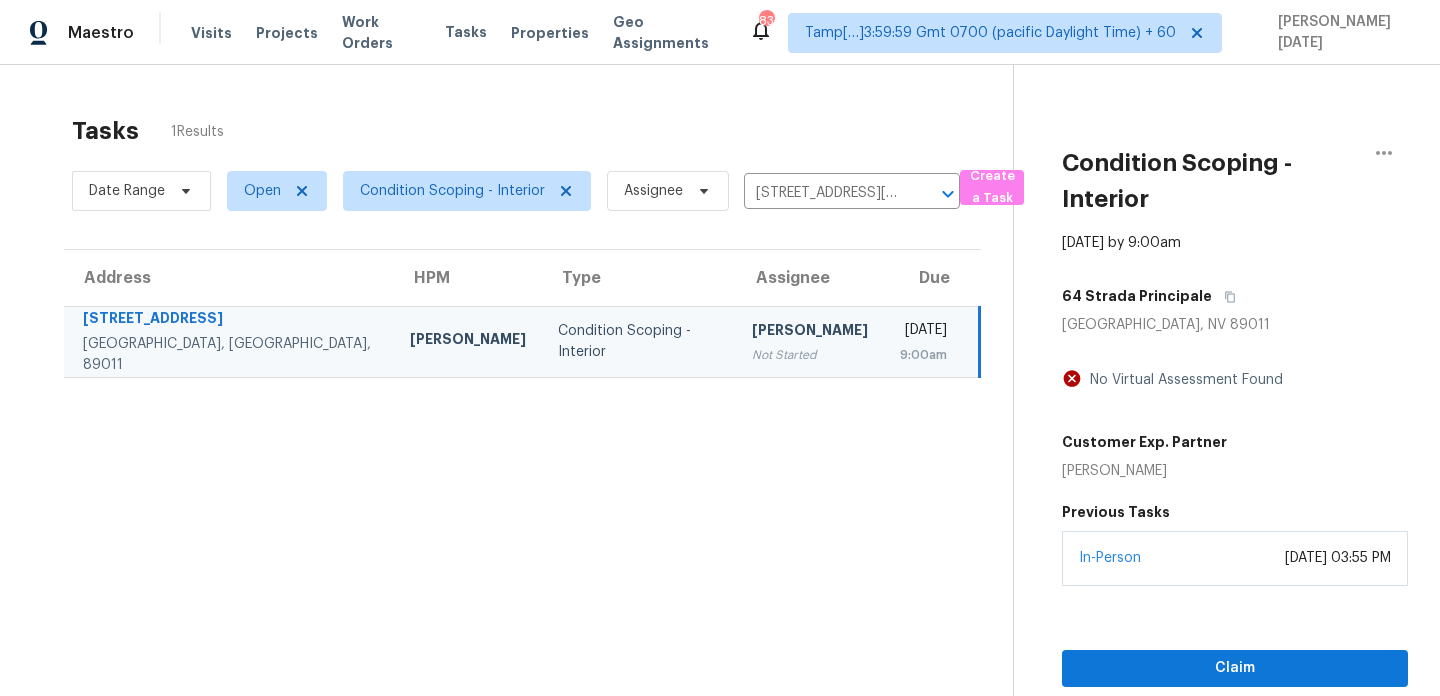 click on "[DATE]" at bounding box center (923, 333) 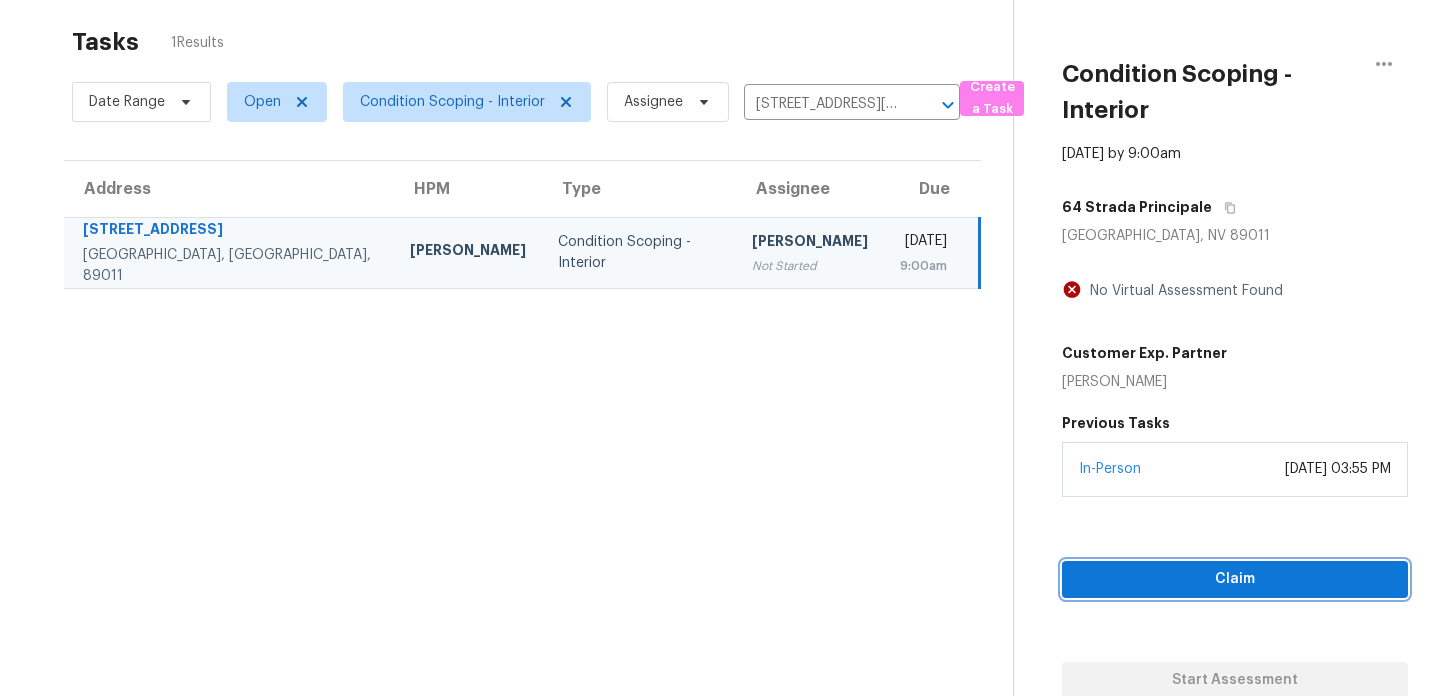 click on "Claim" at bounding box center [1235, 579] 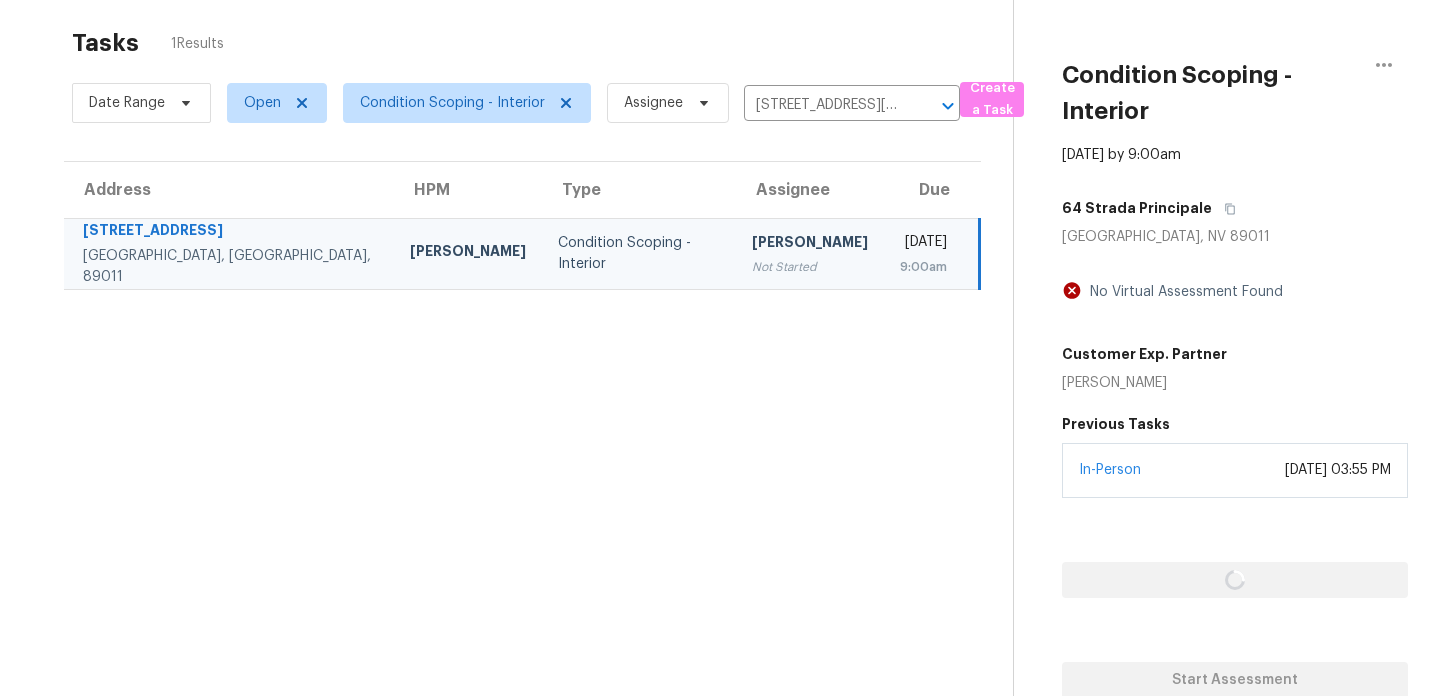 scroll, scrollTop: 89, scrollLeft: 0, axis: vertical 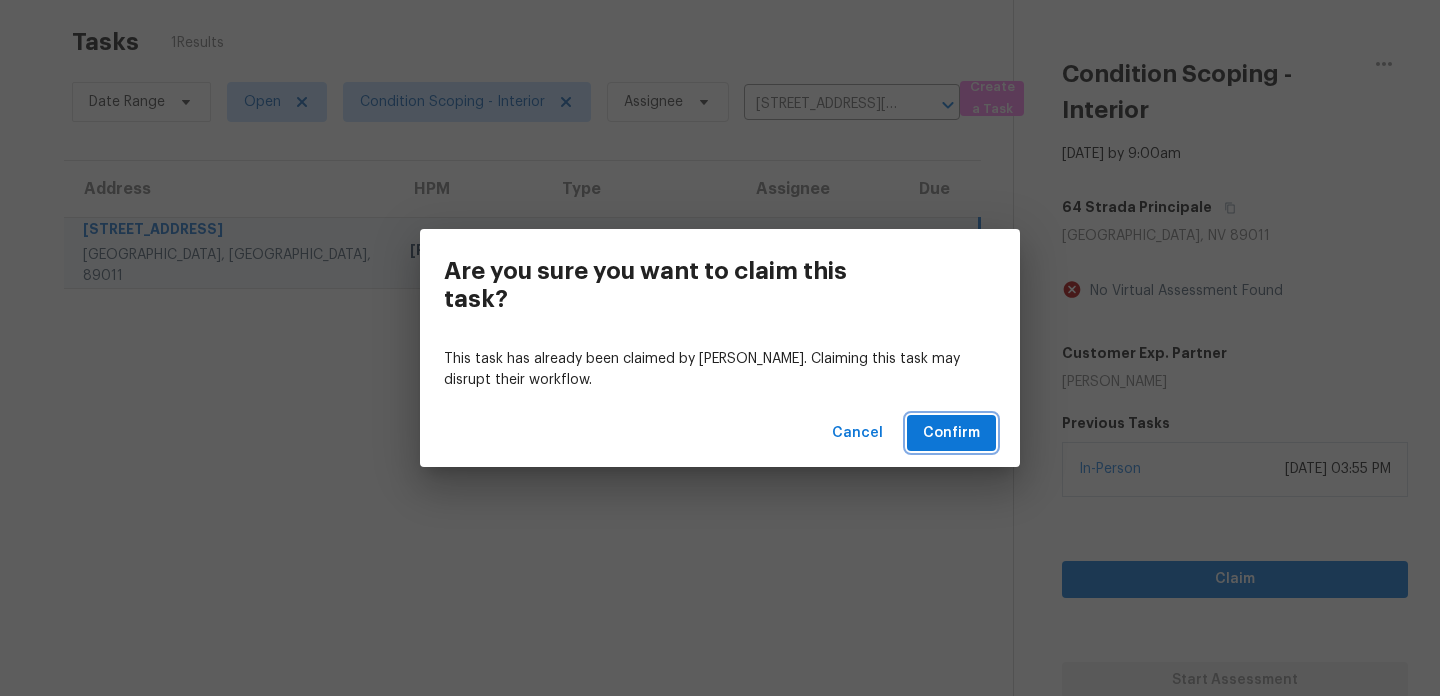 click on "Confirm" at bounding box center [951, 433] 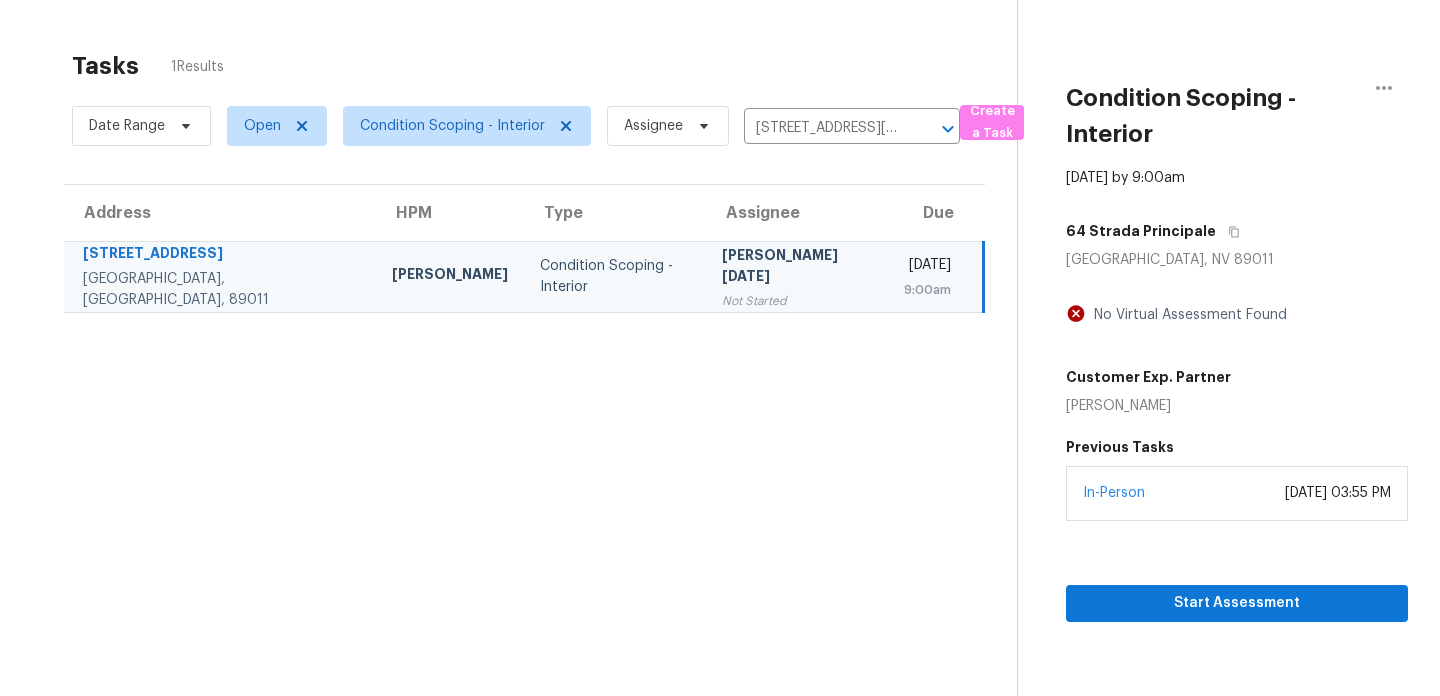 scroll, scrollTop: 63, scrollLeft: 0, axis: vertical 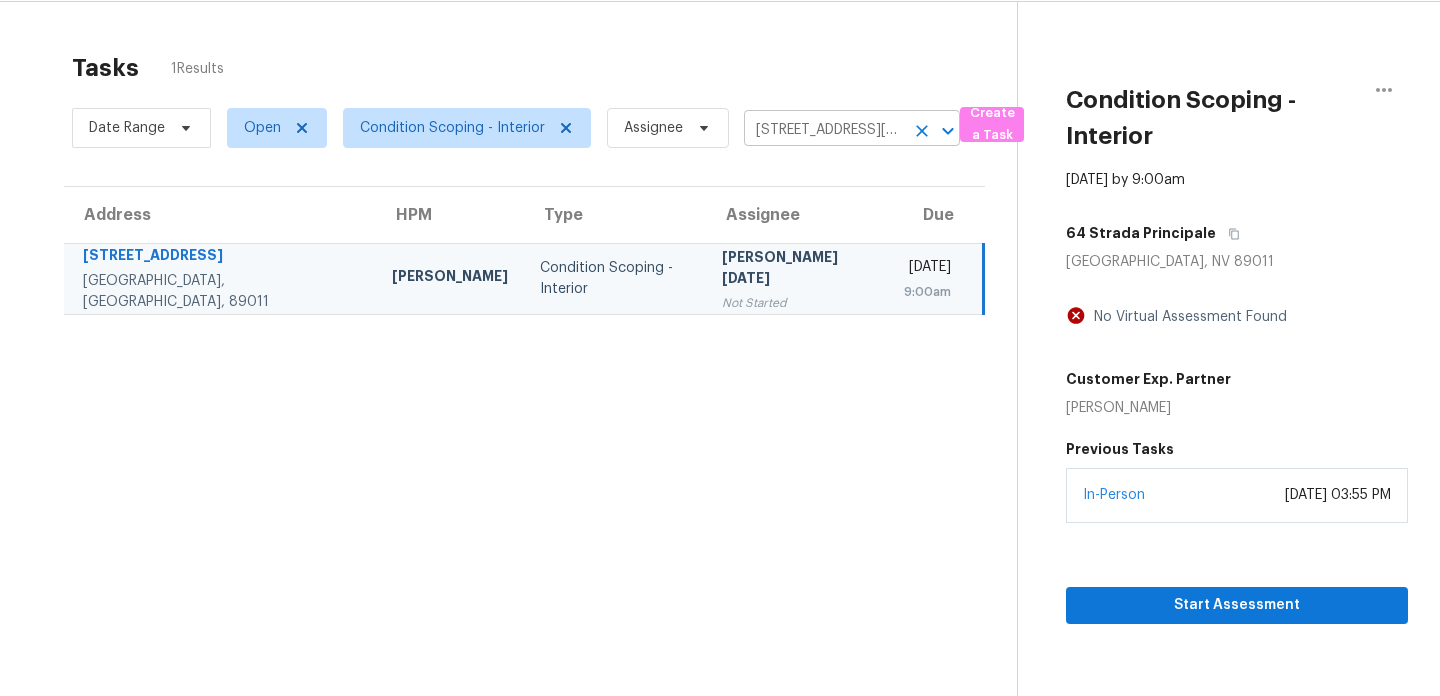 click on "[STREET_ADDRESS][PERSON_NAME]" at bounding box center [824, 130] 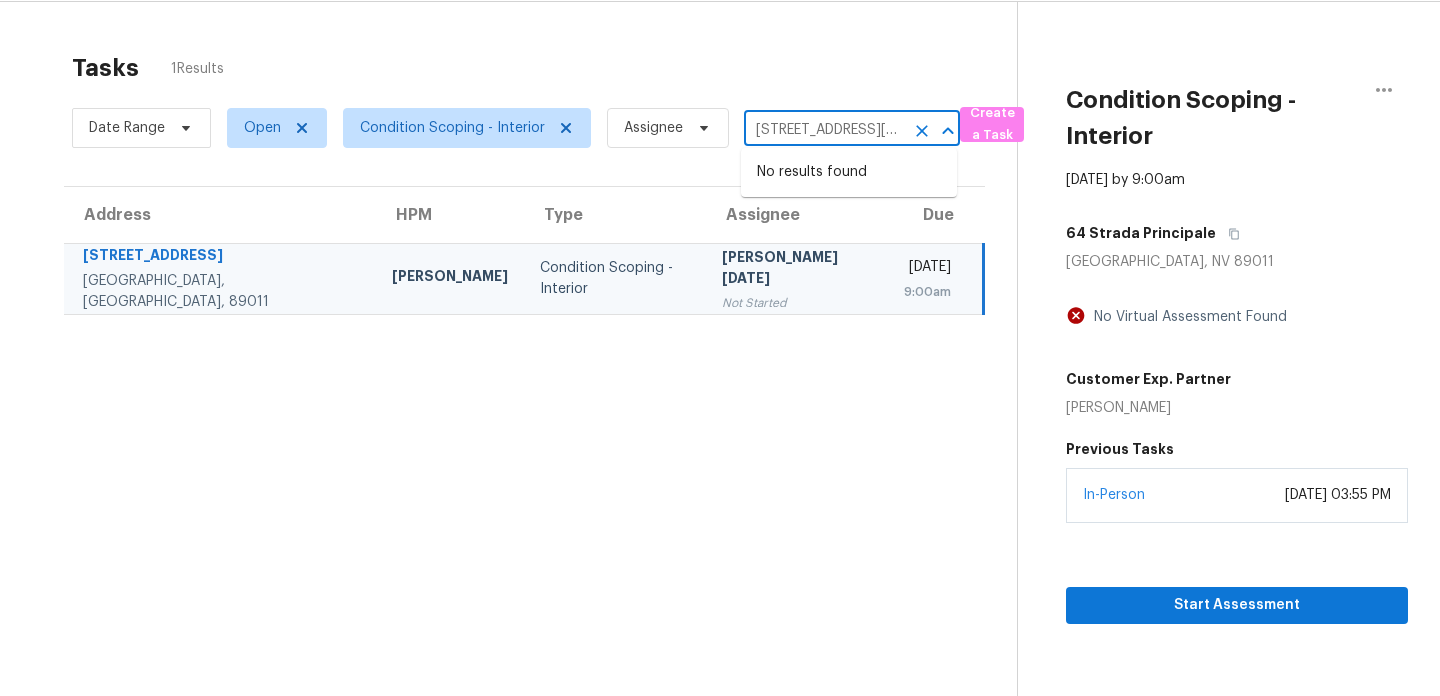 paste on "[STREET_ADDRESS]" 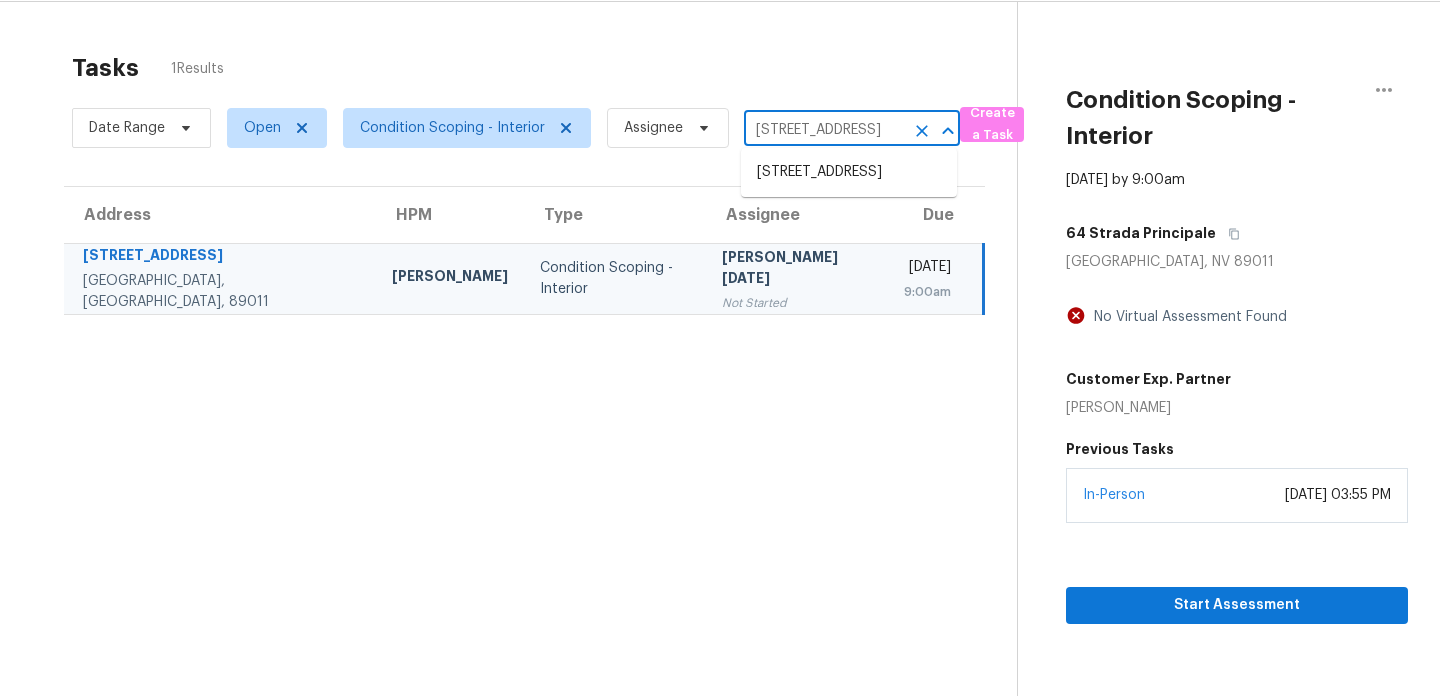 type on "[STREET_ADDRESS]" 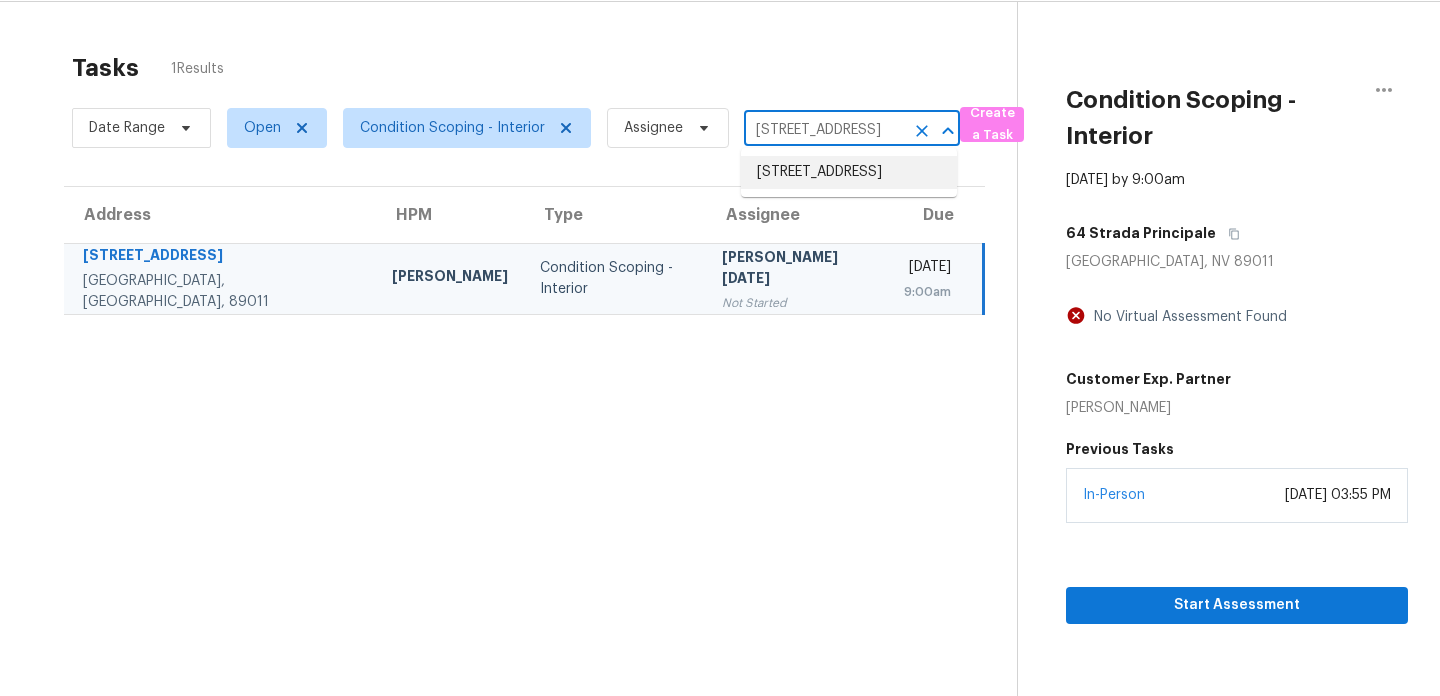 click on "[STREET_ADDRESS]" at bounding box center [849, 172] 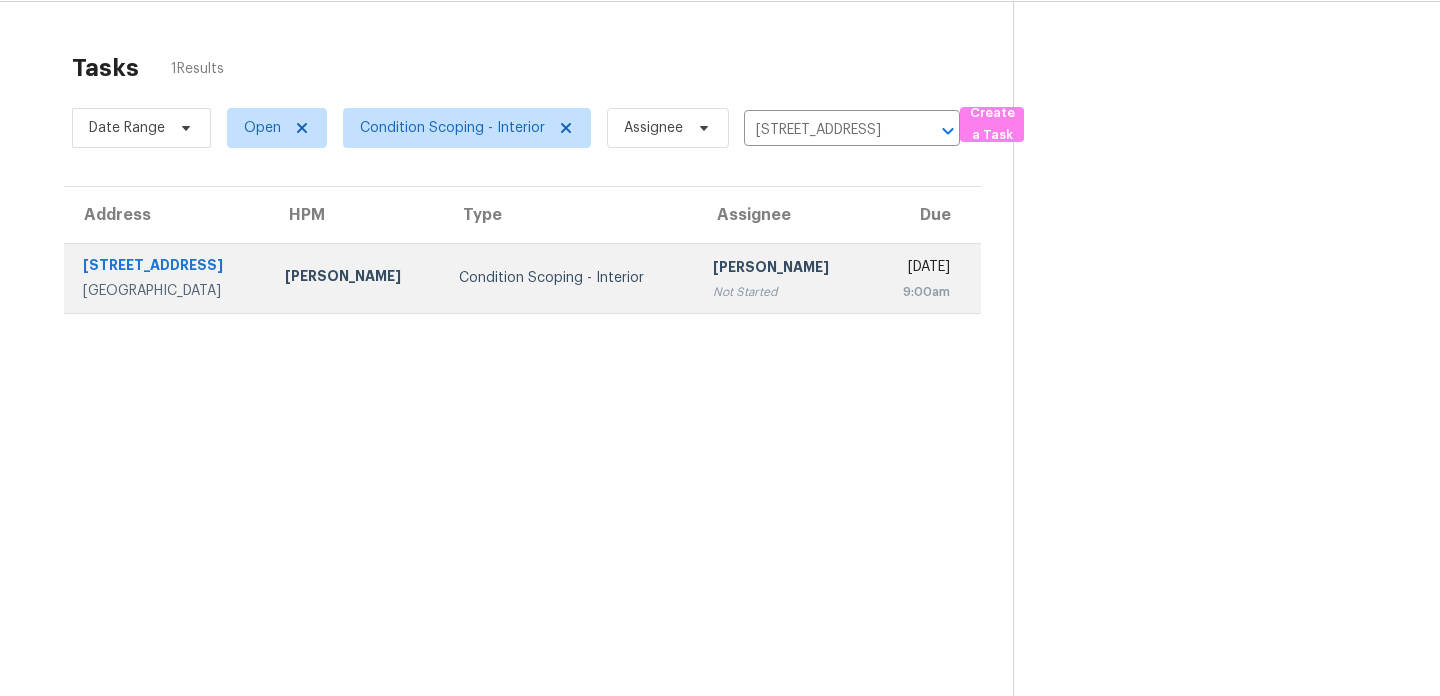 click on "[PERSON_NAME]" at bounding box center (784, 270) 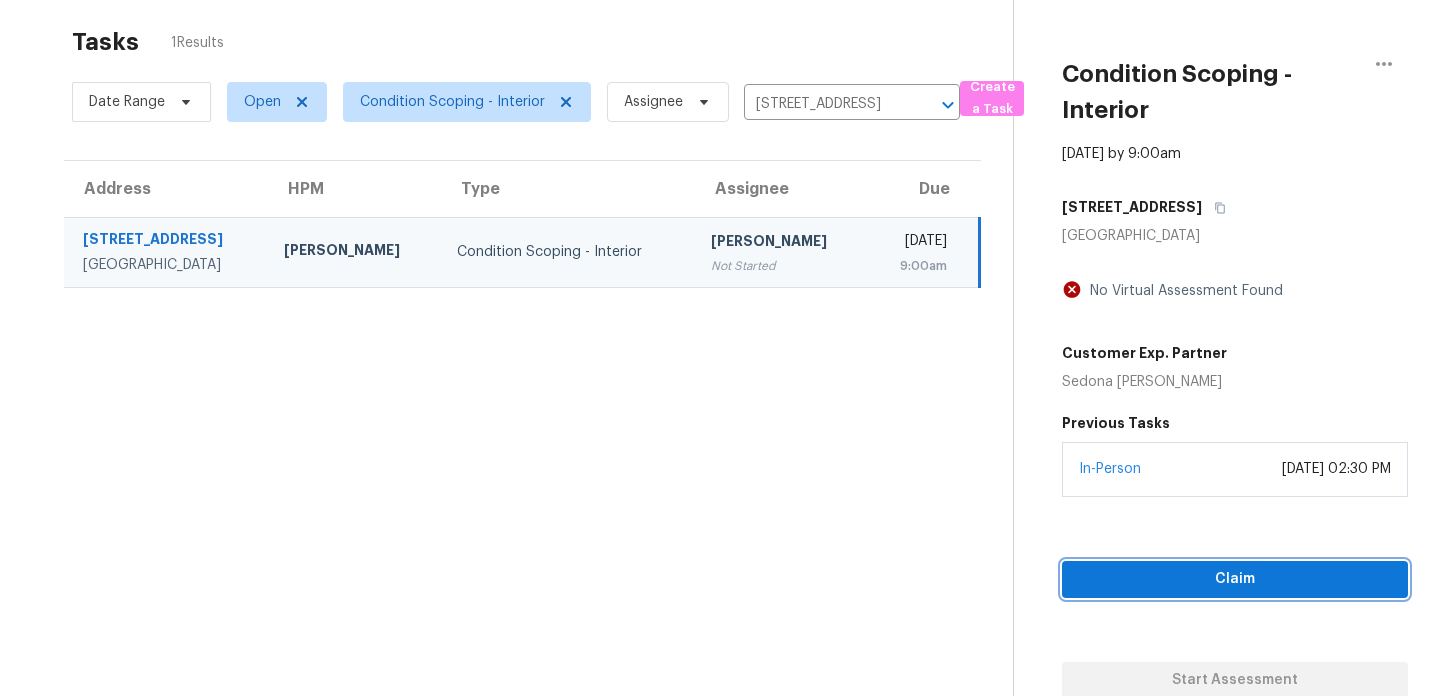 click on "Claim" at bounding box center (1235, 579) 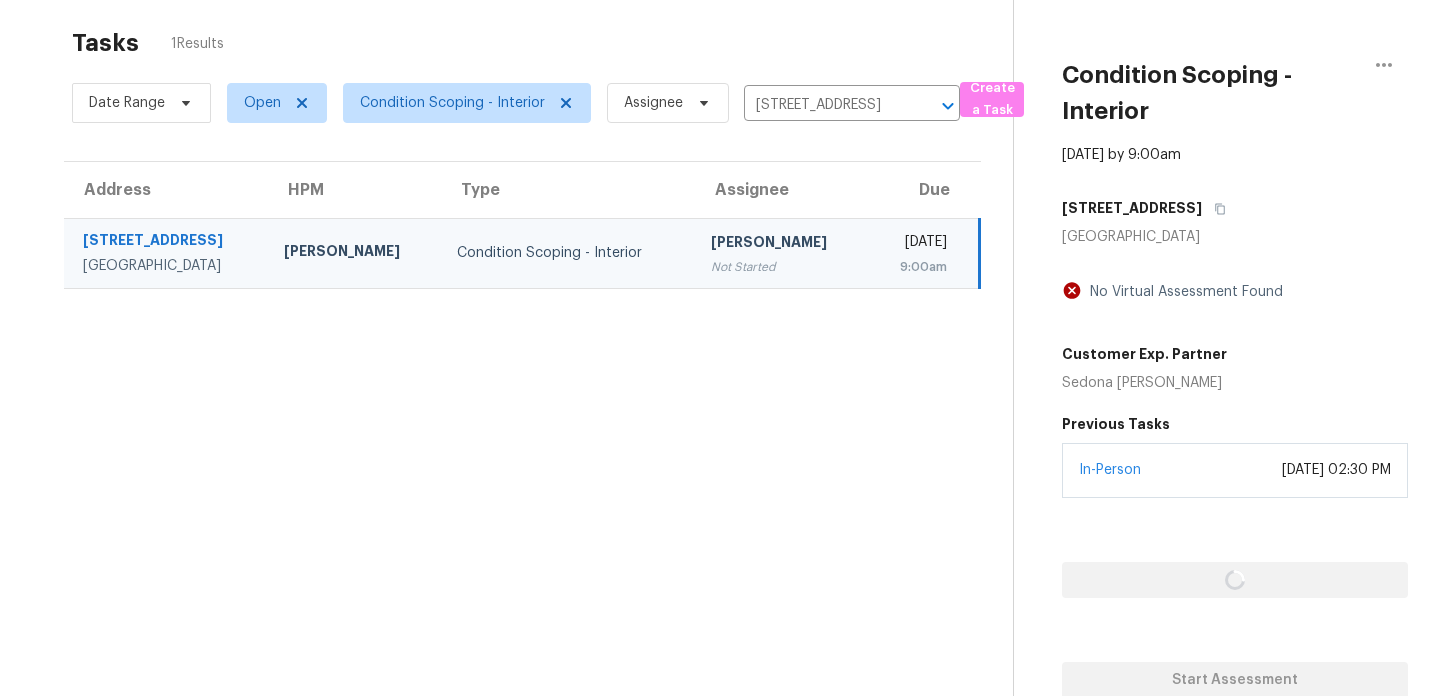 scroll, scrollTop: 89, scrollLeft: 0, axis: vertical 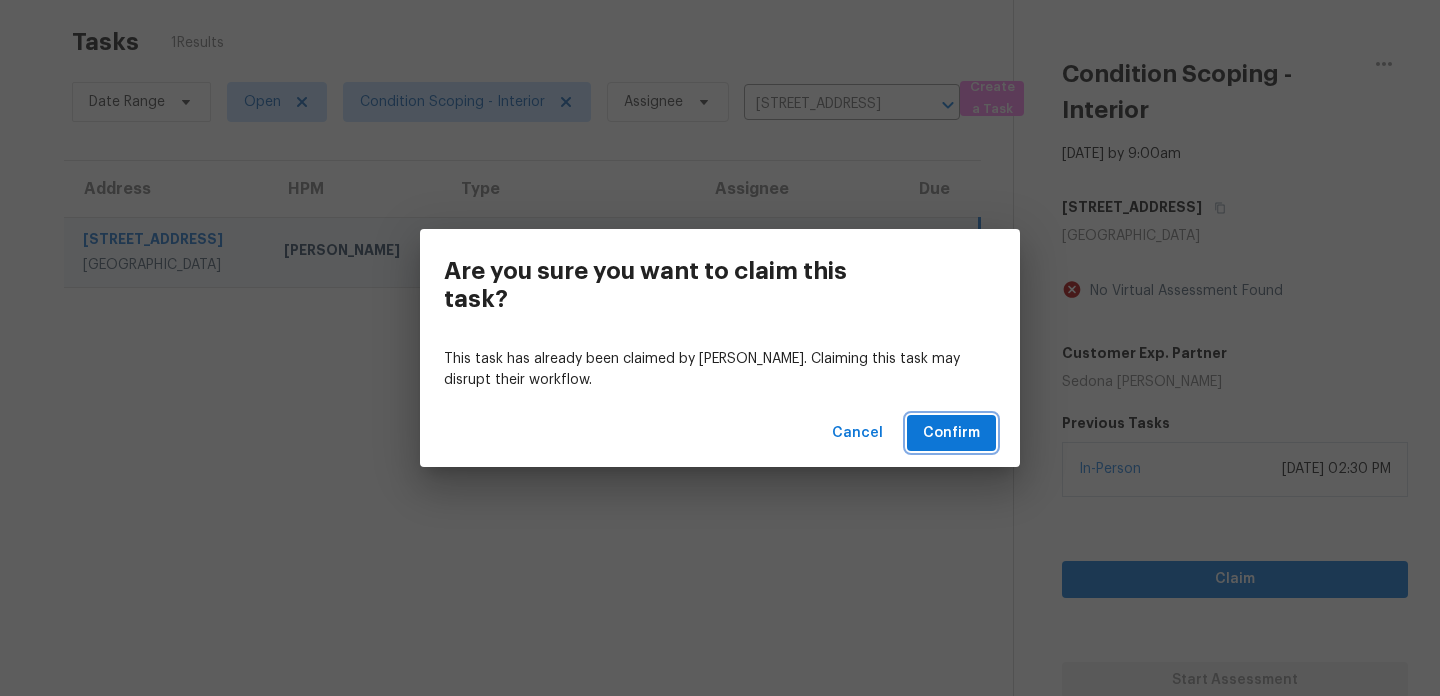 click on "Confirm" at bounding box center [951, 433] 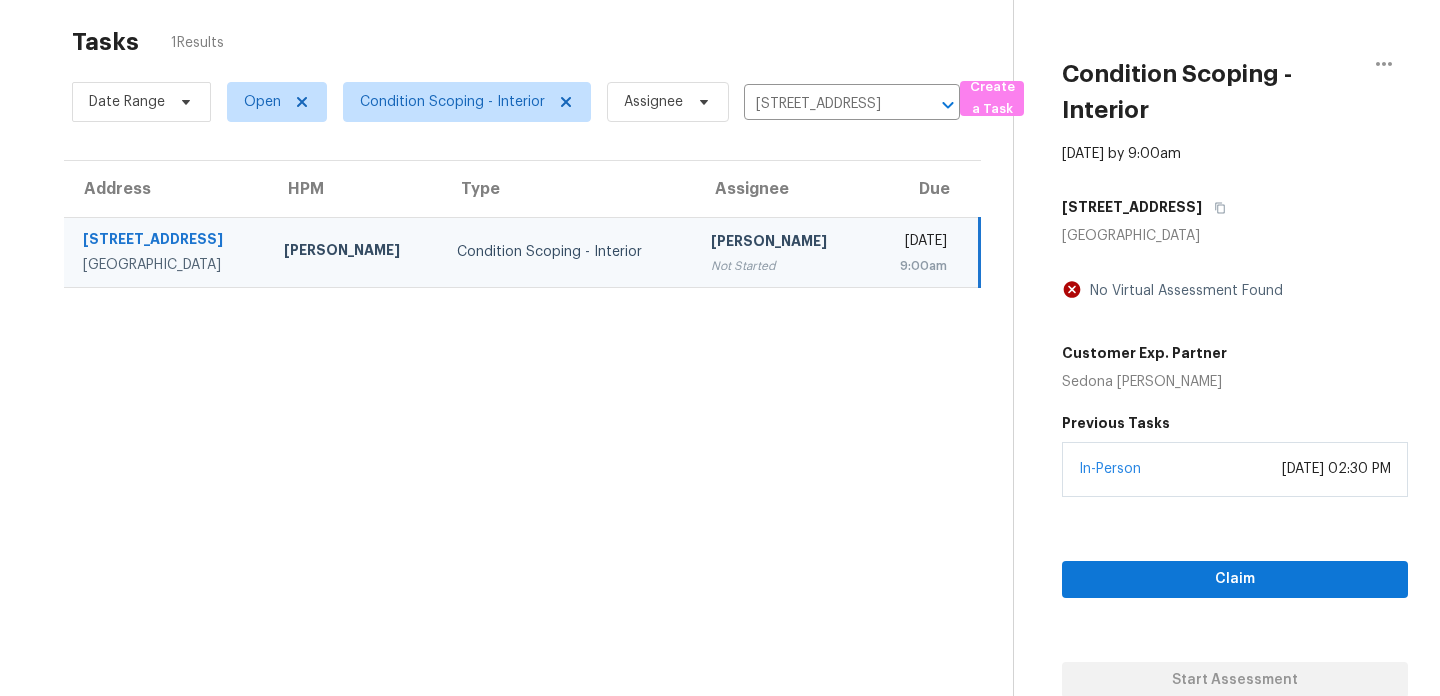 scroll, scrollTop: 63, scrollLeft: 0, axis: vertical 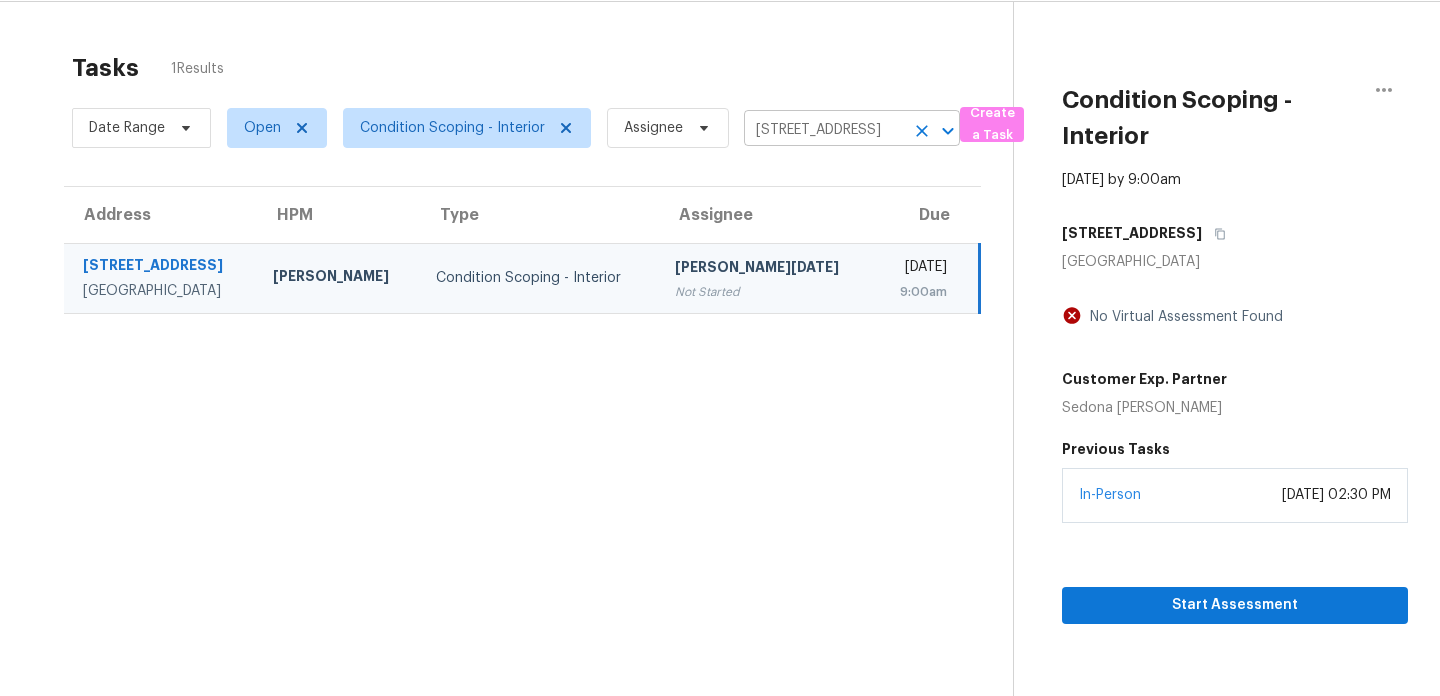 click on "[STREET_ADDRESS]" at bounding box center [824, 130] 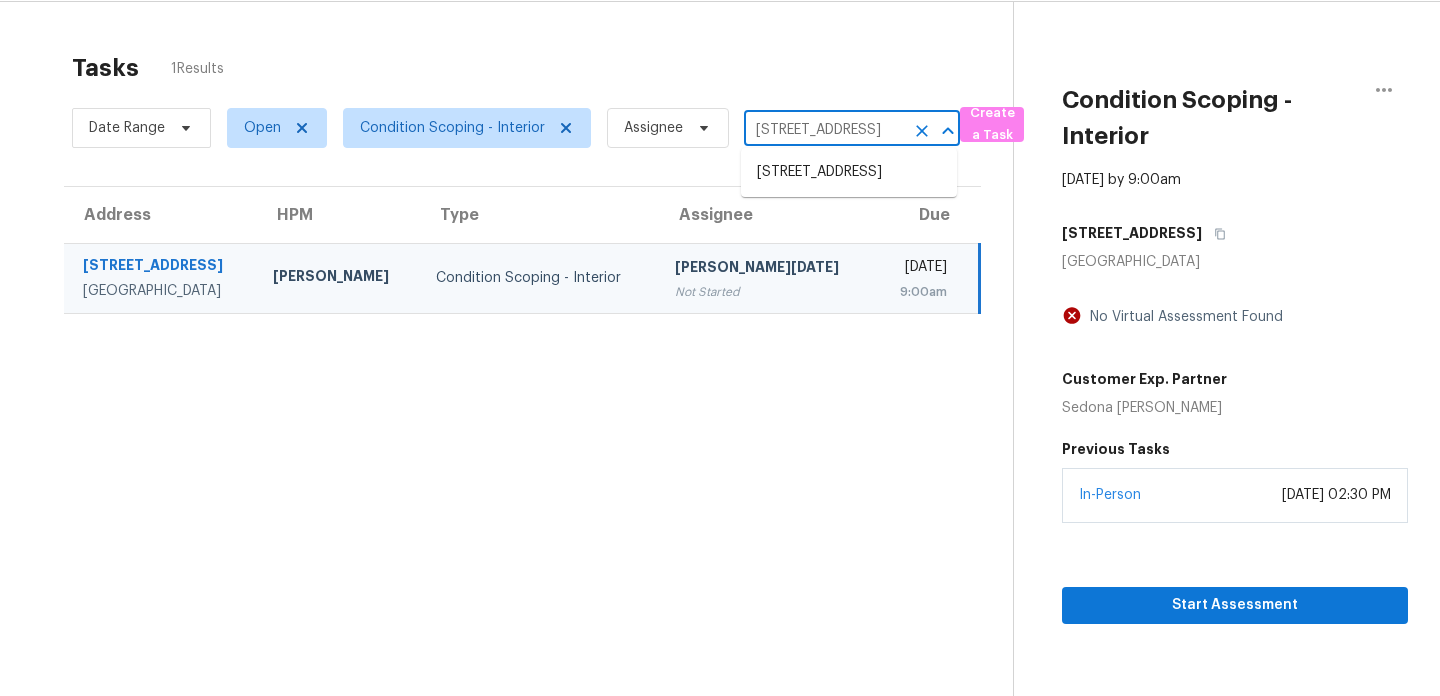 paste on "[STREET_ADDRESS]" 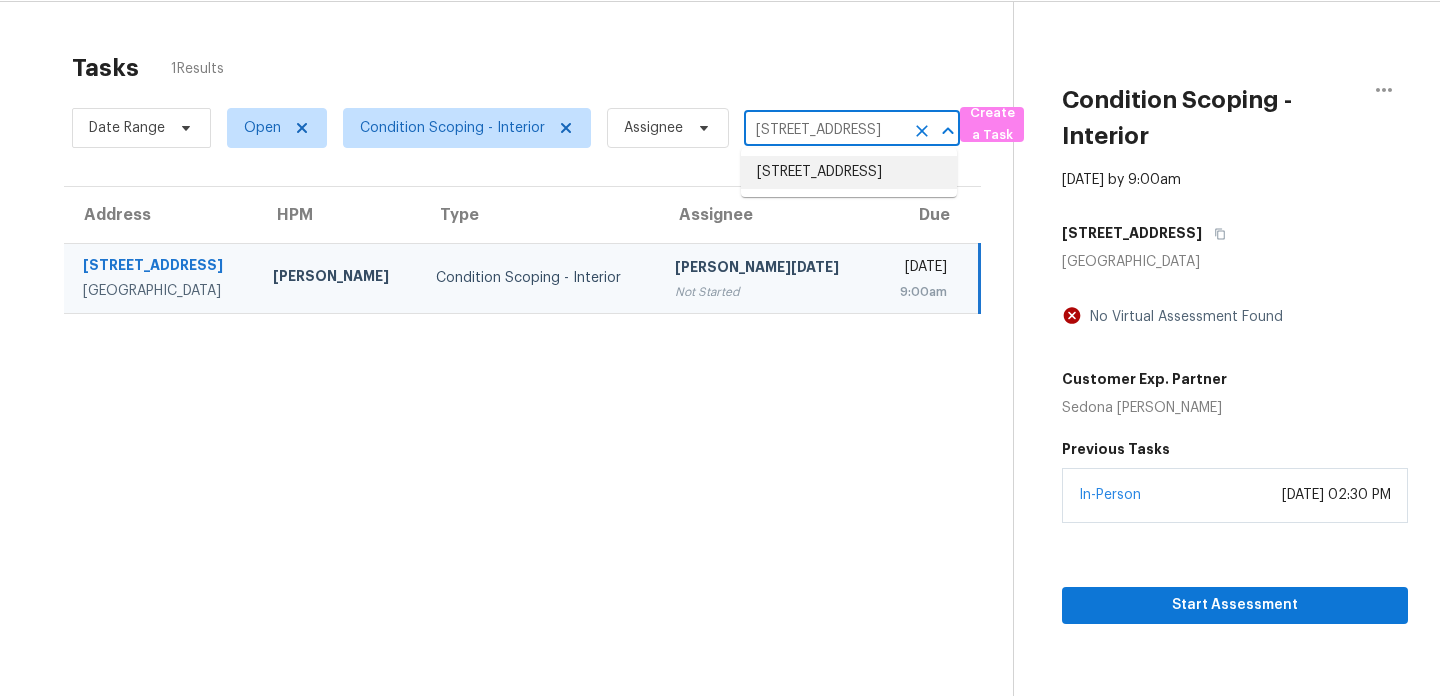 click on "[STREET_ADDRESS]" at bounding box center [849, 172] 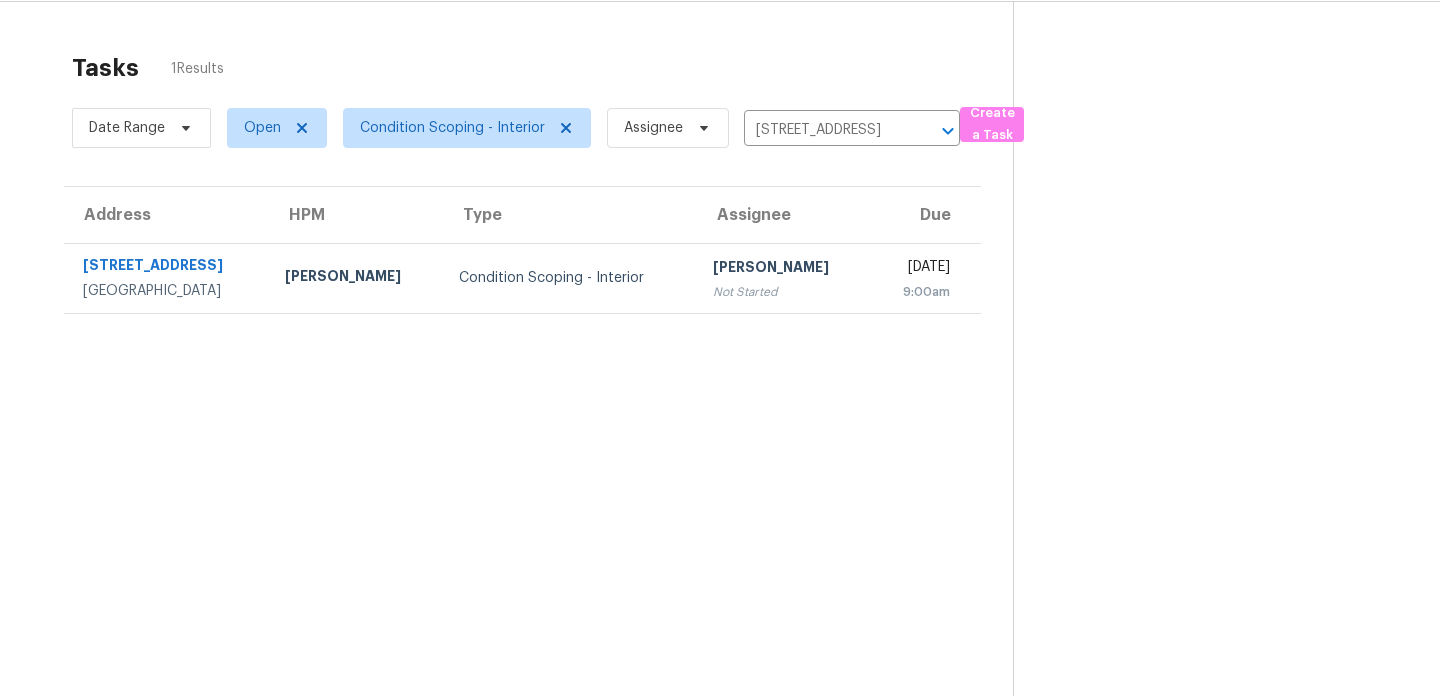 click on "[DATE] 9:00am" at bounding box center [926, 279] 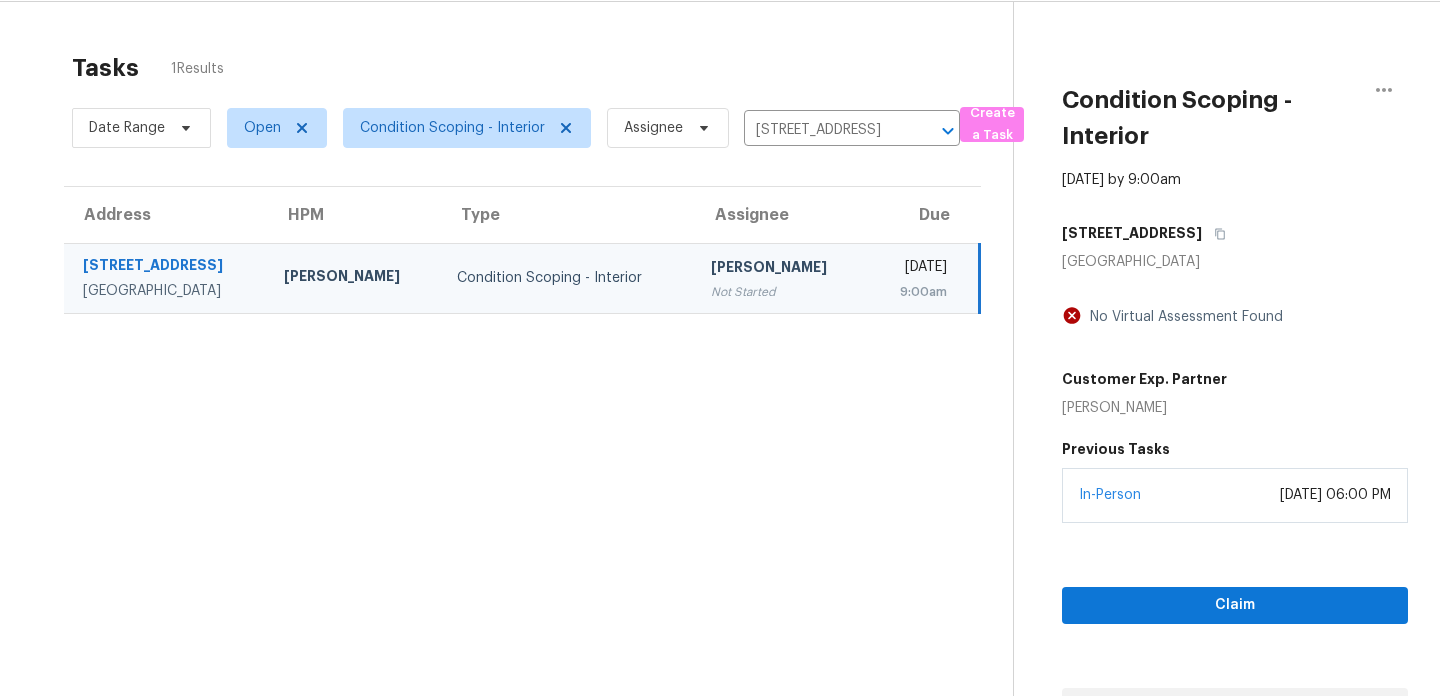 scroll, scrollTop: 89, scrollLeft: 0, axis: vertical 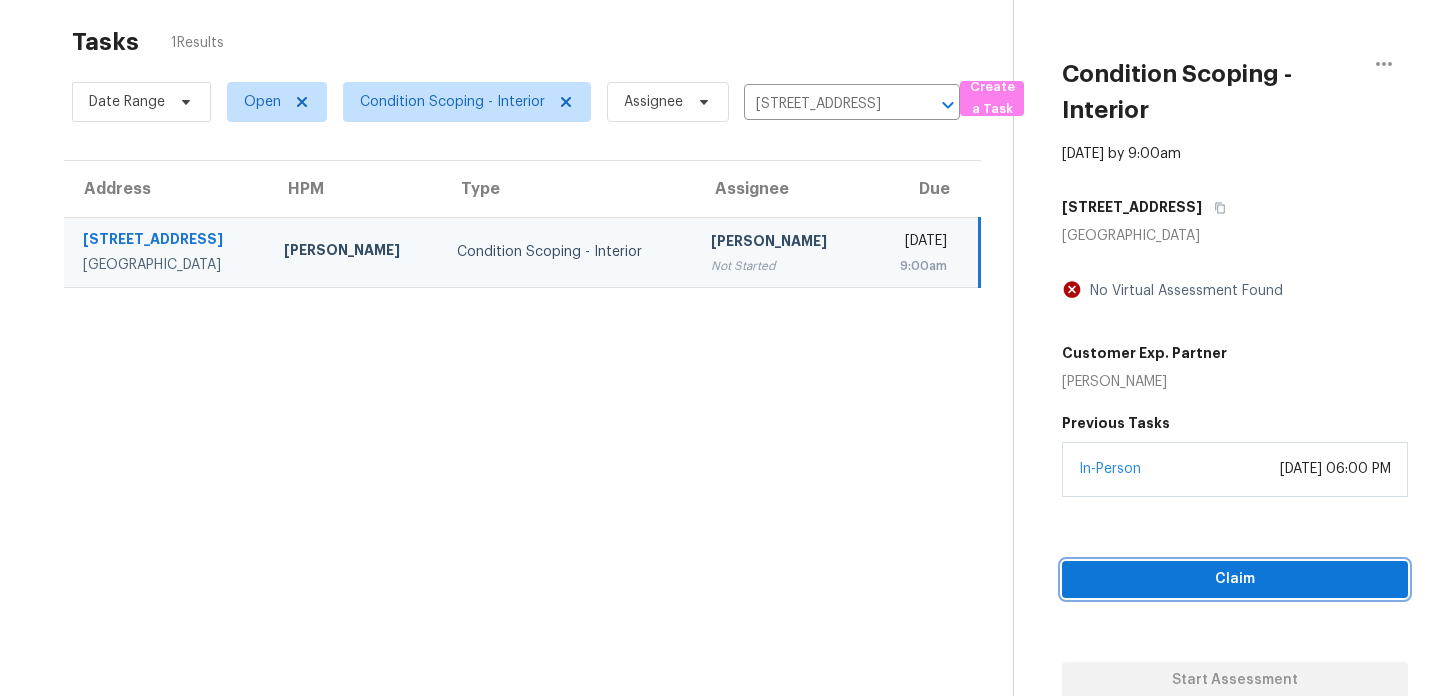 click on "Claim" at bounding box center (1235, 579) 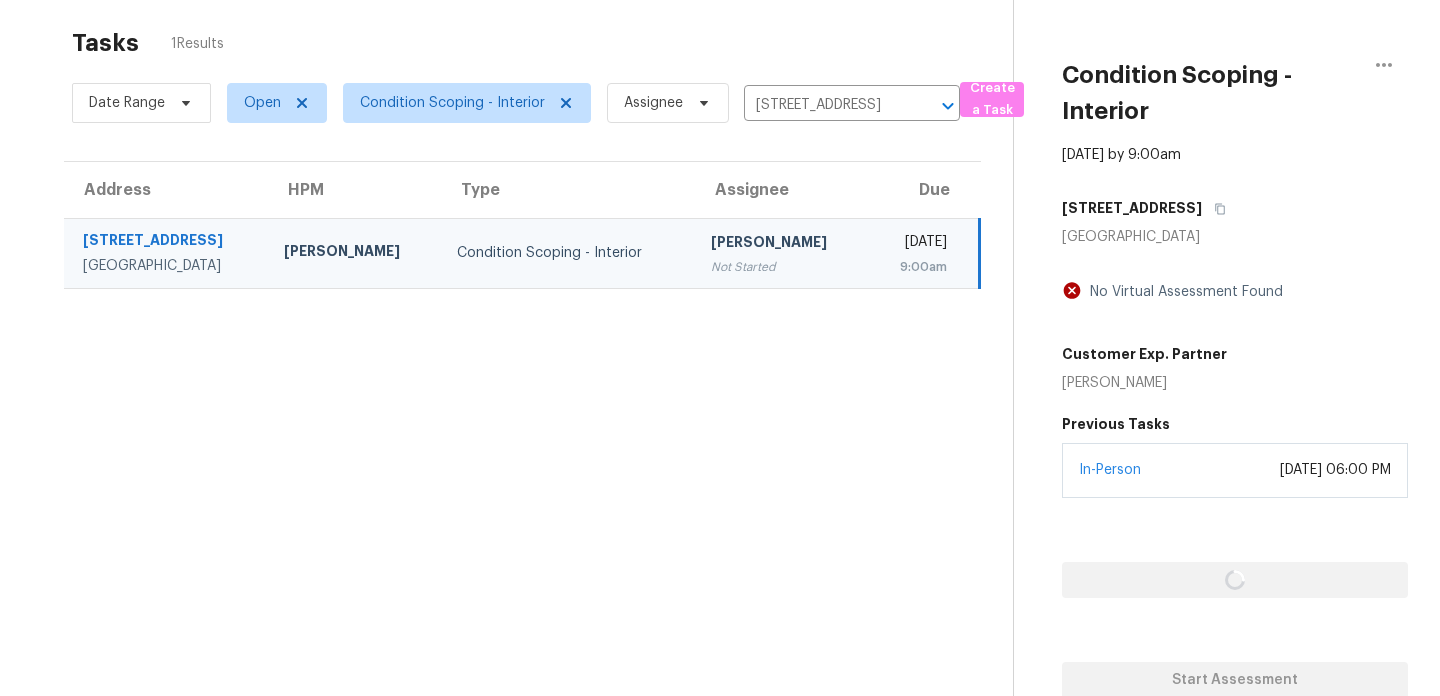 scroll, scrollTop: 89, scrollLeft: 0, axis: vertical 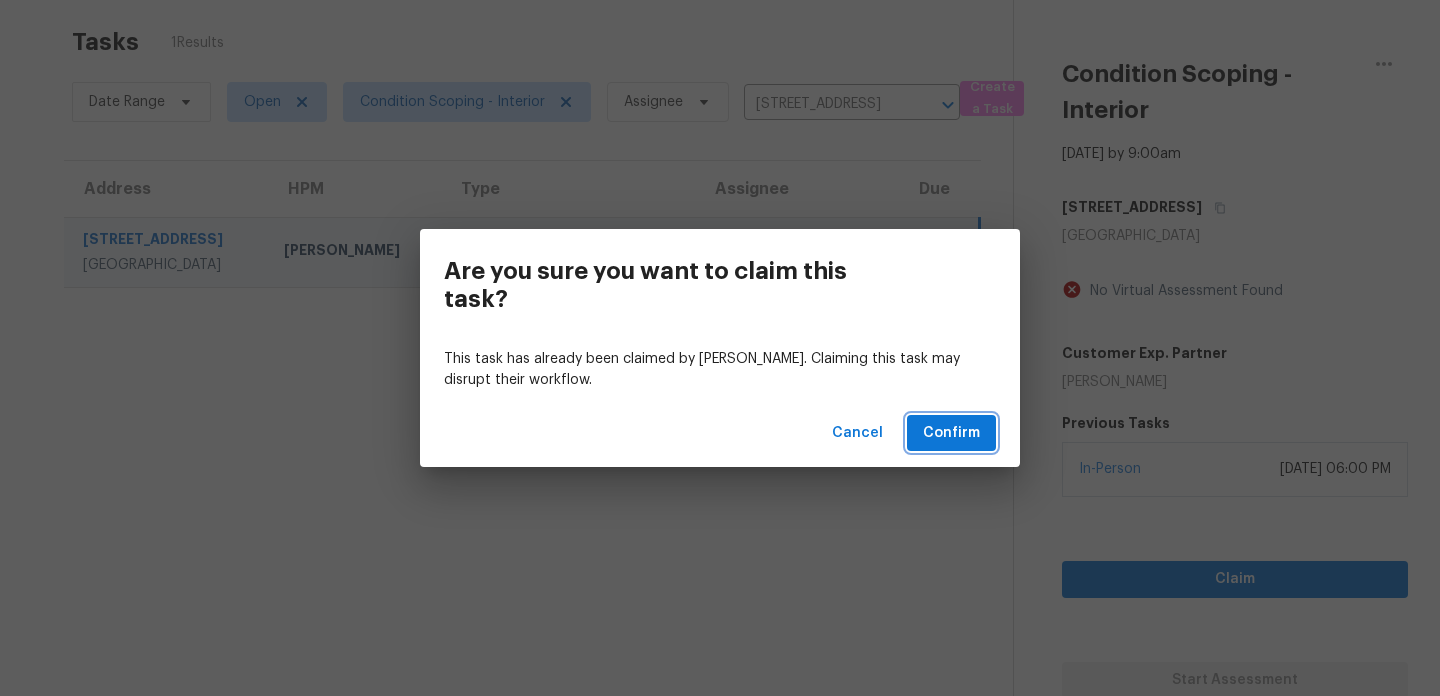 click on "Confirm" at bounding box center (951, 433) 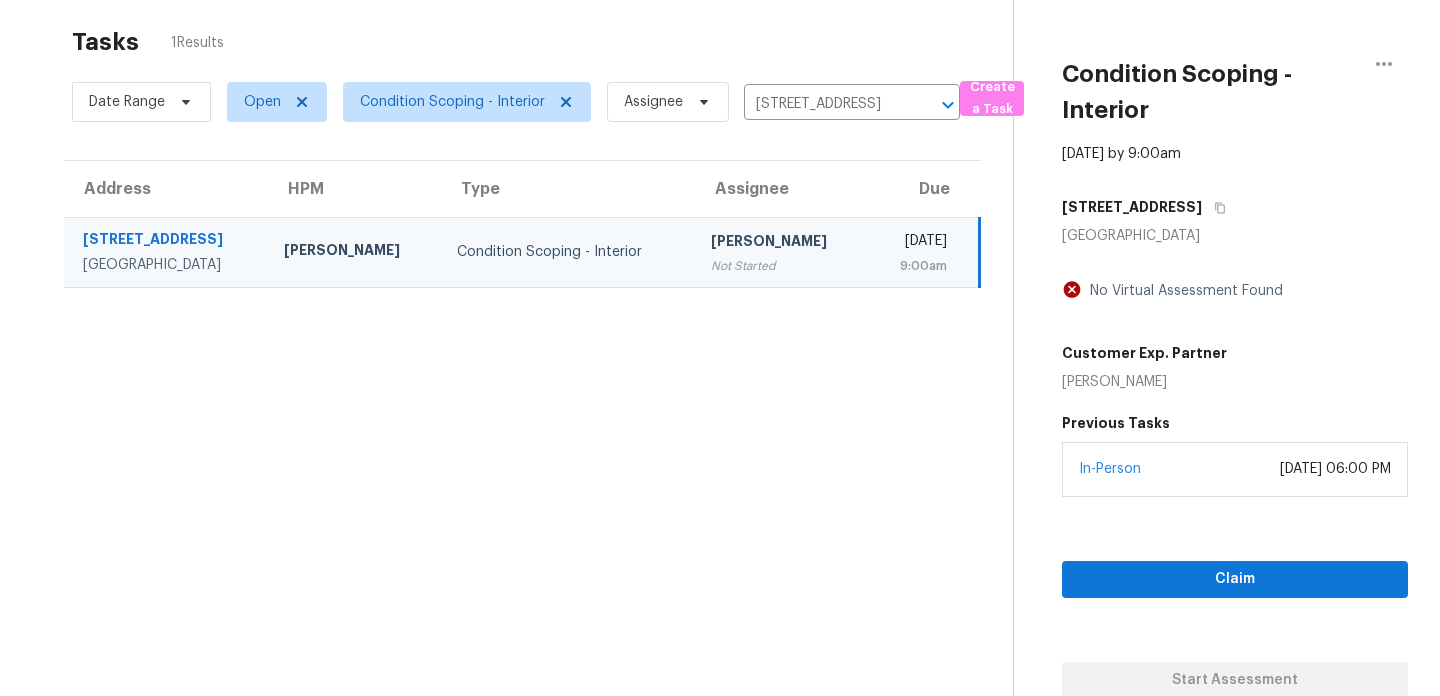 scroll, scrollTop: 63, scrollLeft: 0, axis: vertical 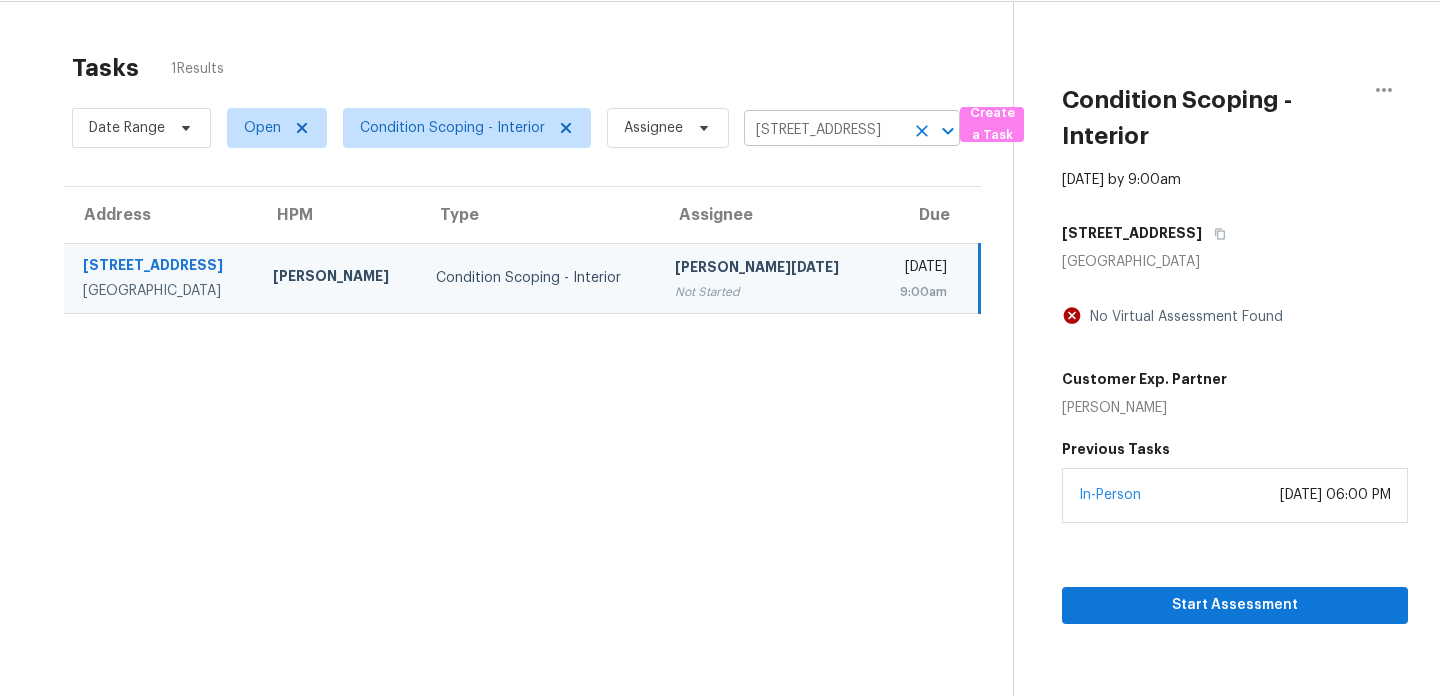 click on "[STREET_ADDRESS]" at bounding box center [824, 130] 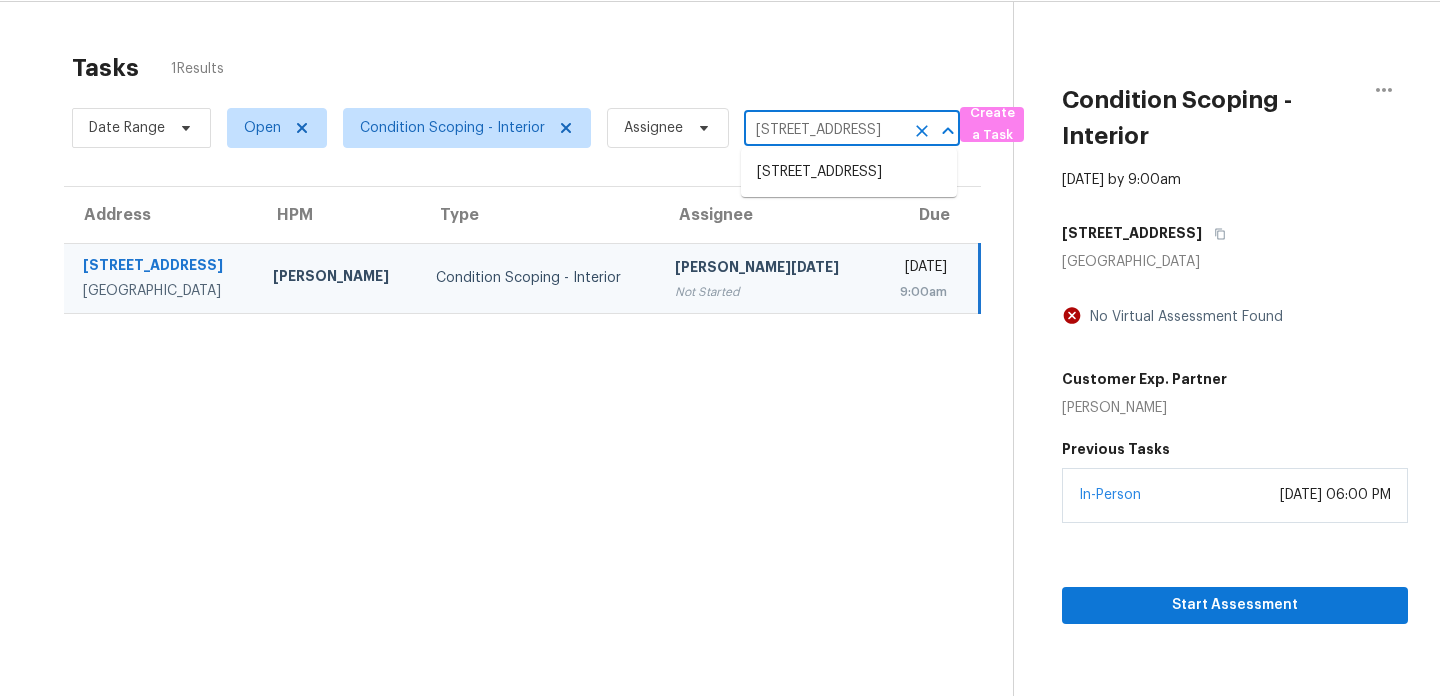 paste on "[STREET_ADDRESS][PERSON_NAME]" 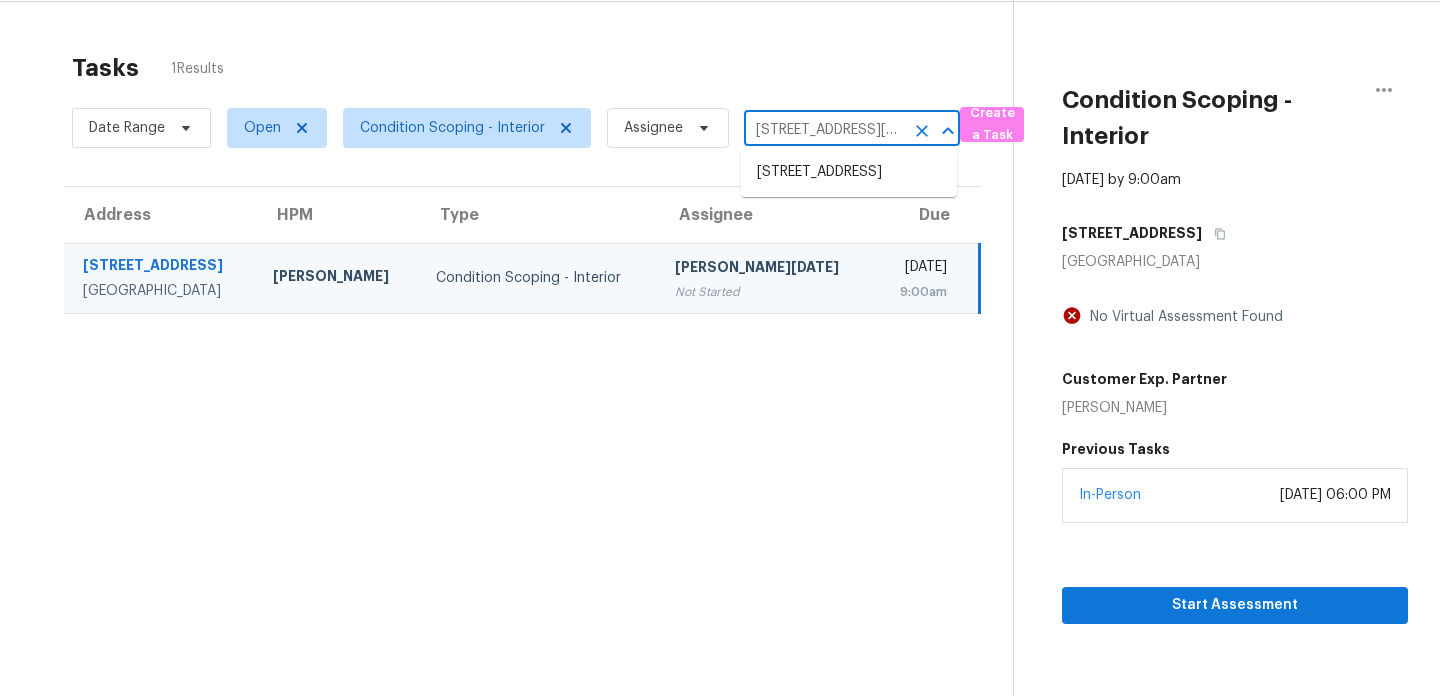 scroll, scrollTop: 0, scrollLeft: 47, axis: horizontal 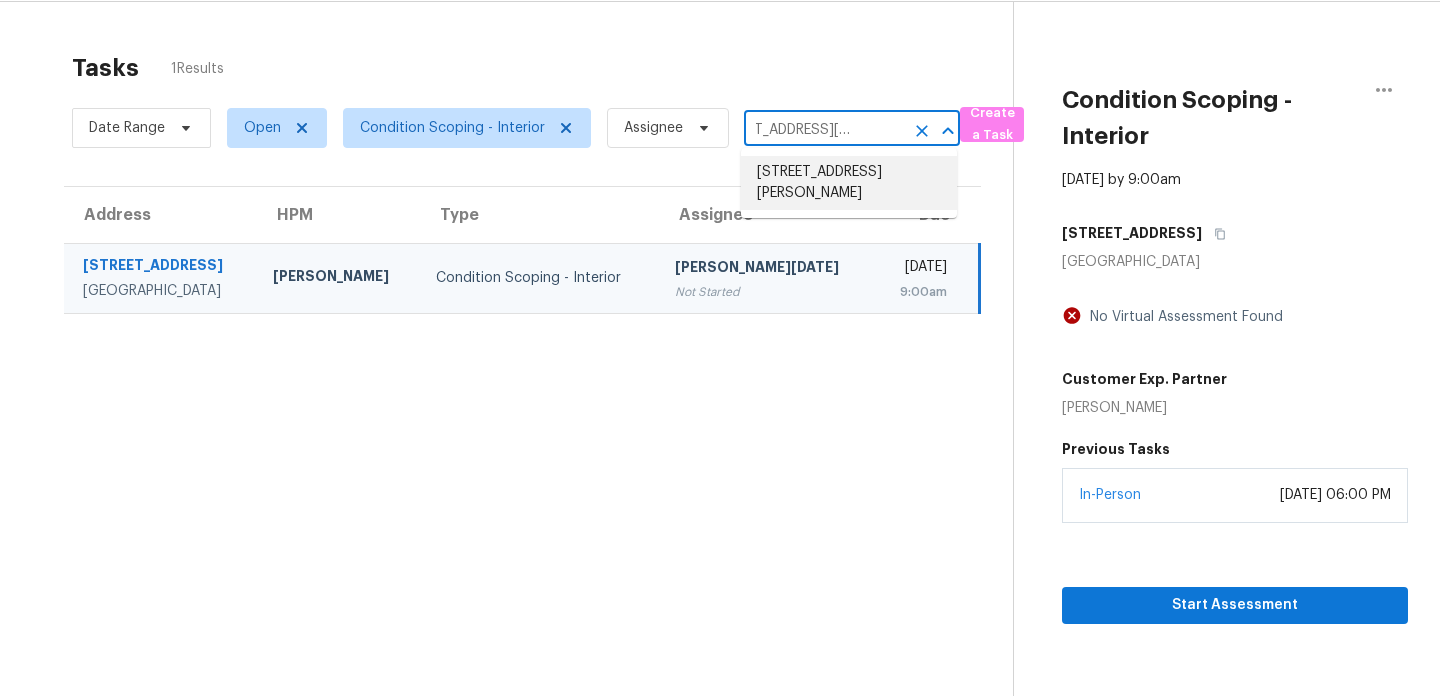 click on "[STREET_ADDRESS][PERSON_NAME]" at bounding box center (849, 183) 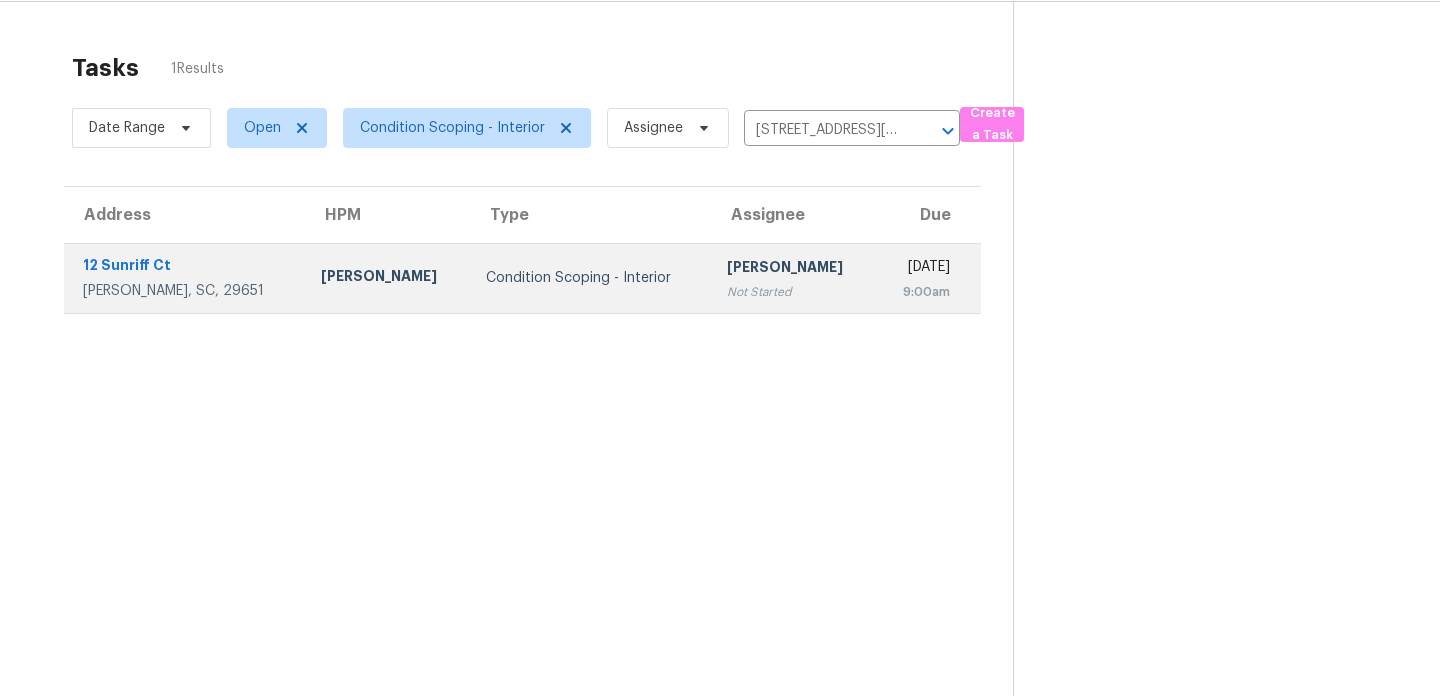 click on "[PERSON_NAME] Not Started" at bounding box center (793, 279) 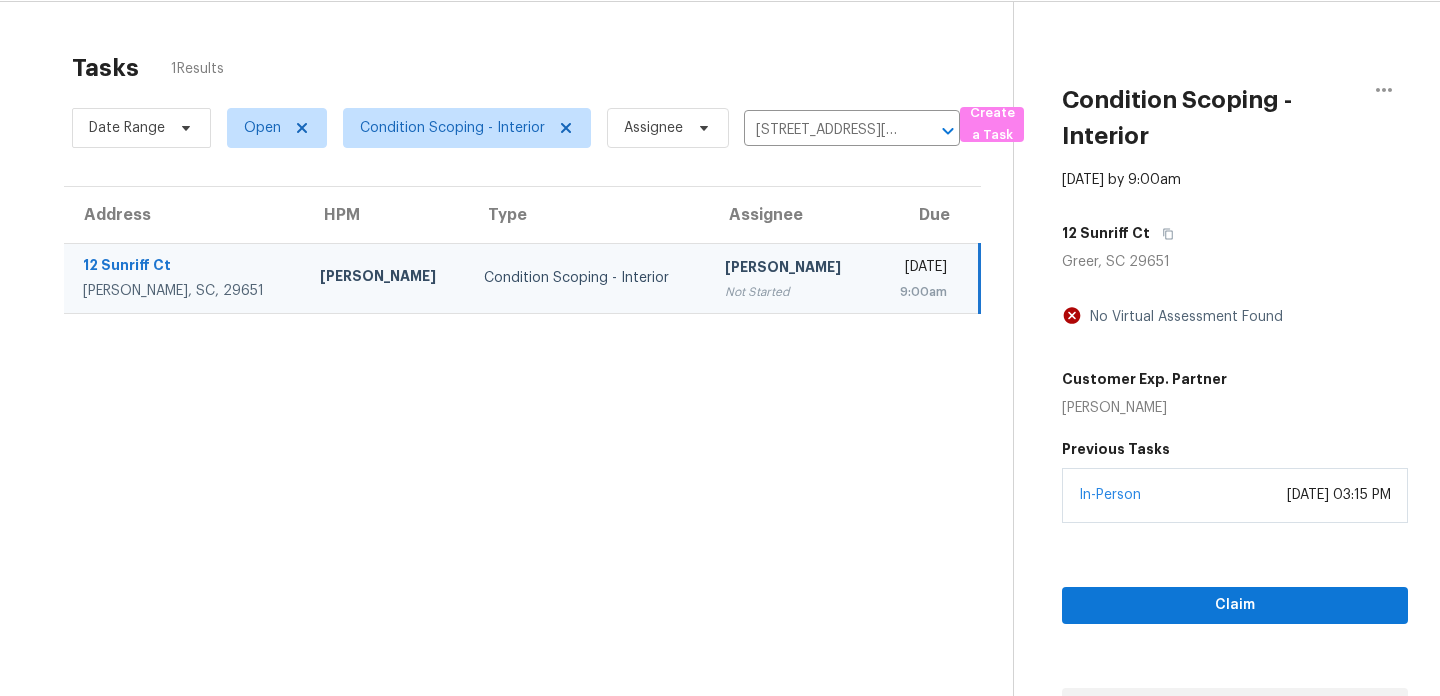 scroll, scrollTop: 67, scrollLeft: 0, axis: vertical 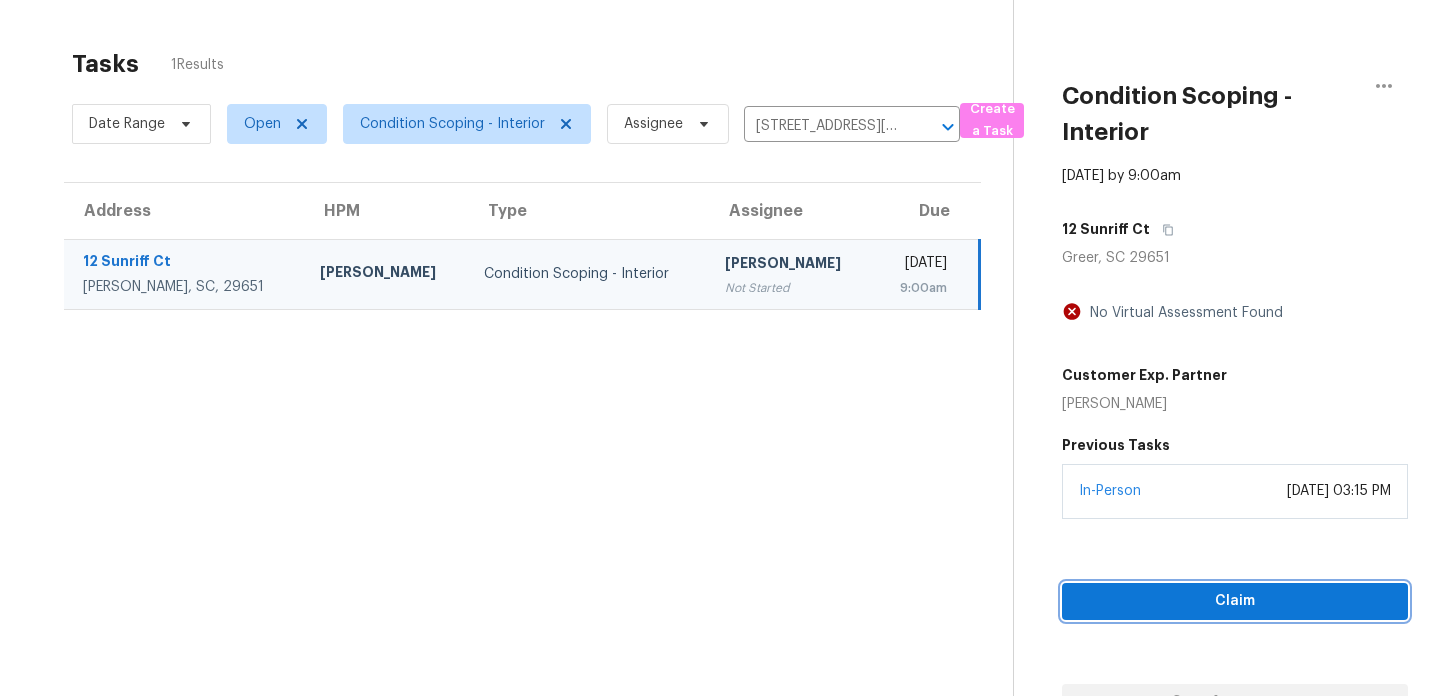 click on "Claim" at bounding box center (1235, 601) 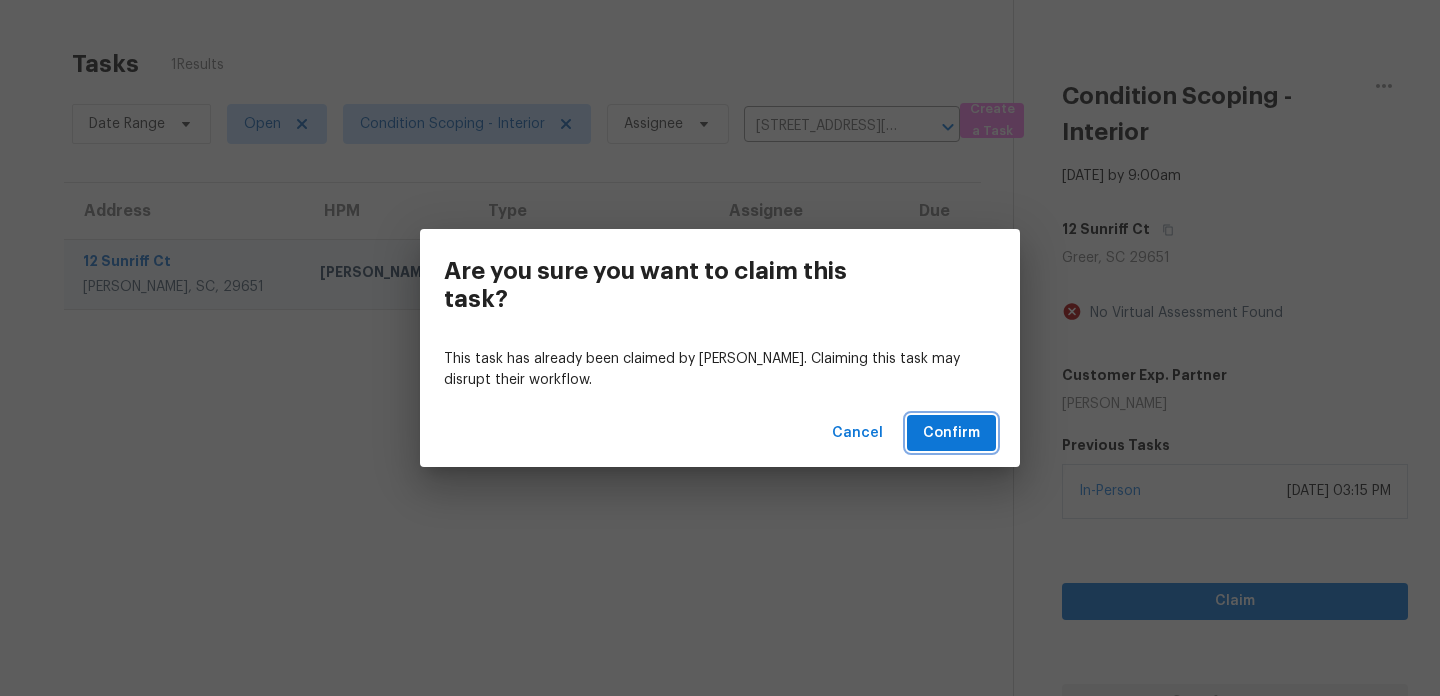 click on "Confirm" at bounding box center [951, 433] 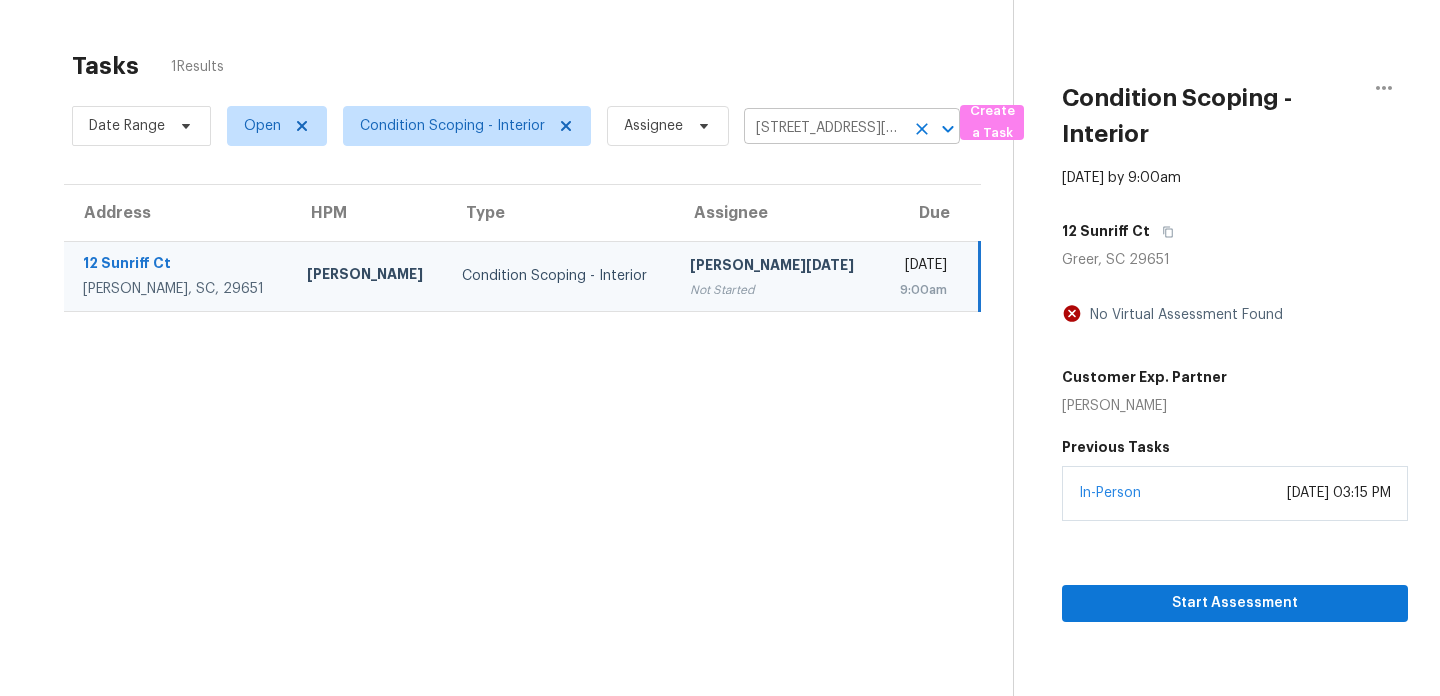 scroll, scrollTop: 63, scrollLeft: 0, axis: vertical 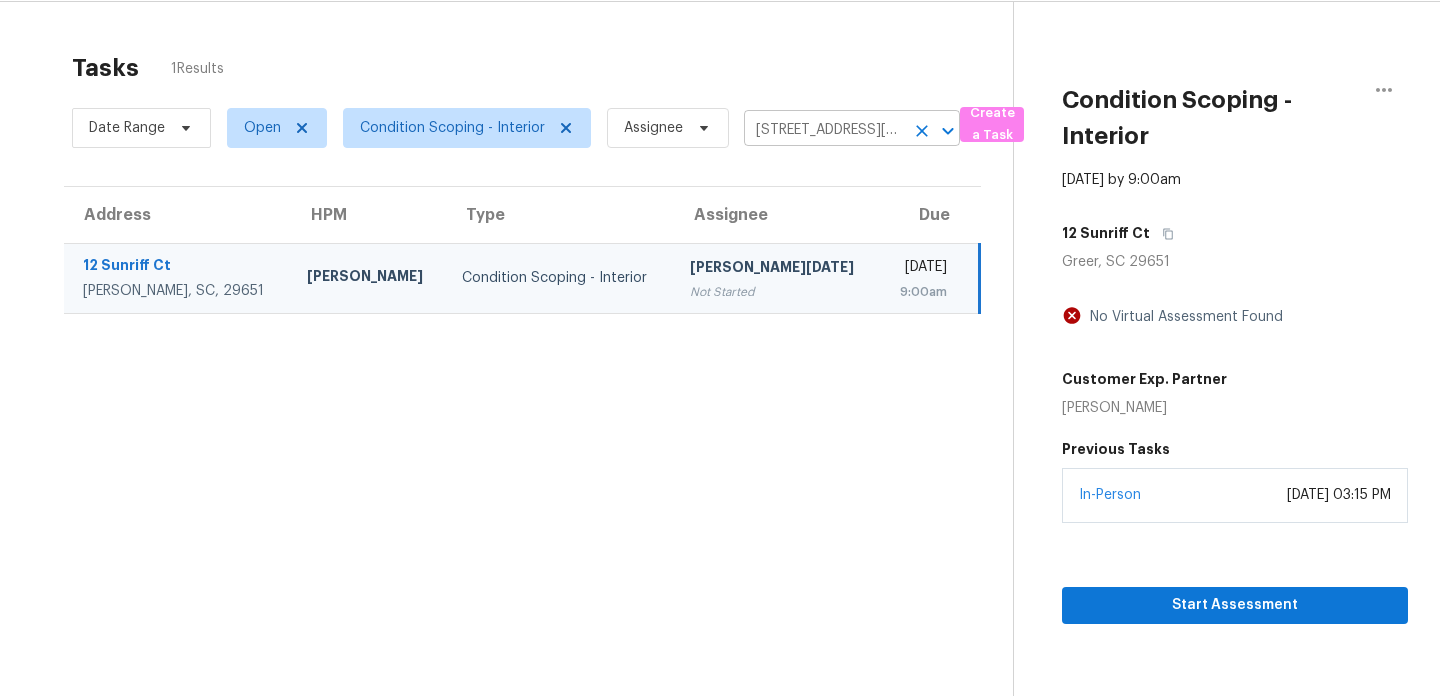 click on "[STREET_ADDRESS][PERSON_NAME]" at bounding box center [824, 130] 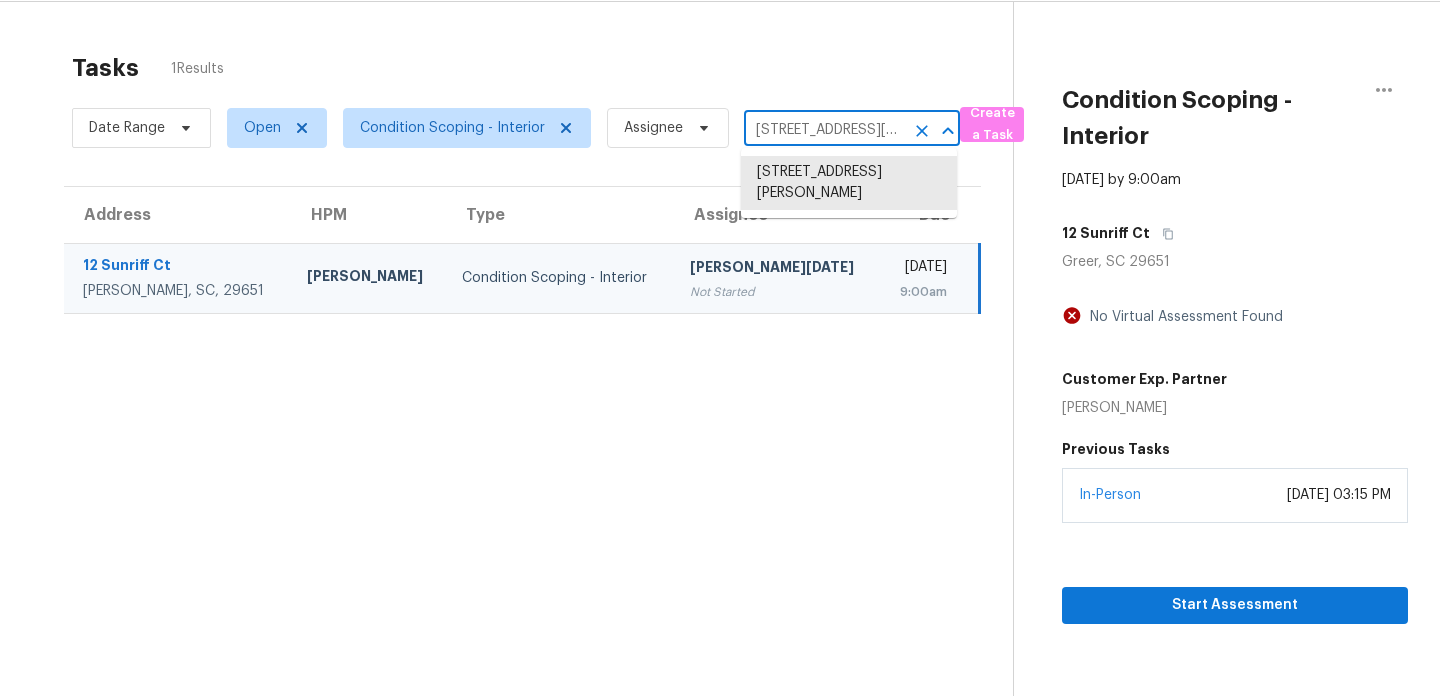 paste on "[STREET_ADDRESS][PERSON_NAME]" 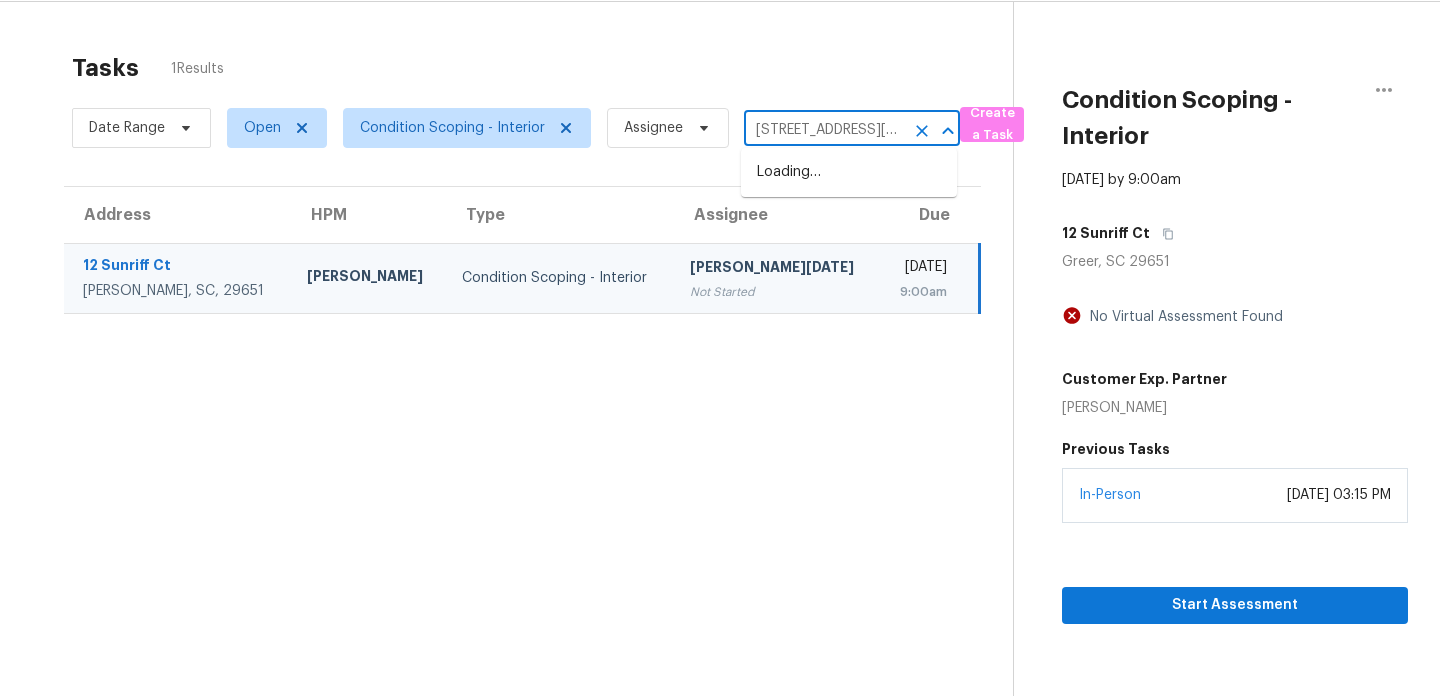 scroll, scrollTop: 0, scrollLeft: 93, axis: horizontal 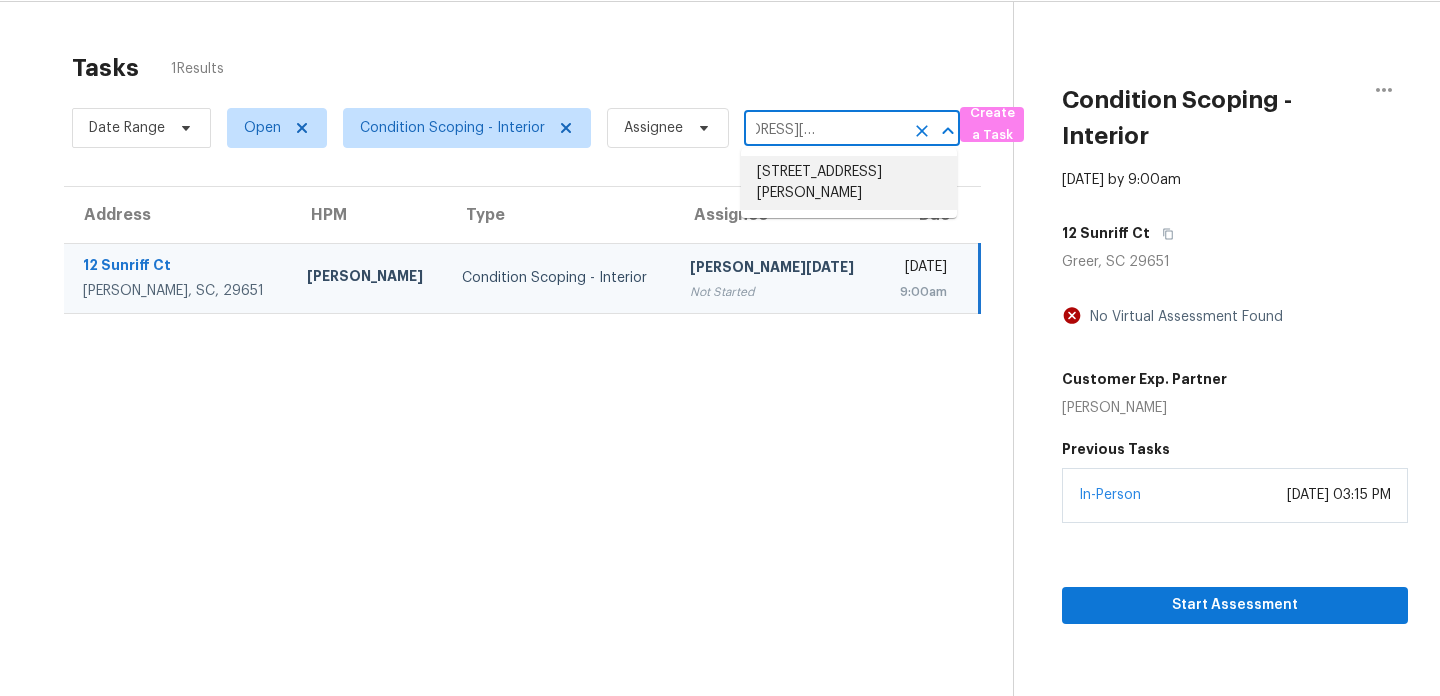 click on "[STREET_ADDRESS][PERSON_NAME]" at bounding box center (849, 183) 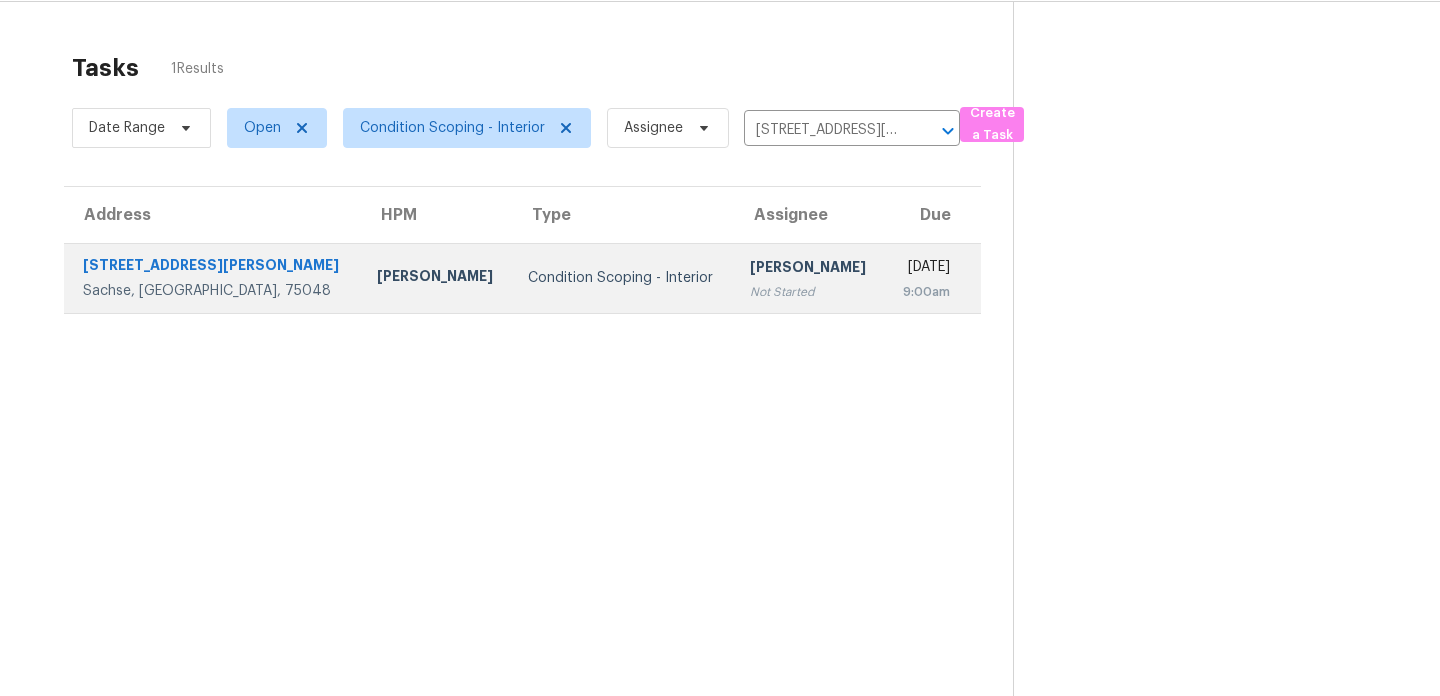 click on "[PERSON_NAME] Not Started" at bounding box center [809, 279] 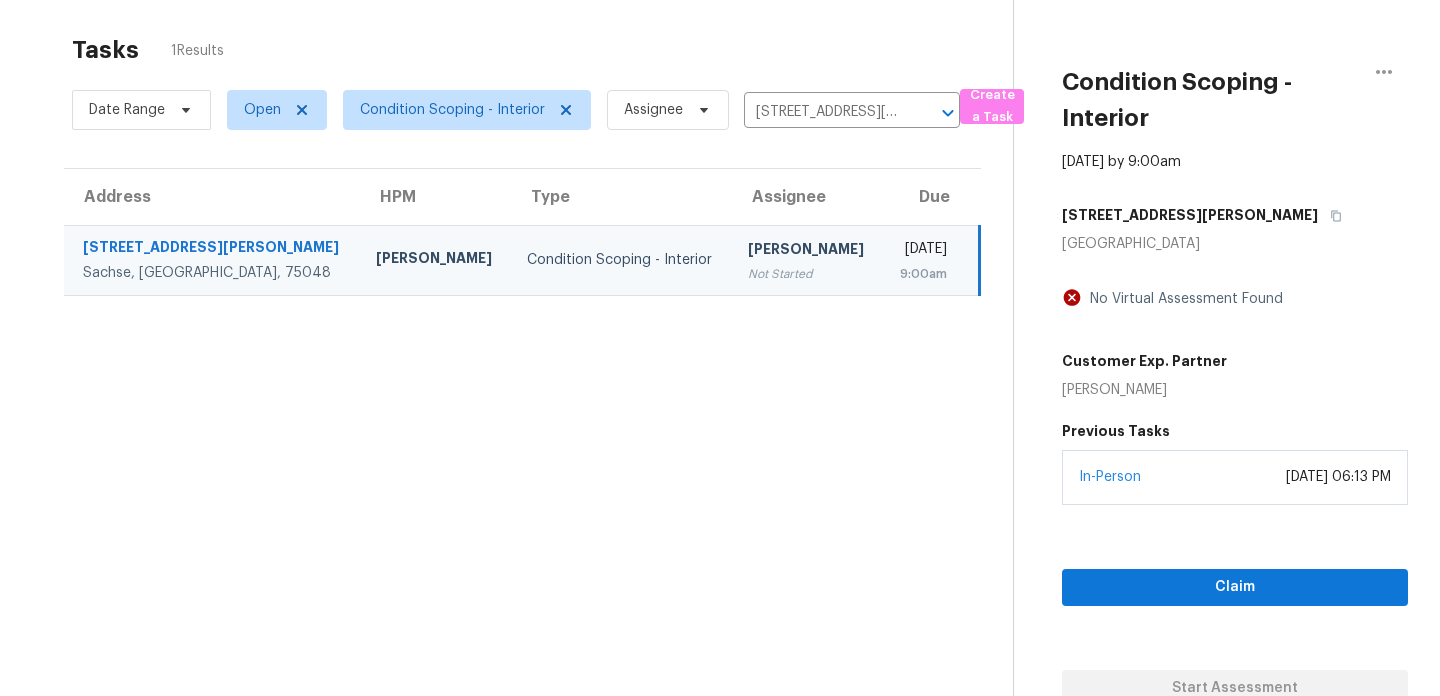 scroll, scrollTop: 87, scrollLeft: 0, axis: vertical 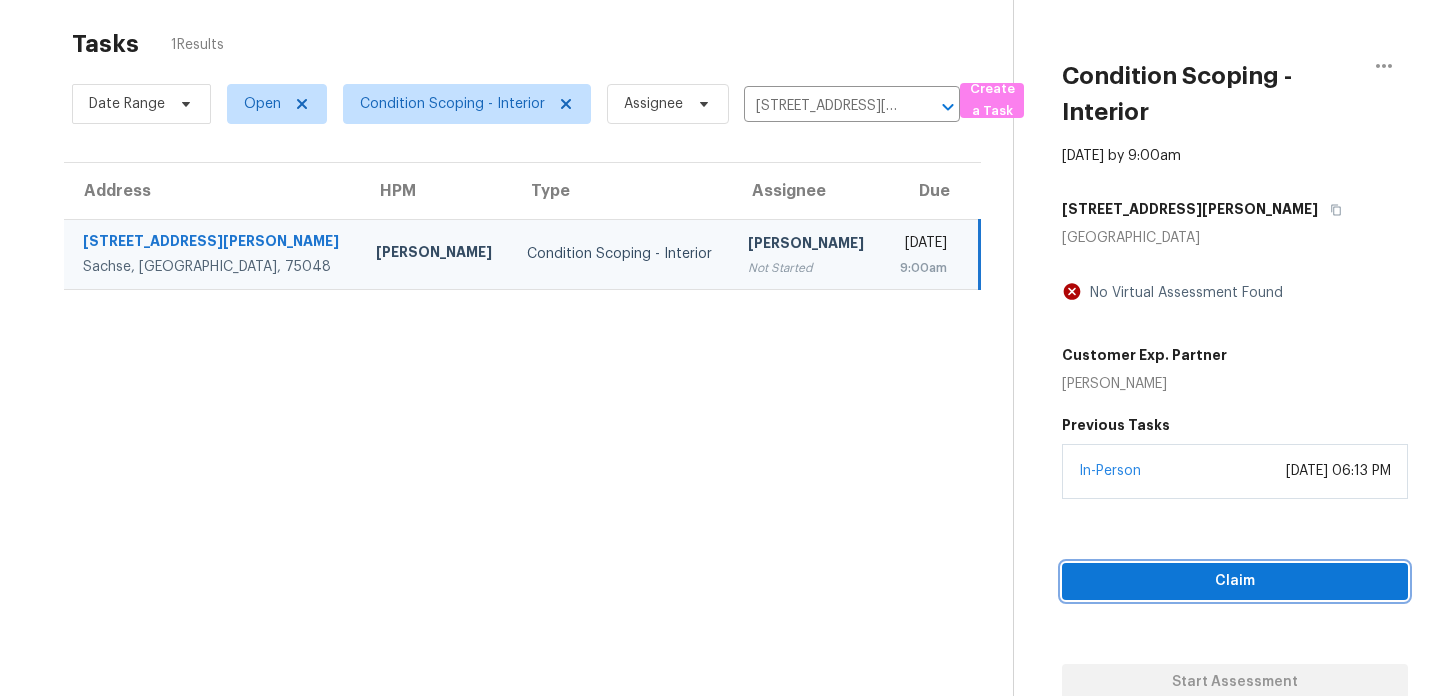 click on "Claim" at bounding box center (1235, 581) 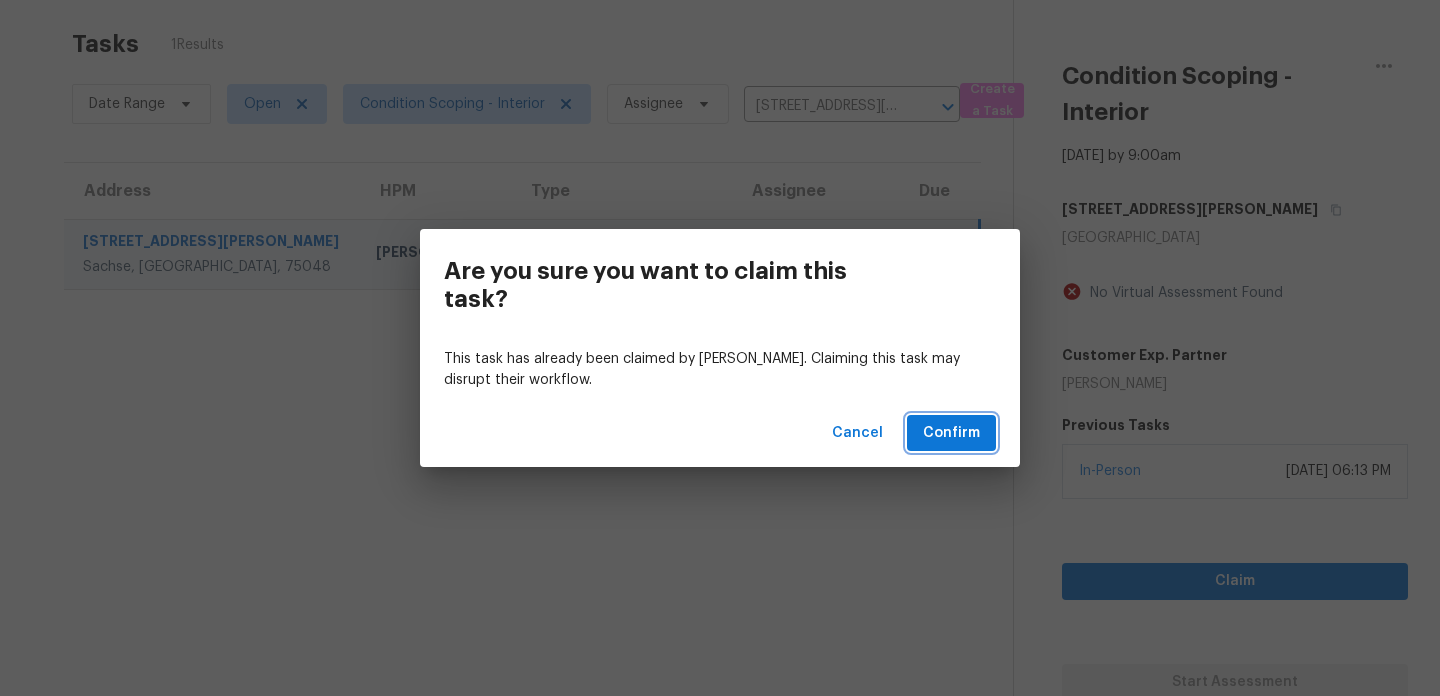 click on "Confirm" at bounding box center [951, 433] 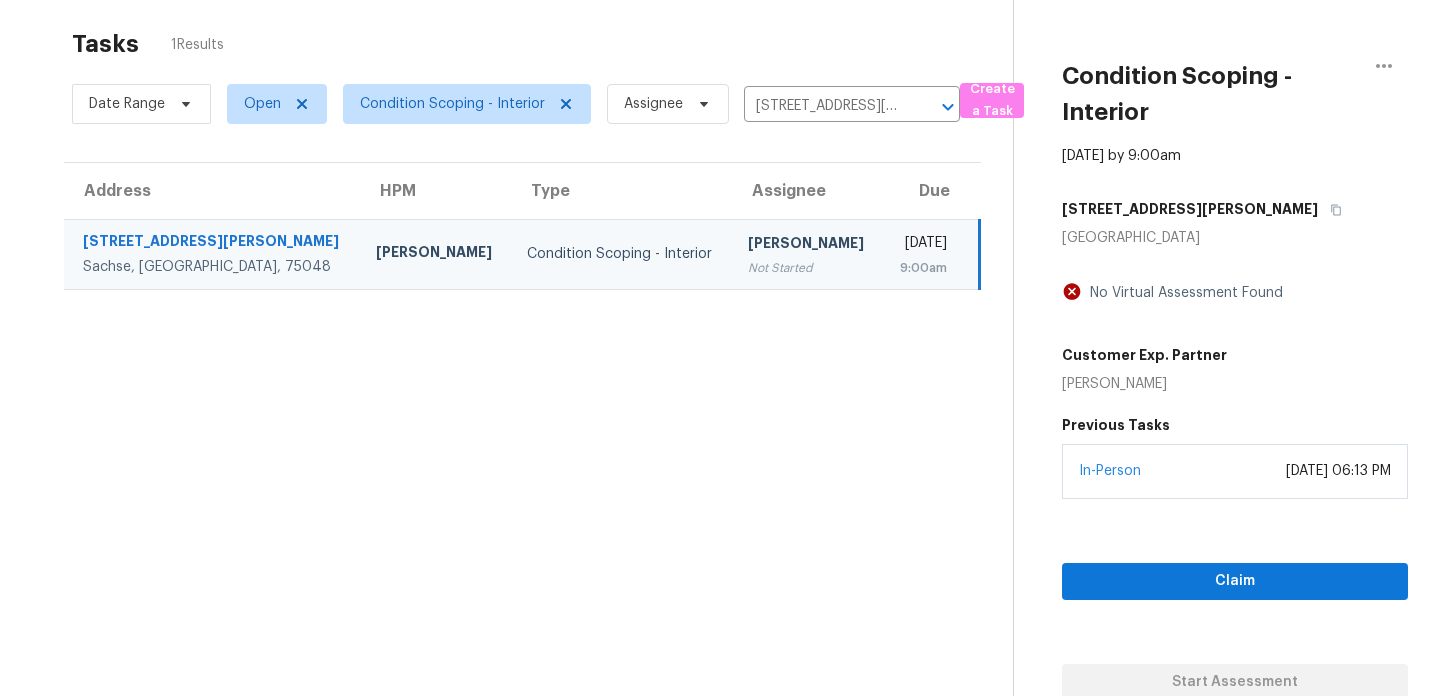 scroll, scrollTop: 63, scrollLeft: 0, axis: vertical 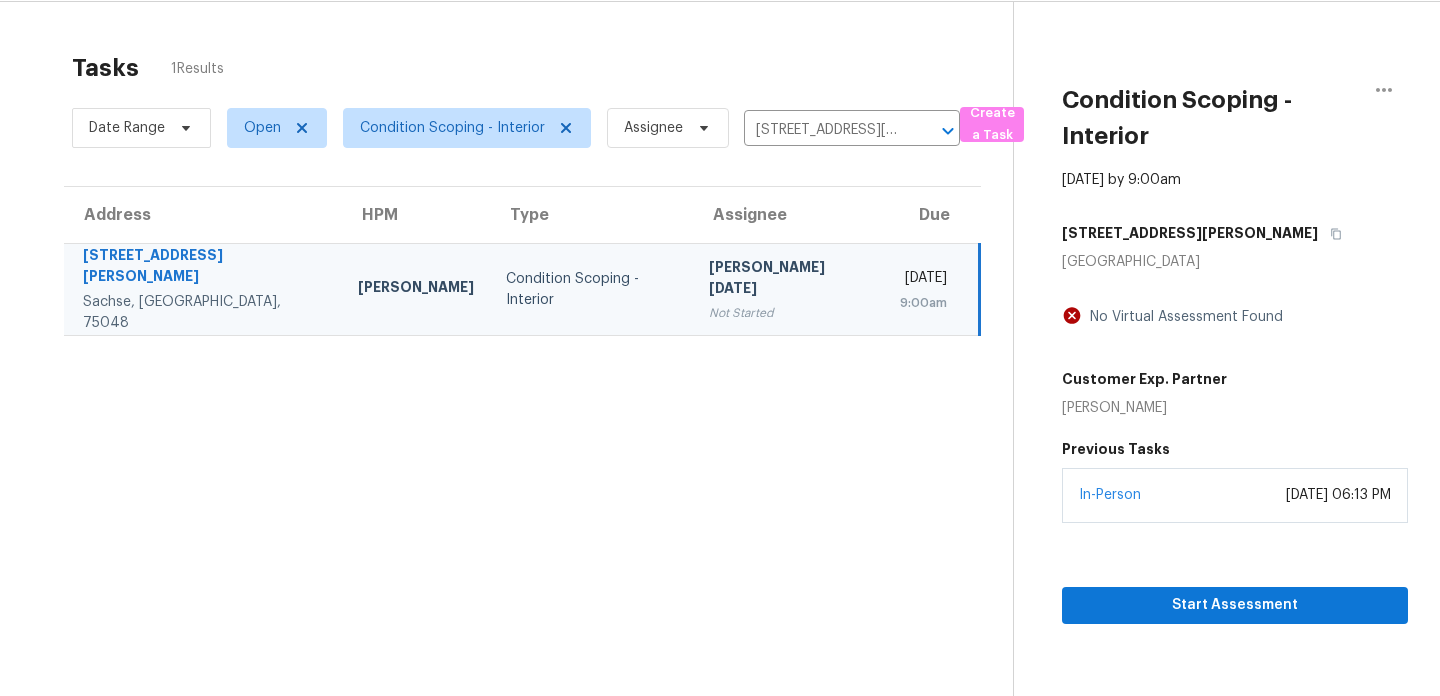 click on "Tasks 1  Results" at bounding box center [542, 68] 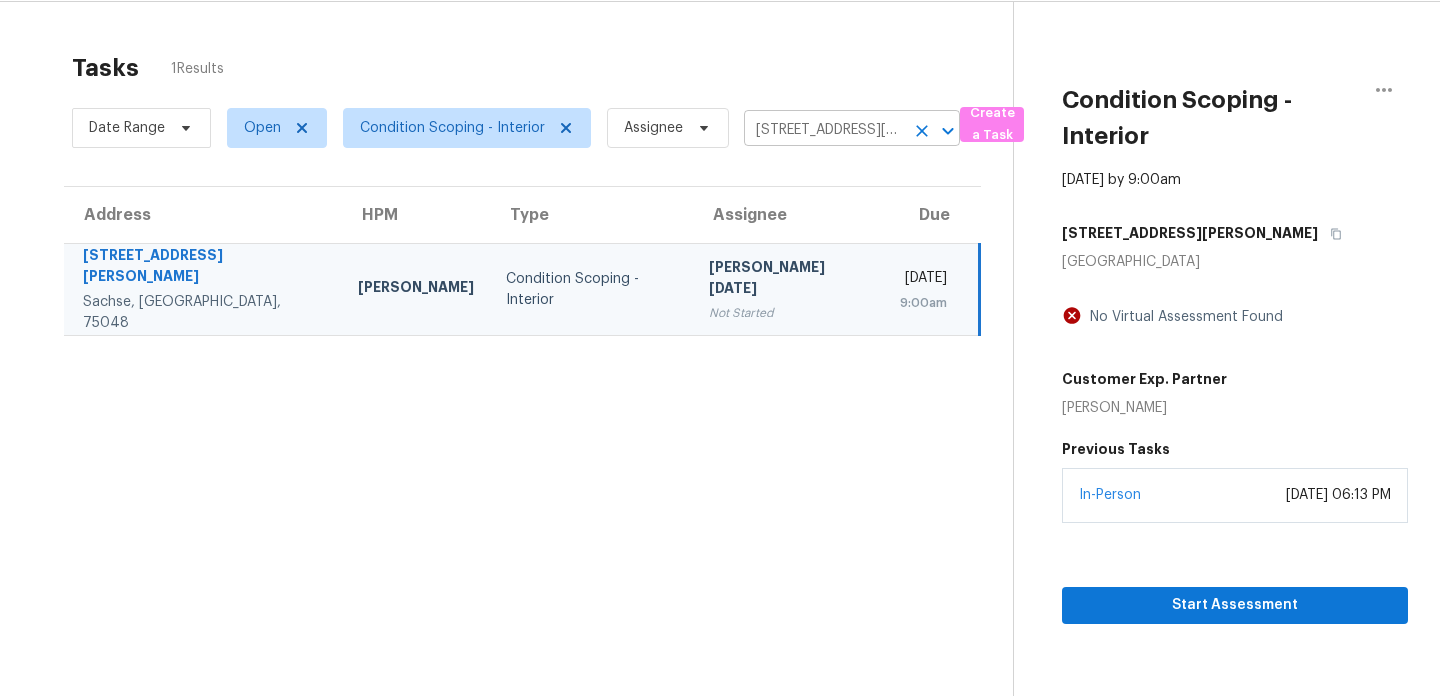 click on "[STREET_ADDRESS][PERSON_NAME]" at bounding box center [824, 130] 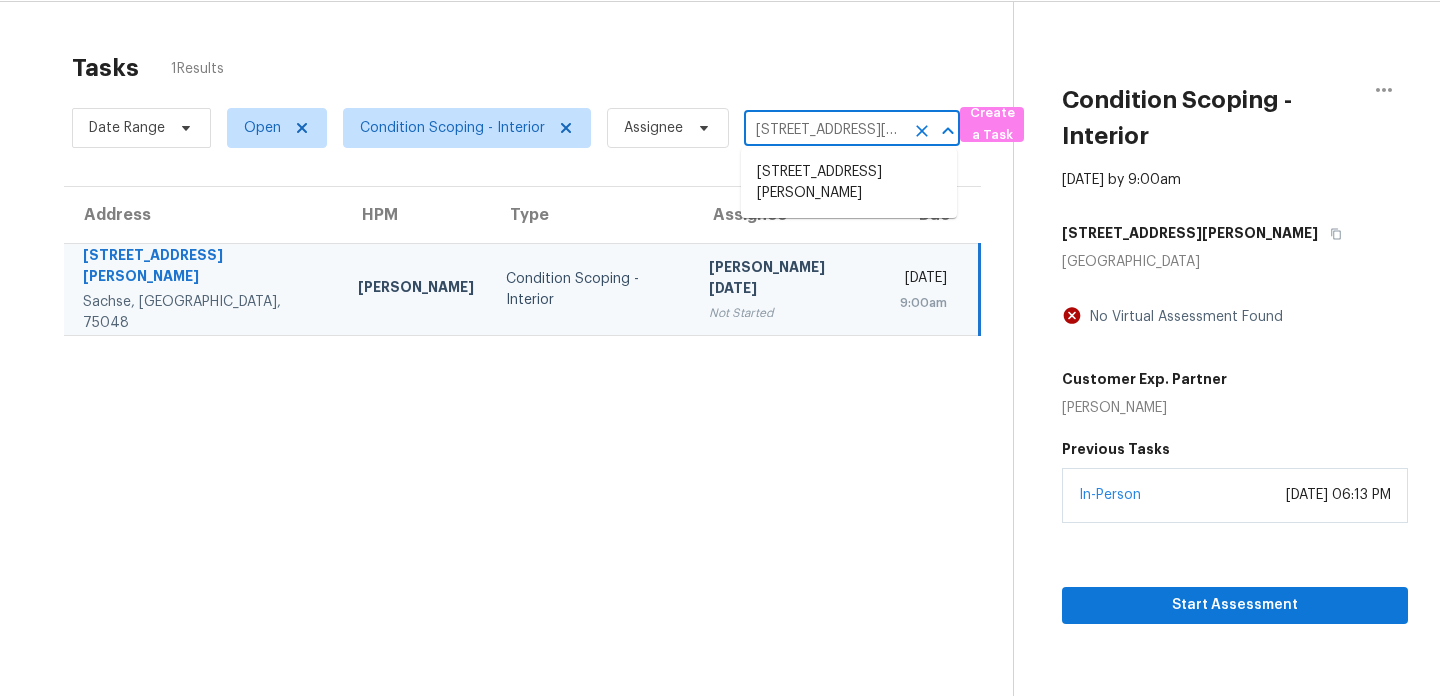 paste on "[STREET_ADDRESS]" 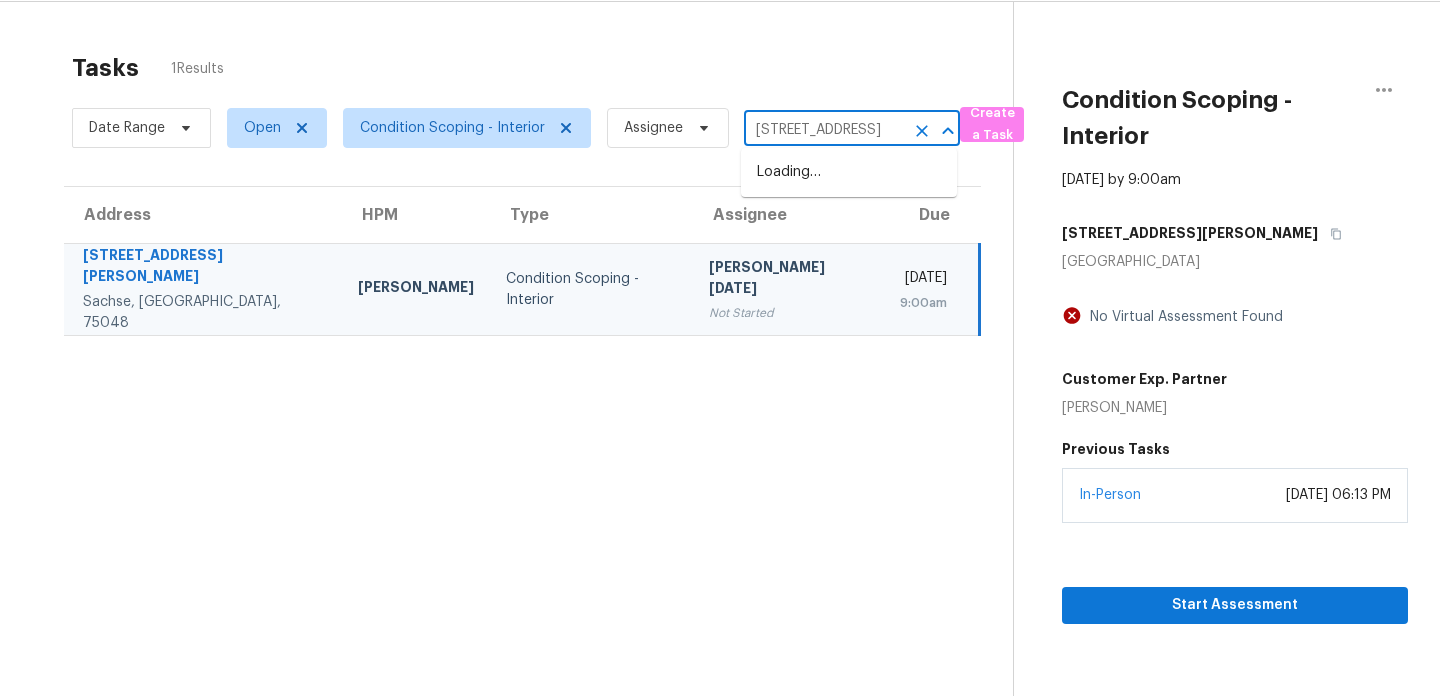 scroll, scrollTop: 0, scrollLeft: 141, axis: horizontal 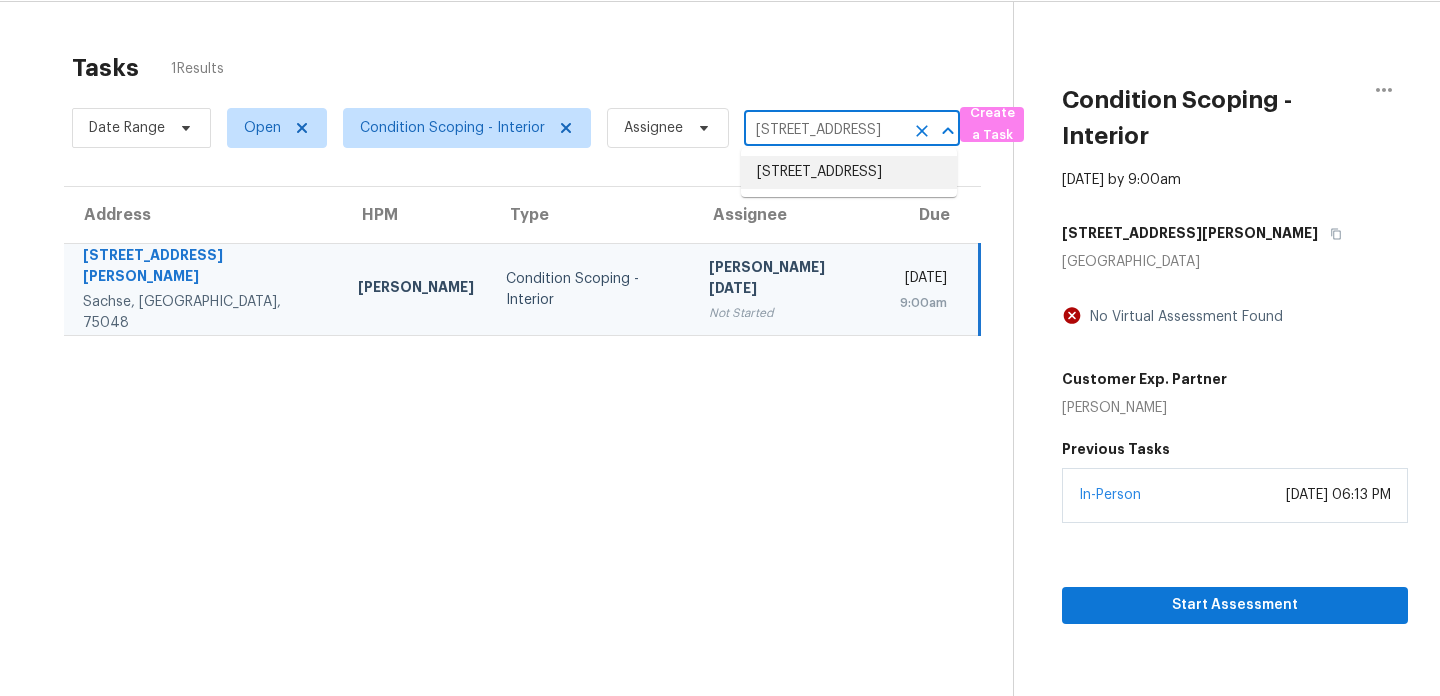 click on "[STREET_ADDRESS]" at bounding box center [849, 172] 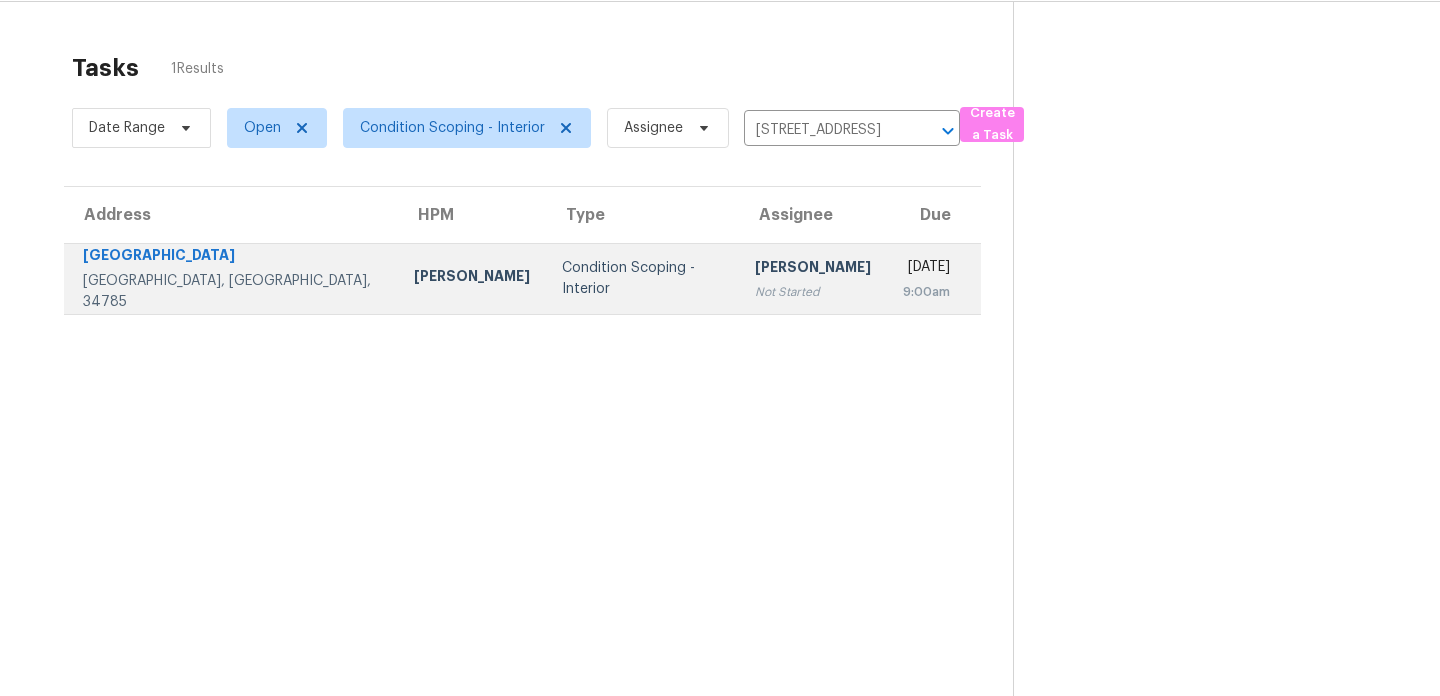 click on "[PERSON_NAME] Not Started" at bounding box center [813, 279] 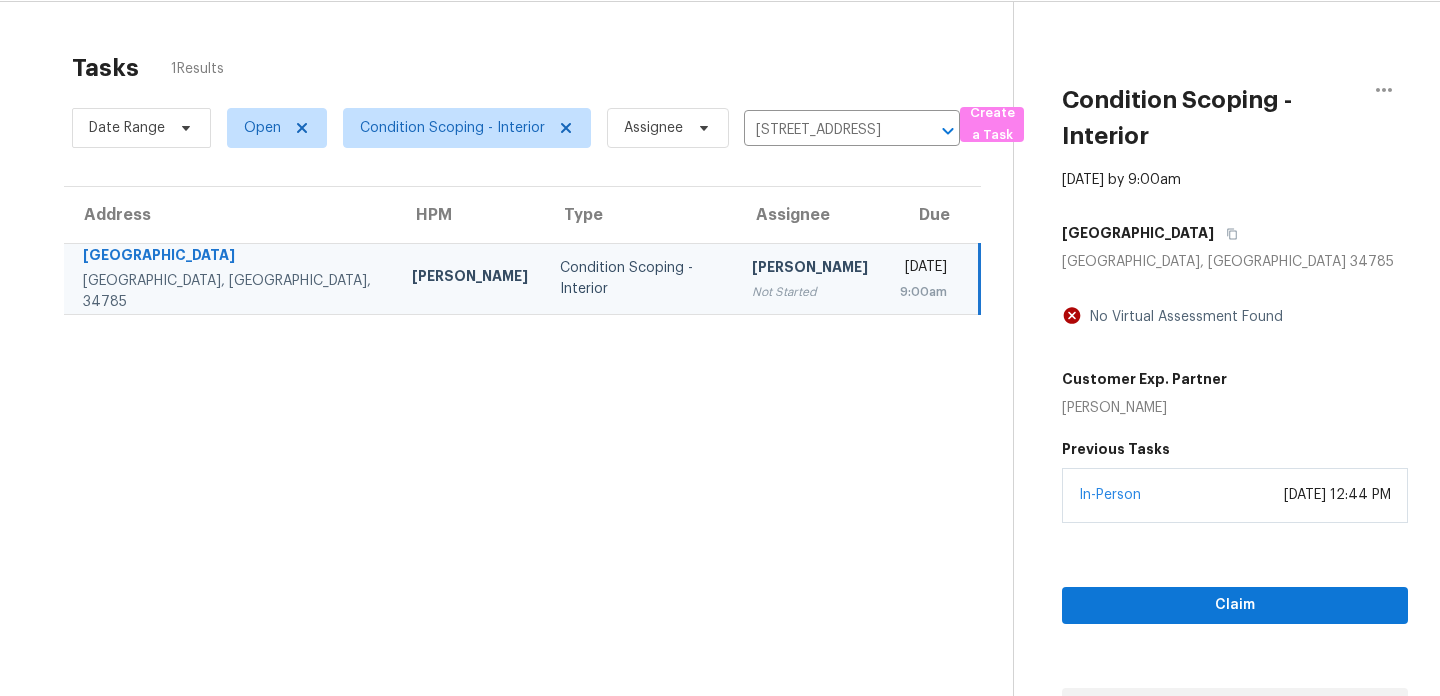 scroll, scrollTop: 89, scrollLeft: 0, axis: vertical 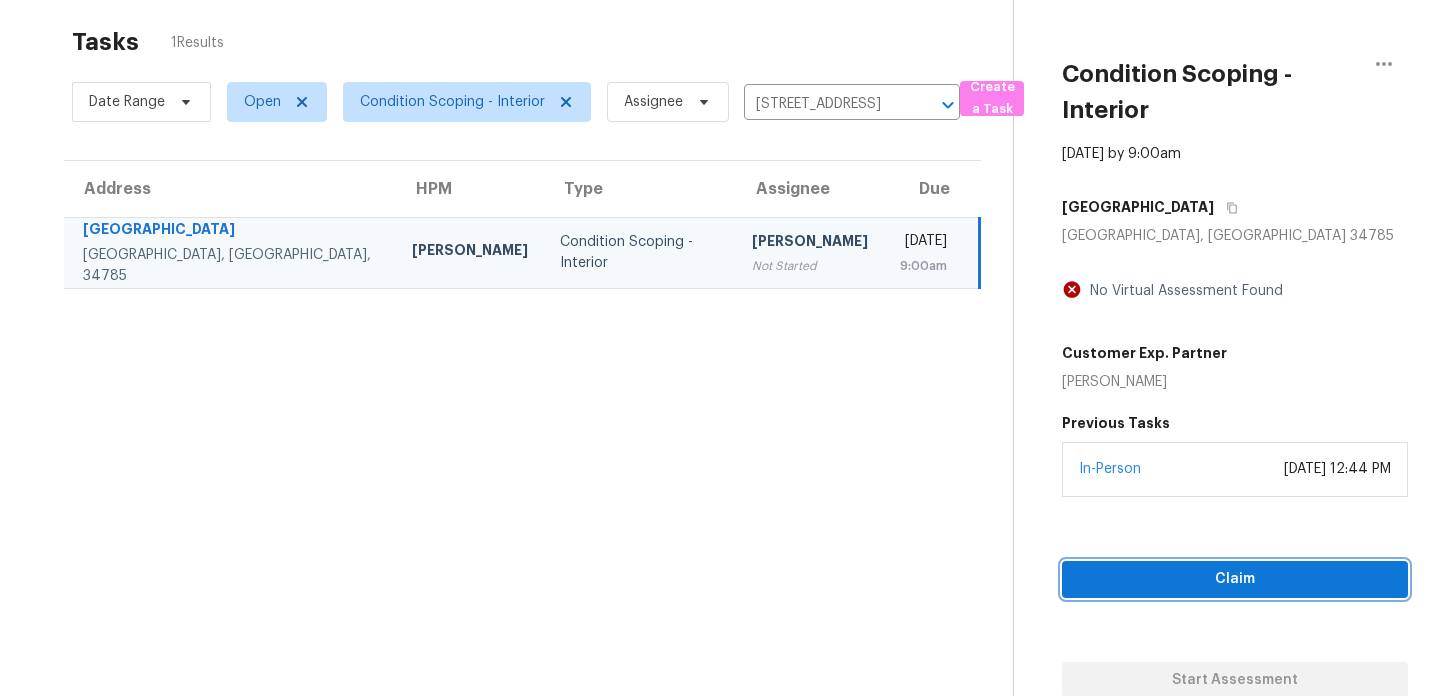 click on "Claim" at bounding box center [1235, 579] 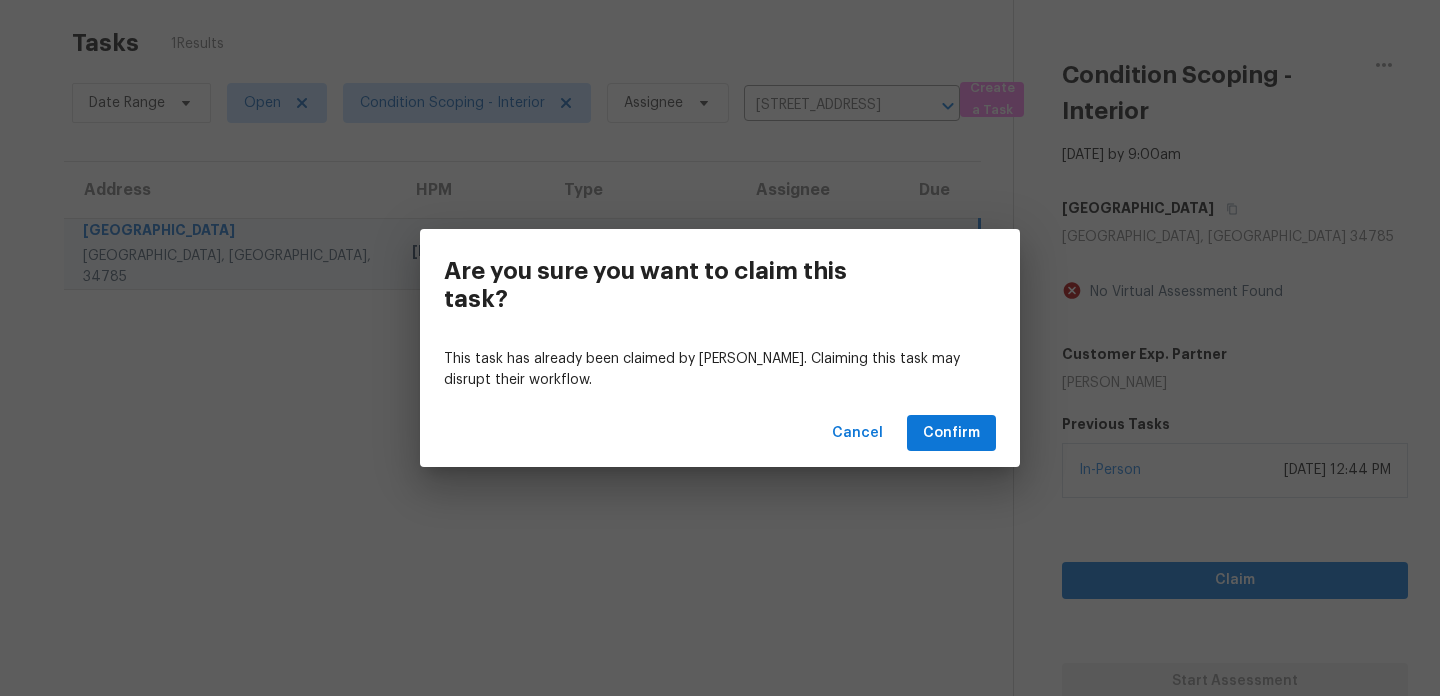 scroll, scrollTop: 89, scrollLeft: 0, axis: vertical 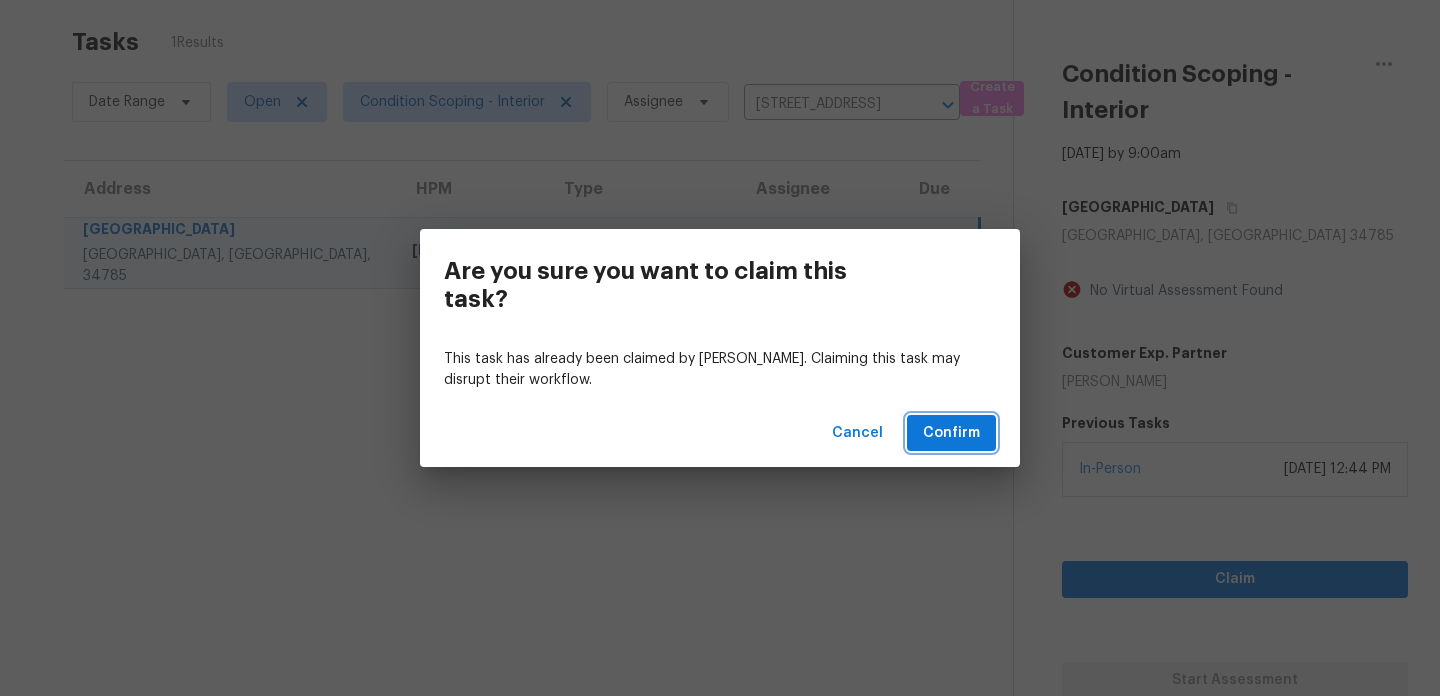 click on "Confirm" at bounding box center (951, 433) 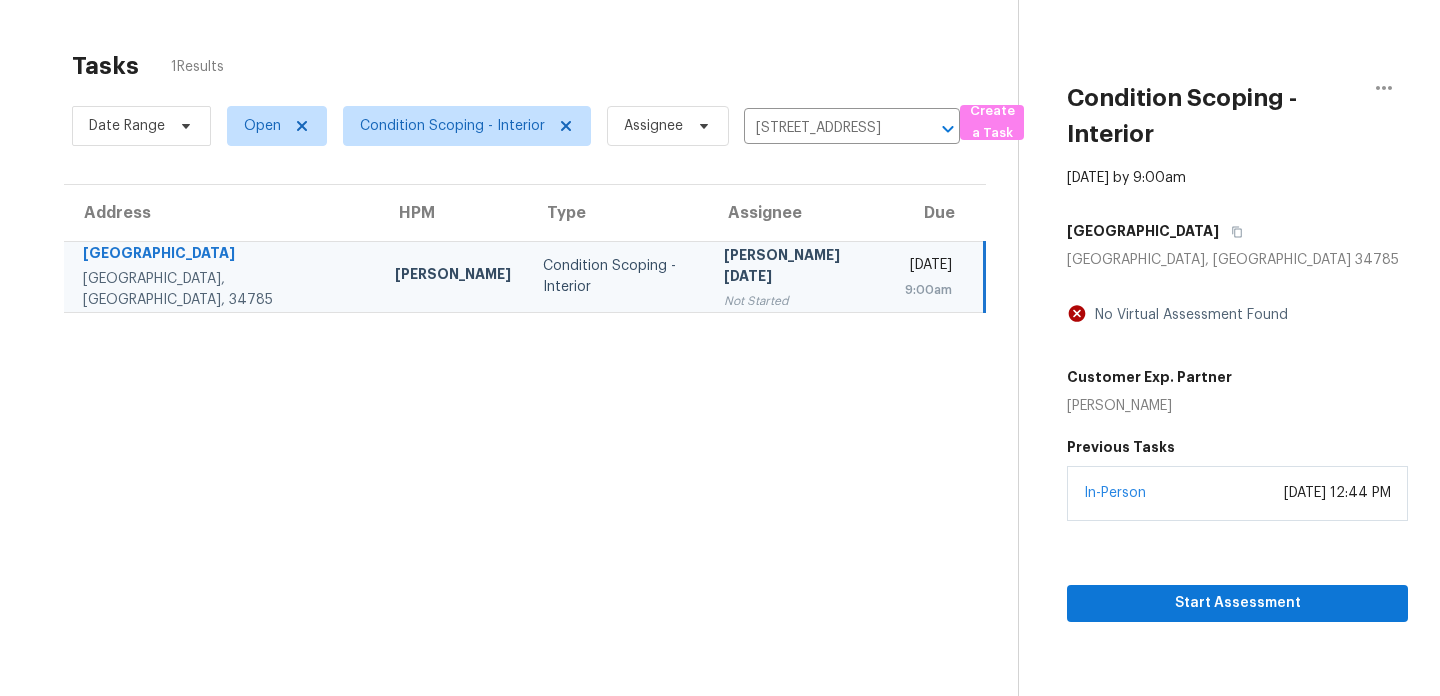 scroll, scrollTop: 63, scrollLeft: 0, axis: vertical 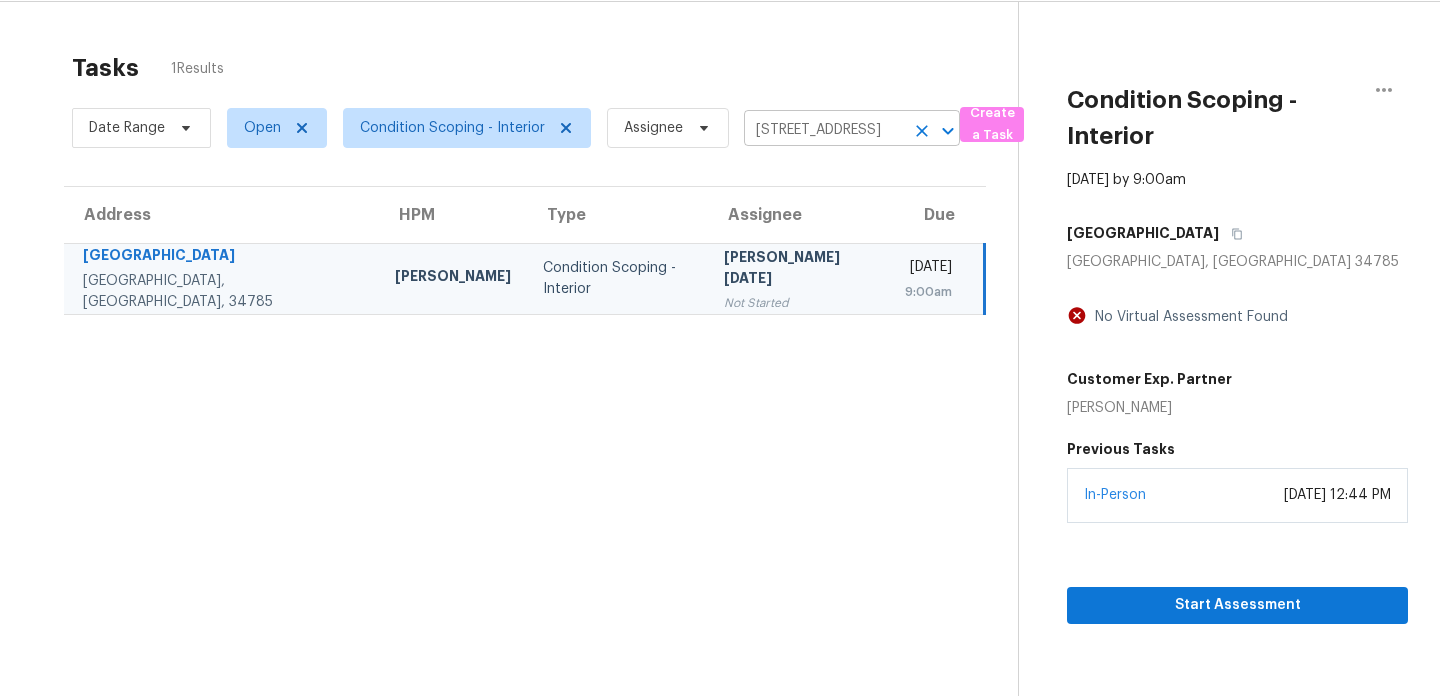 click on "[STREET_ADDRESS]" at bounding box center (824, 130) 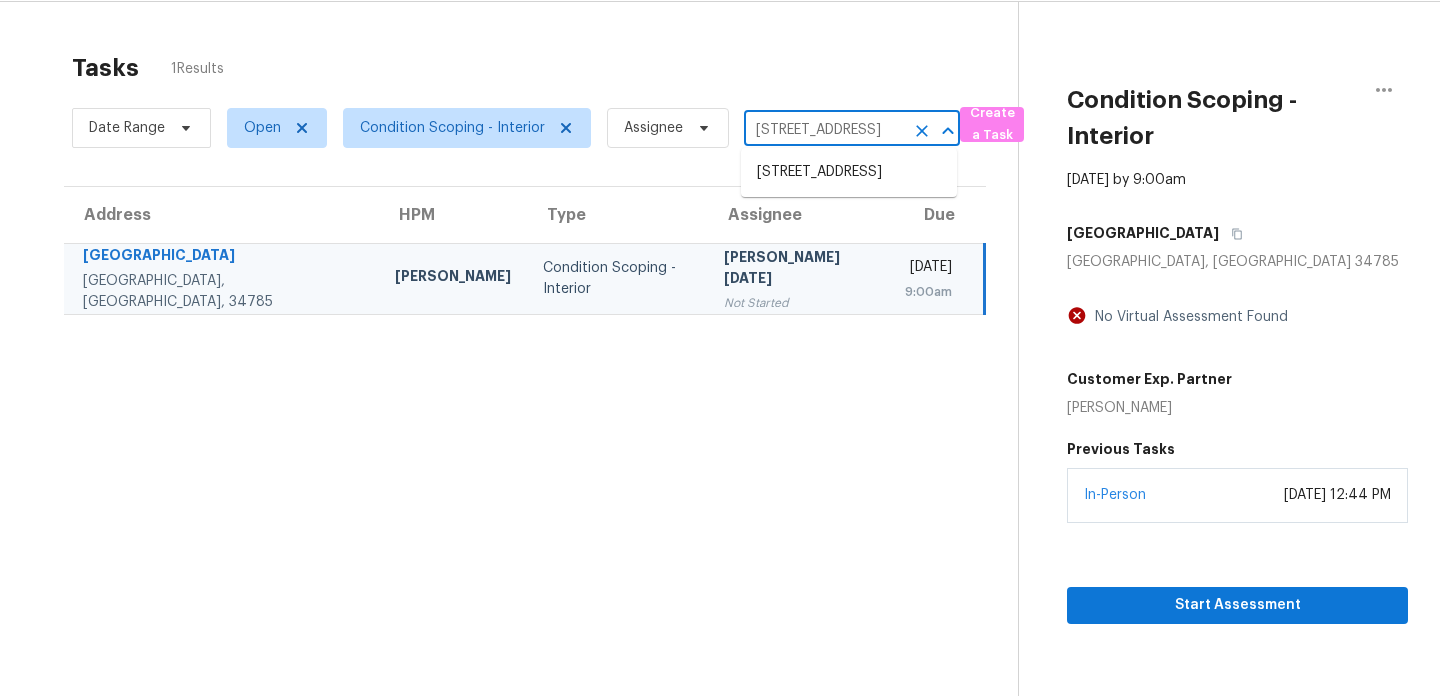 paste on "[STREET_ADDRESS]" 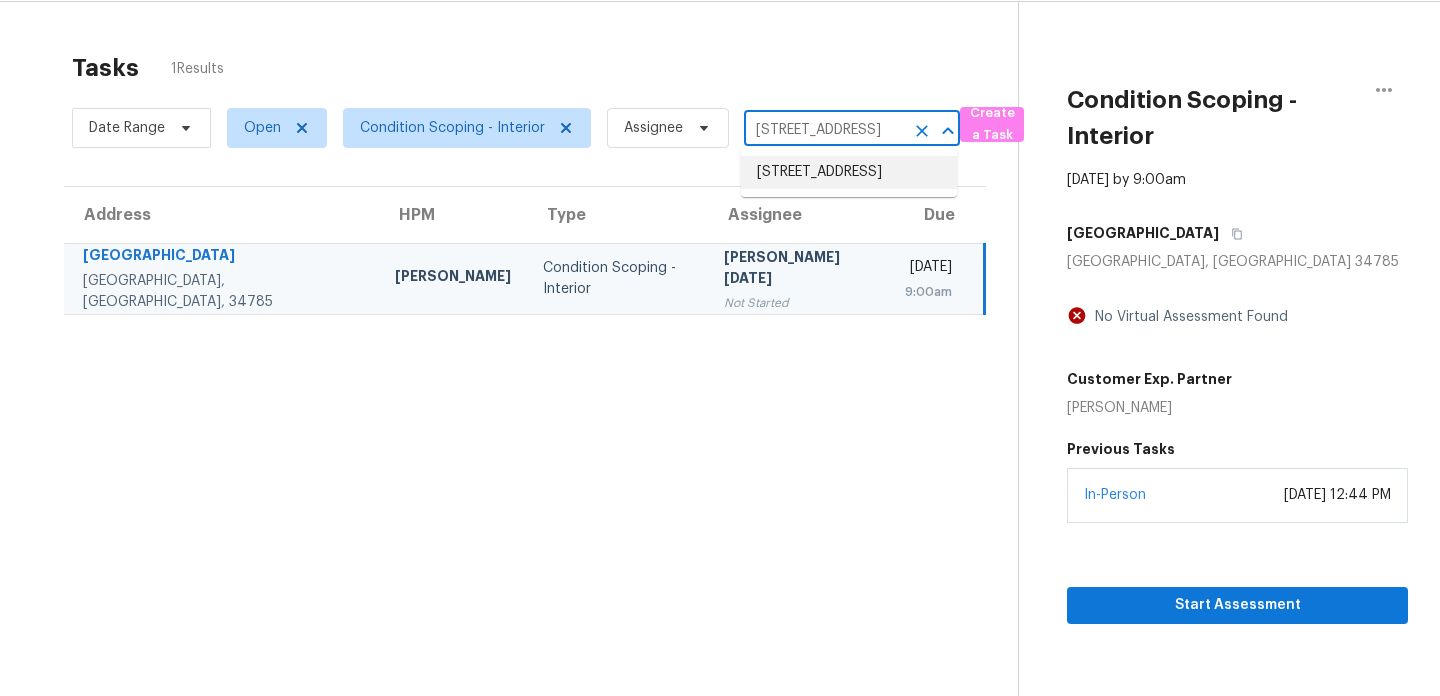 click on "[STREET_ADDRESS]" at bounding box center [849, 172] 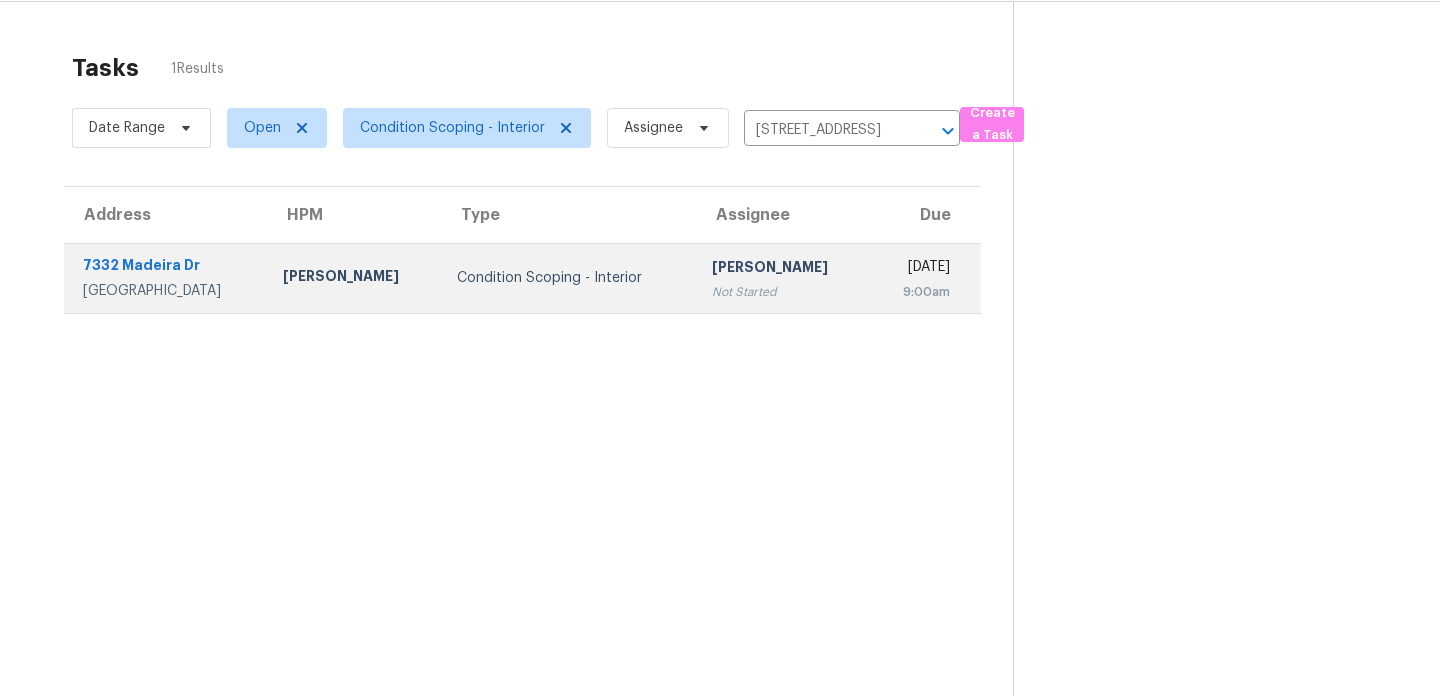 click on "9:00am" at bounding box center (918, 292) 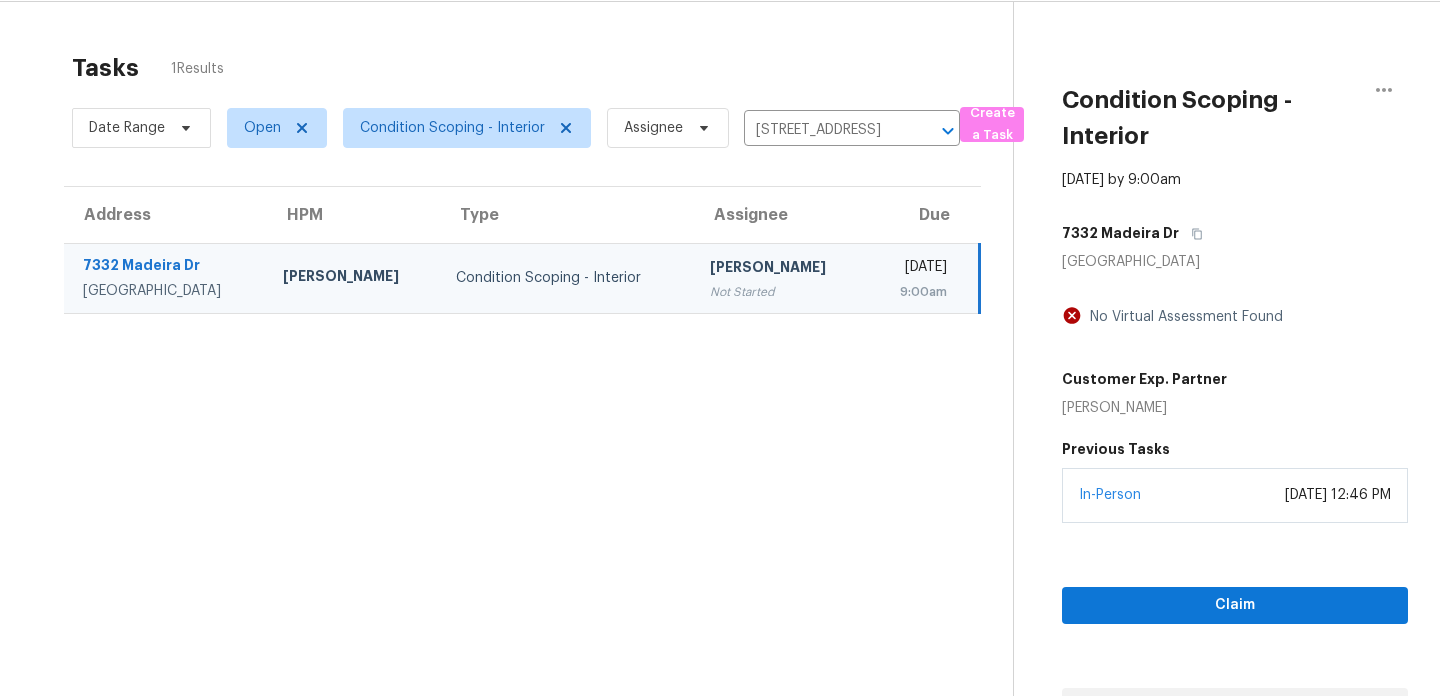scroll, scrollTop: 65, scrollLeft: 0, axis: vertical 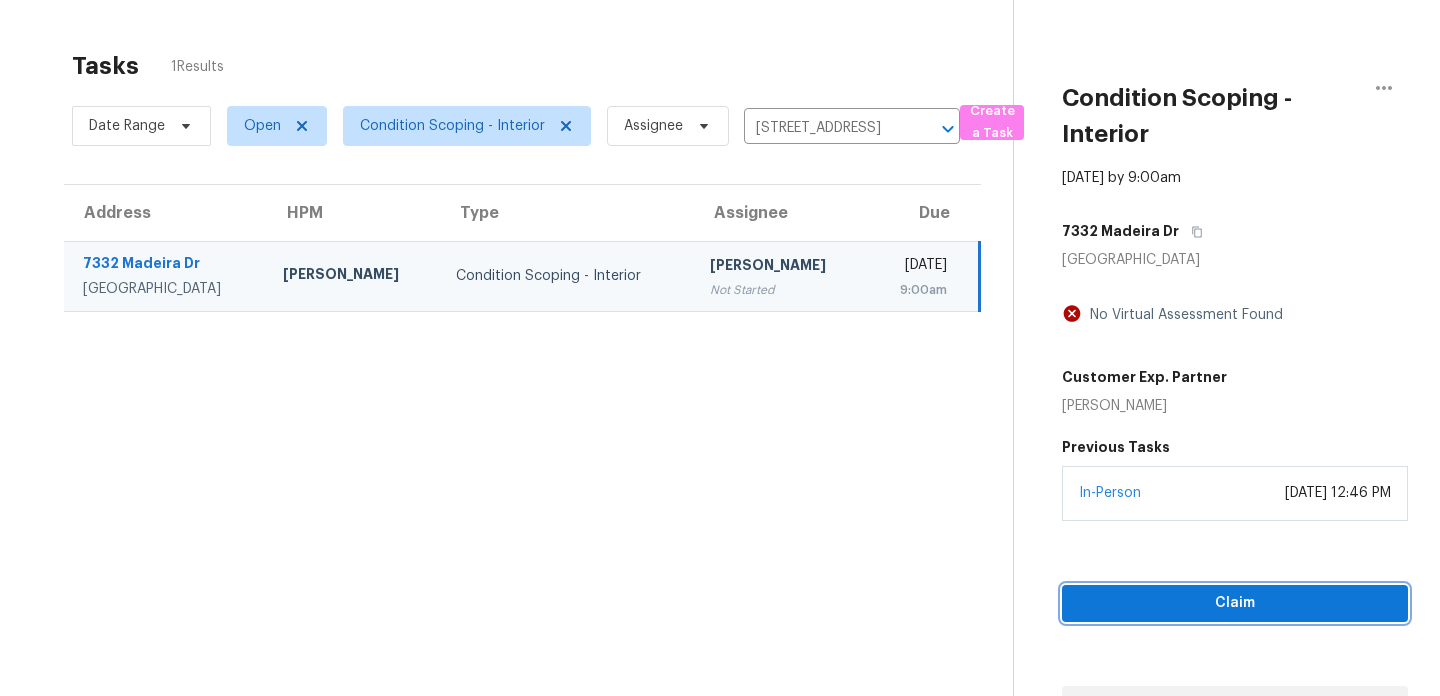 click on "Claim" at bounding box center [1235, 603] 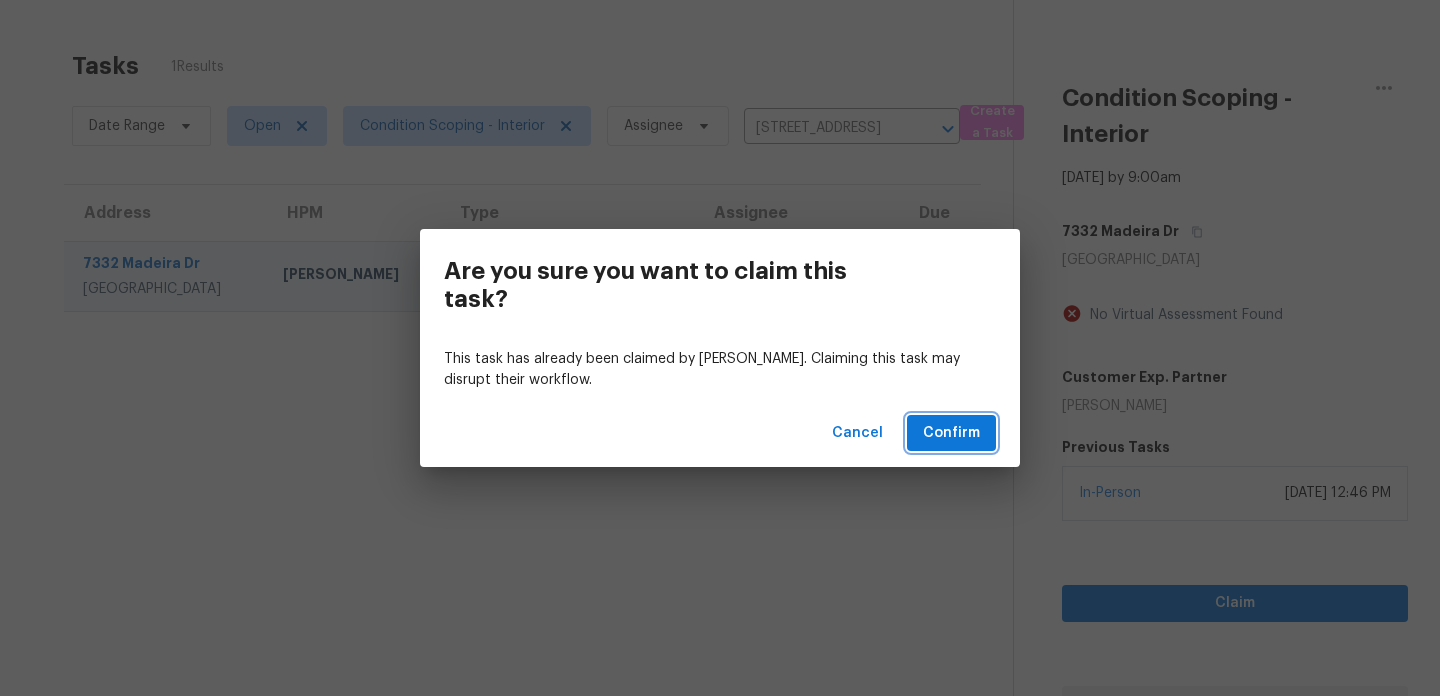 click on "Confirm" at bounding box center [951, 433] 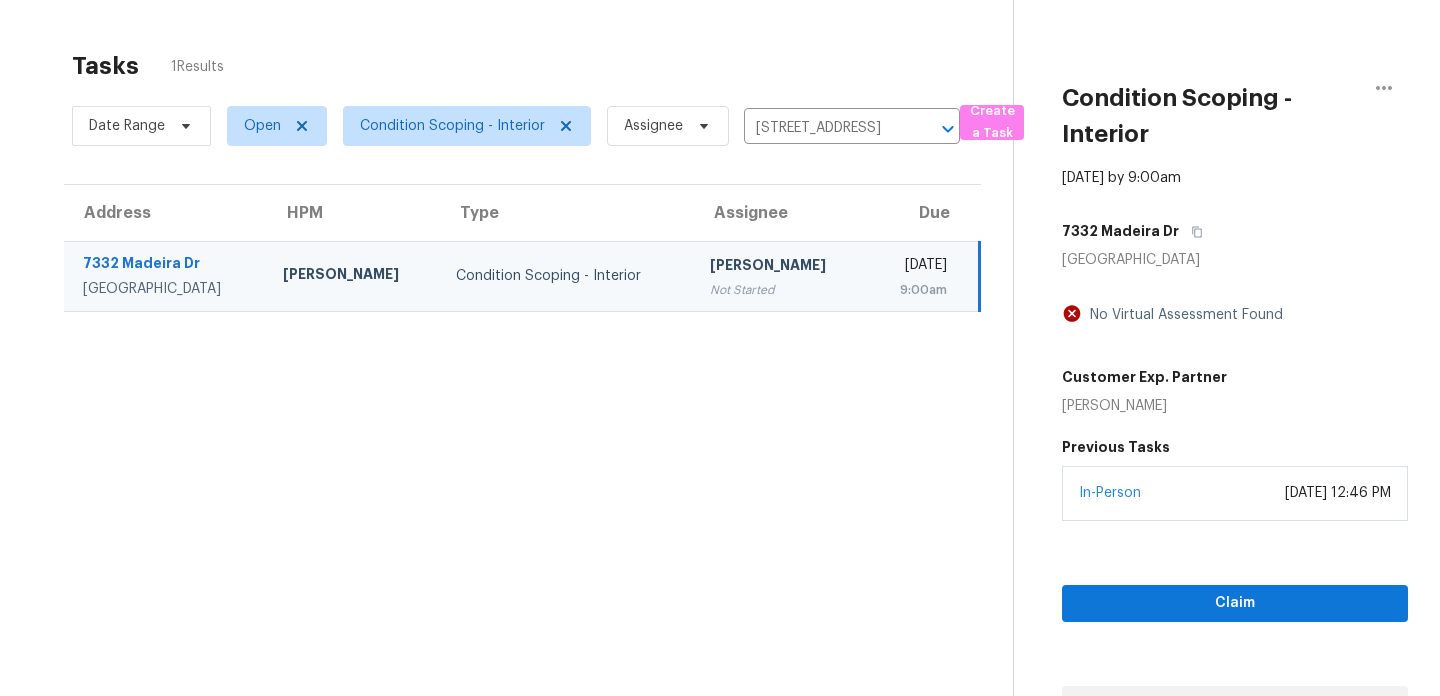 scroll, scrollTop: 63, scrollLeft: 0, axis: vertical 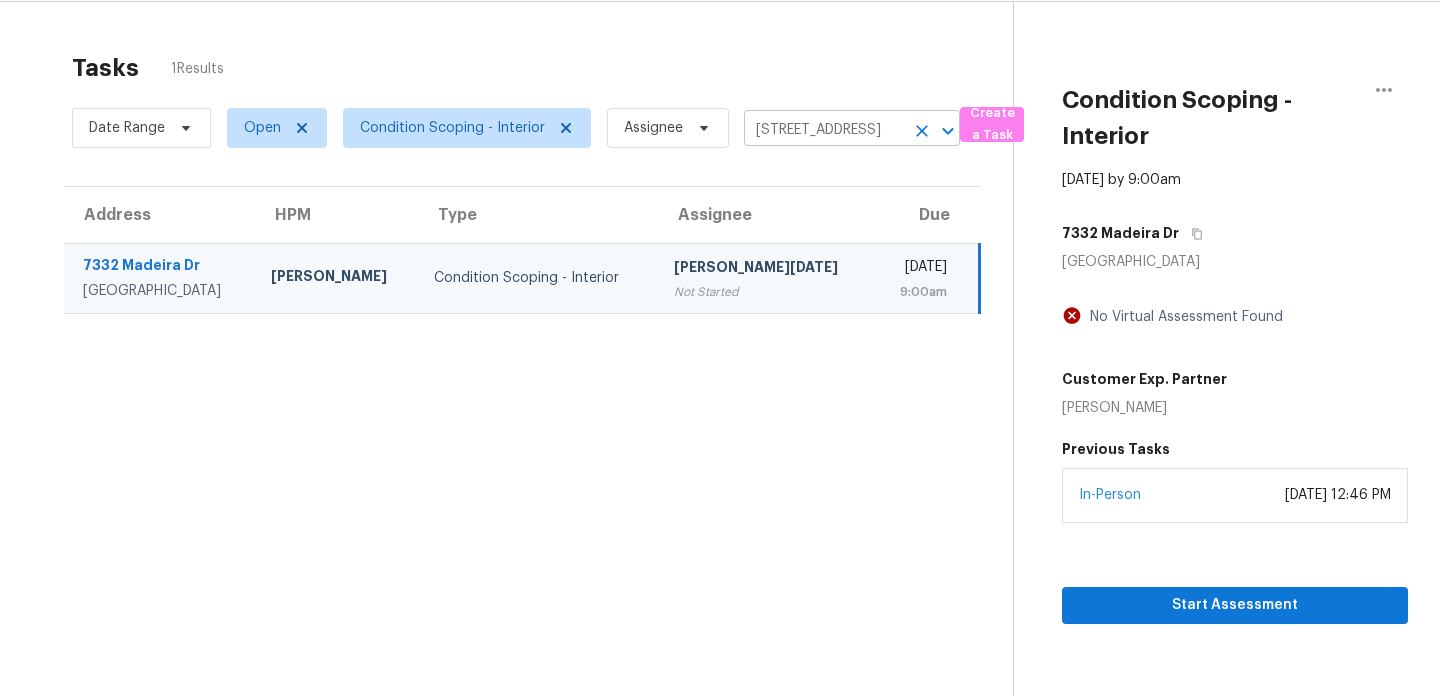 click on "[STREET_ADDRESS]" at bounding box center (824, 130) 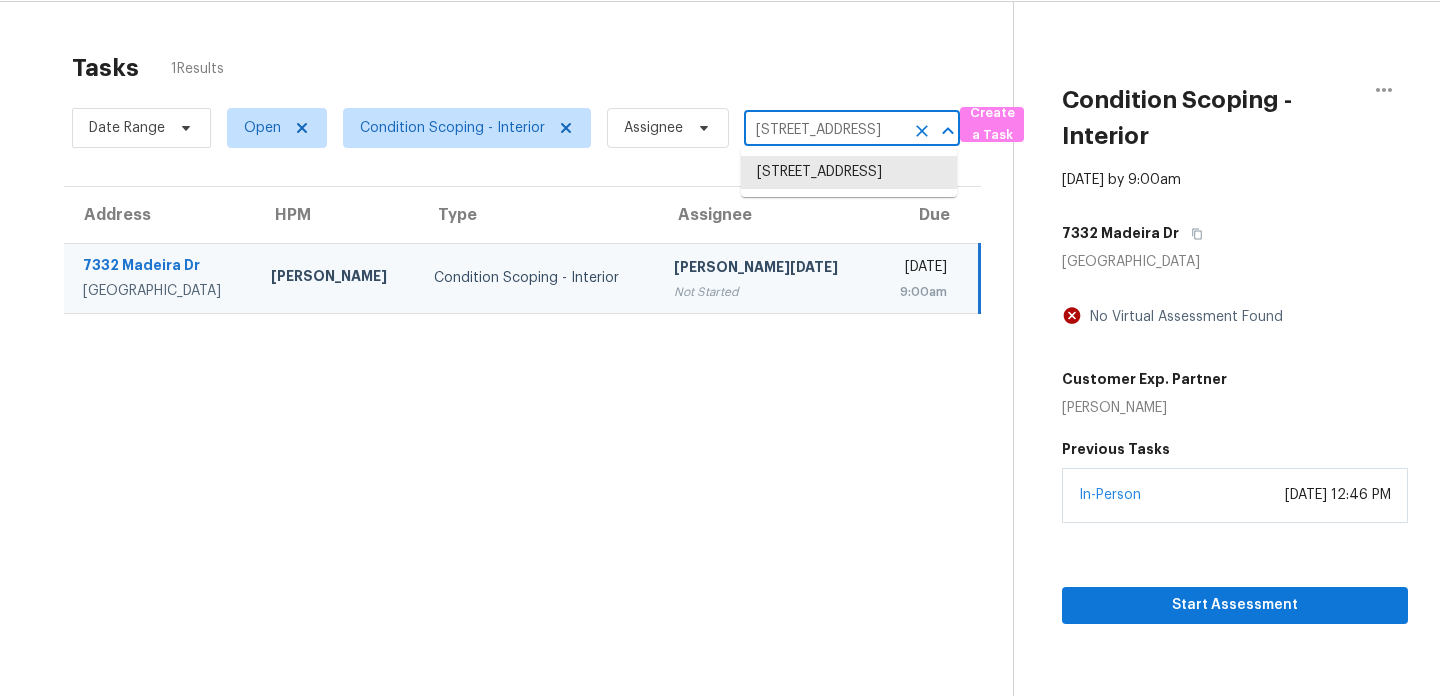 paste on "64 Strada Principale" 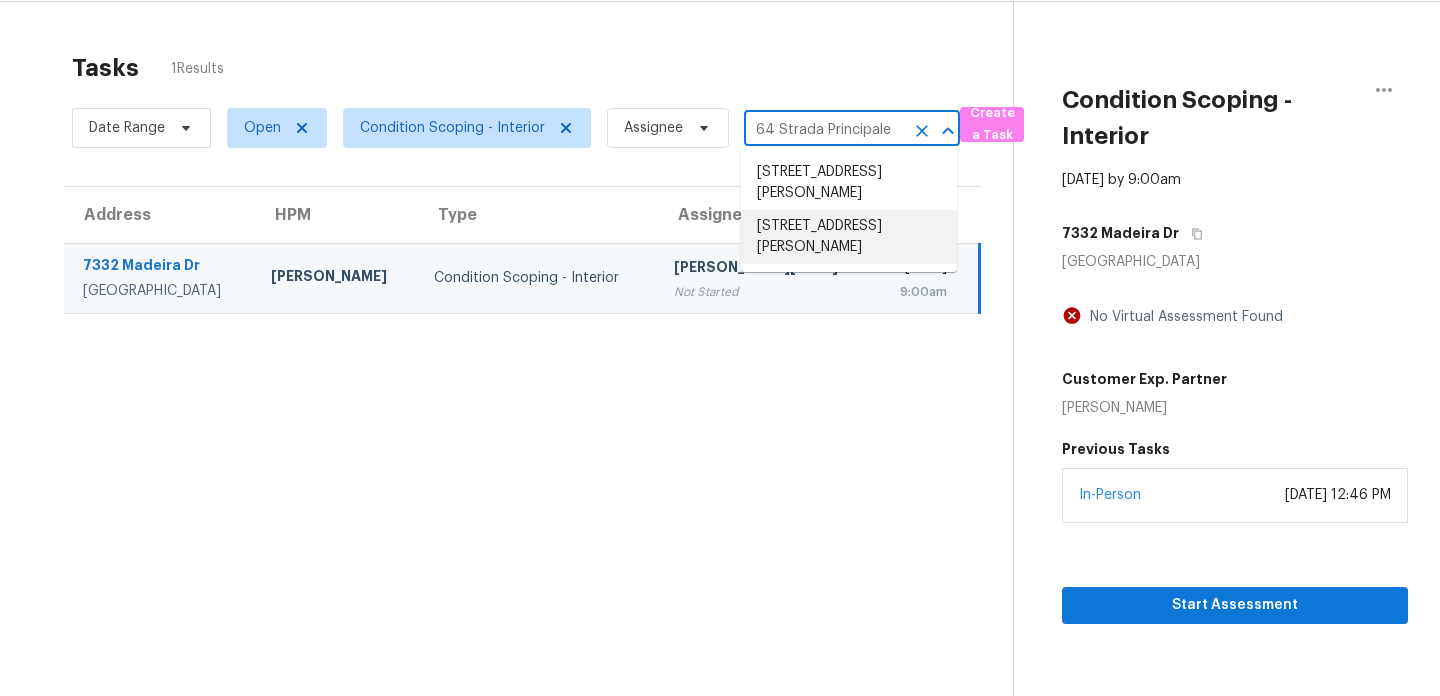 click on "[STREET_ADDRESS][PERSON_NAME]" at bounding box center (849, 237) 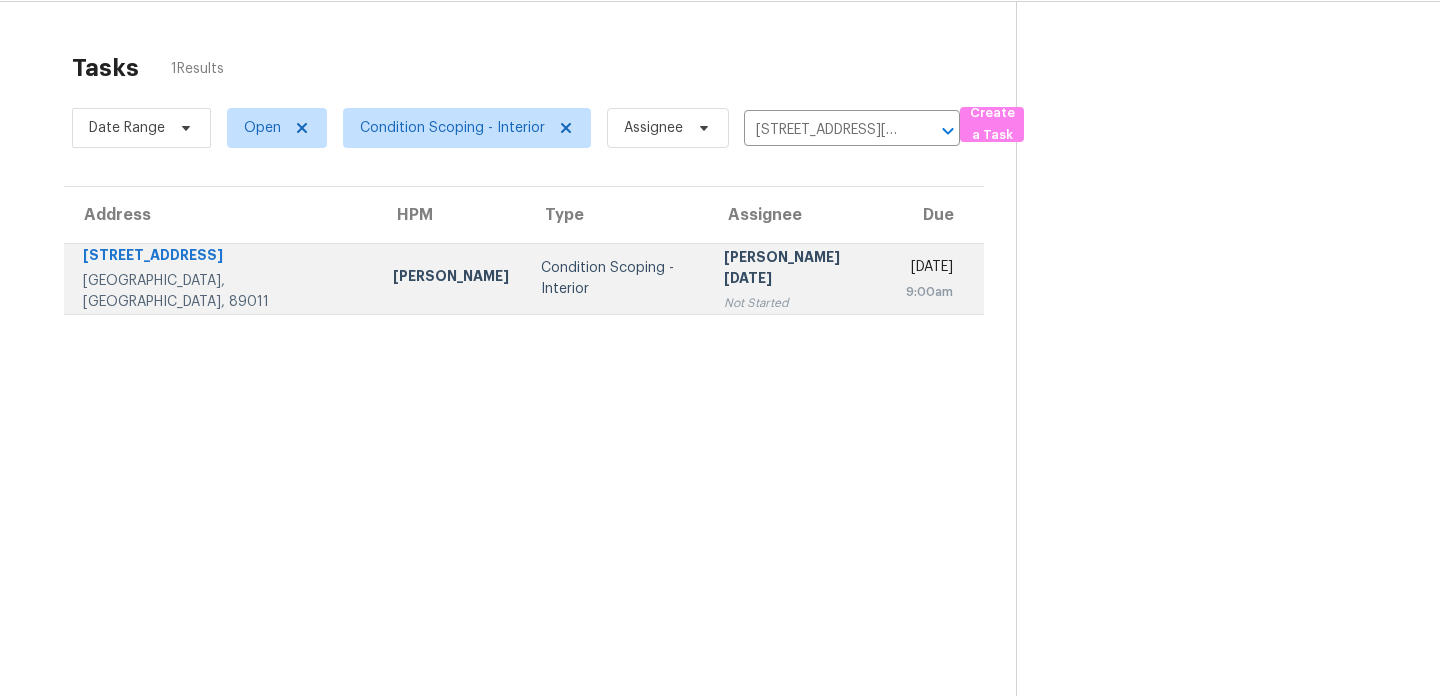 click on "[DATE] 9:00am" at bounding box center [937, 279] 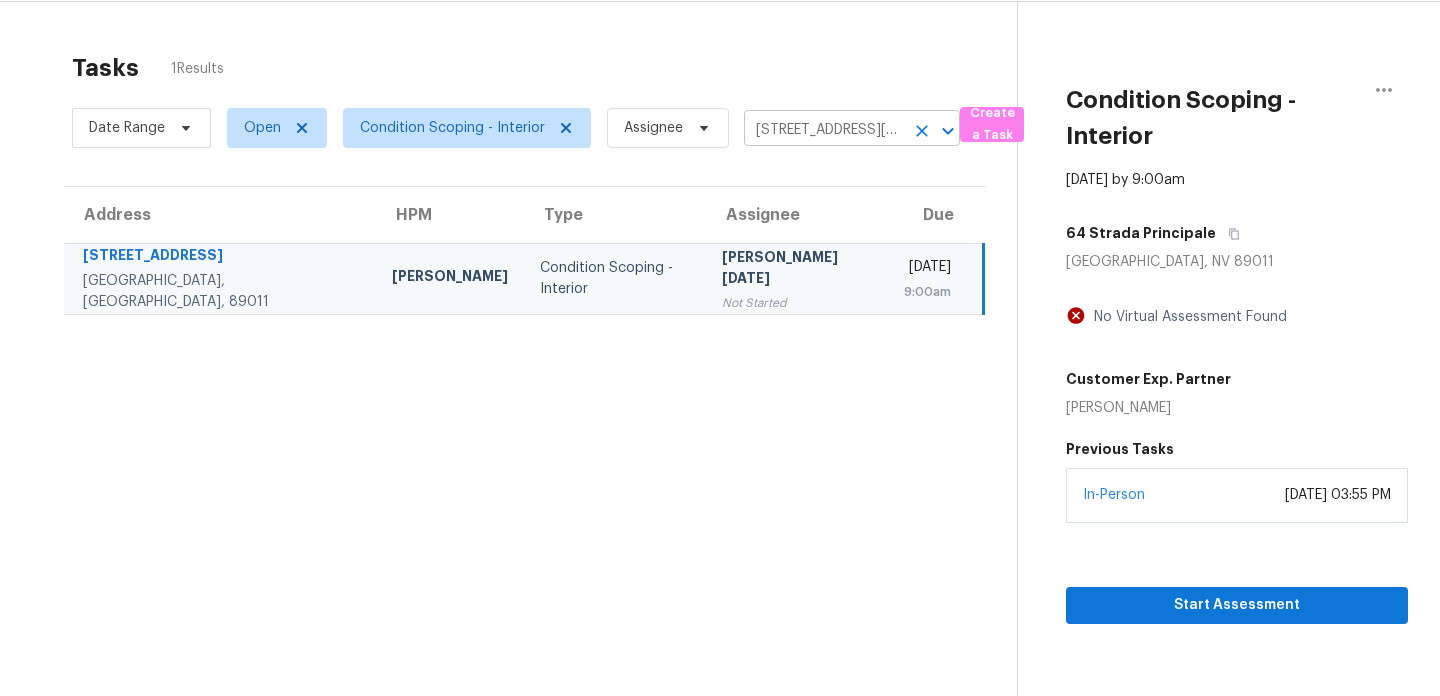 click on "[STREET_ADDRESS][PERSON_NAME]" at bounding box center (824, 130) 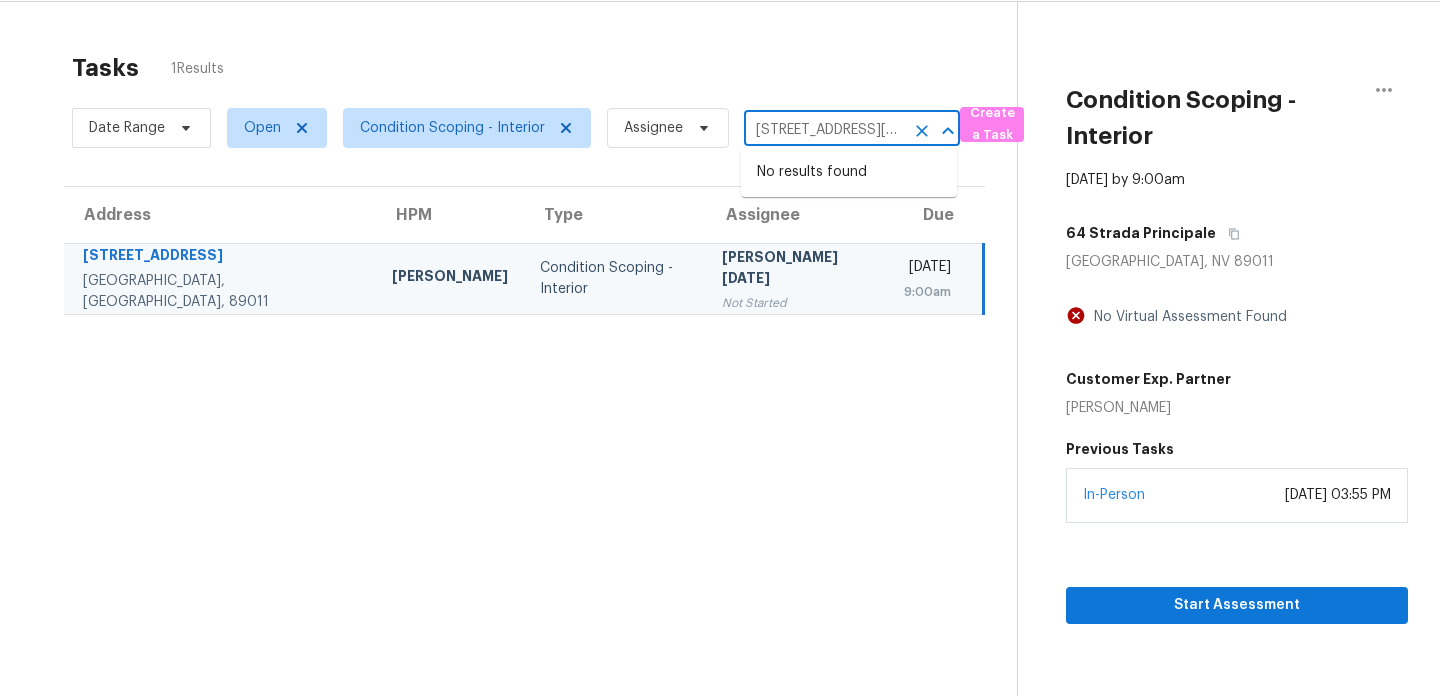 paste on "[STREET_ADDRESS]" 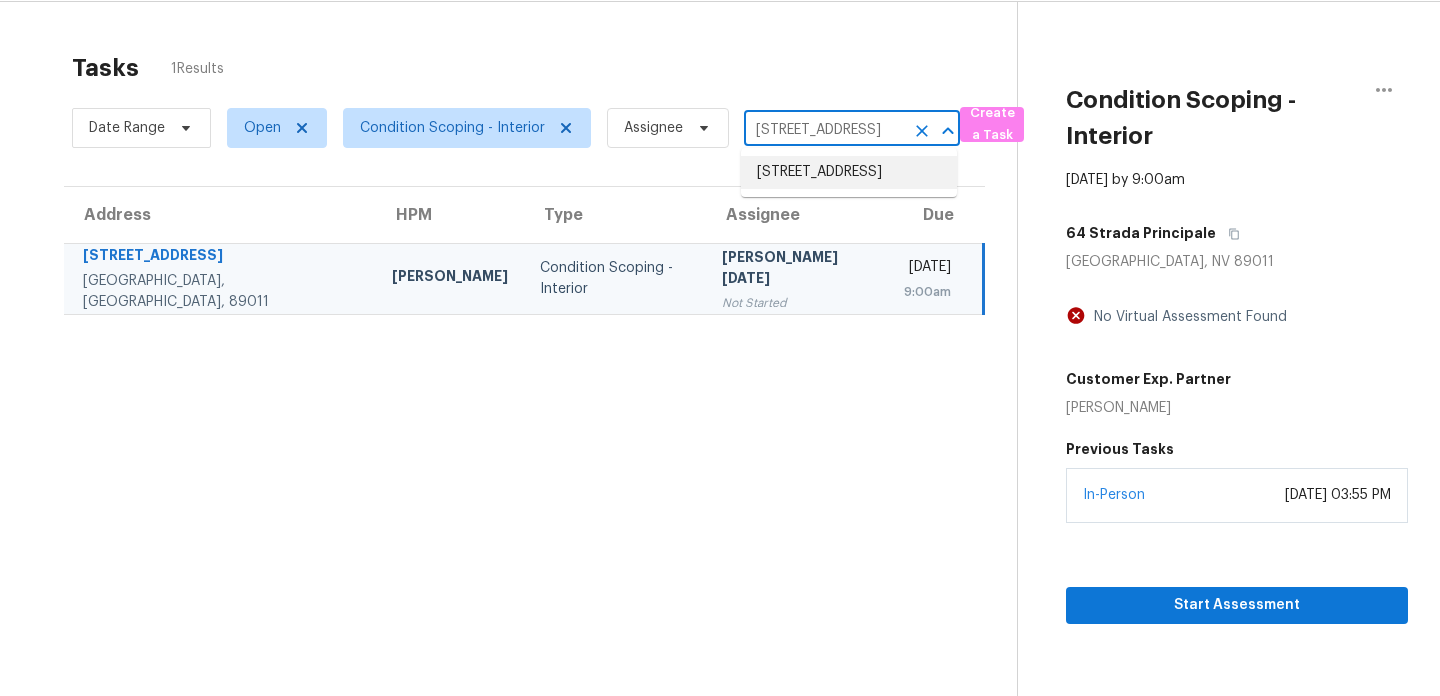 click on "[STREET_ADDRESS]" at bounding box center [849, 172] 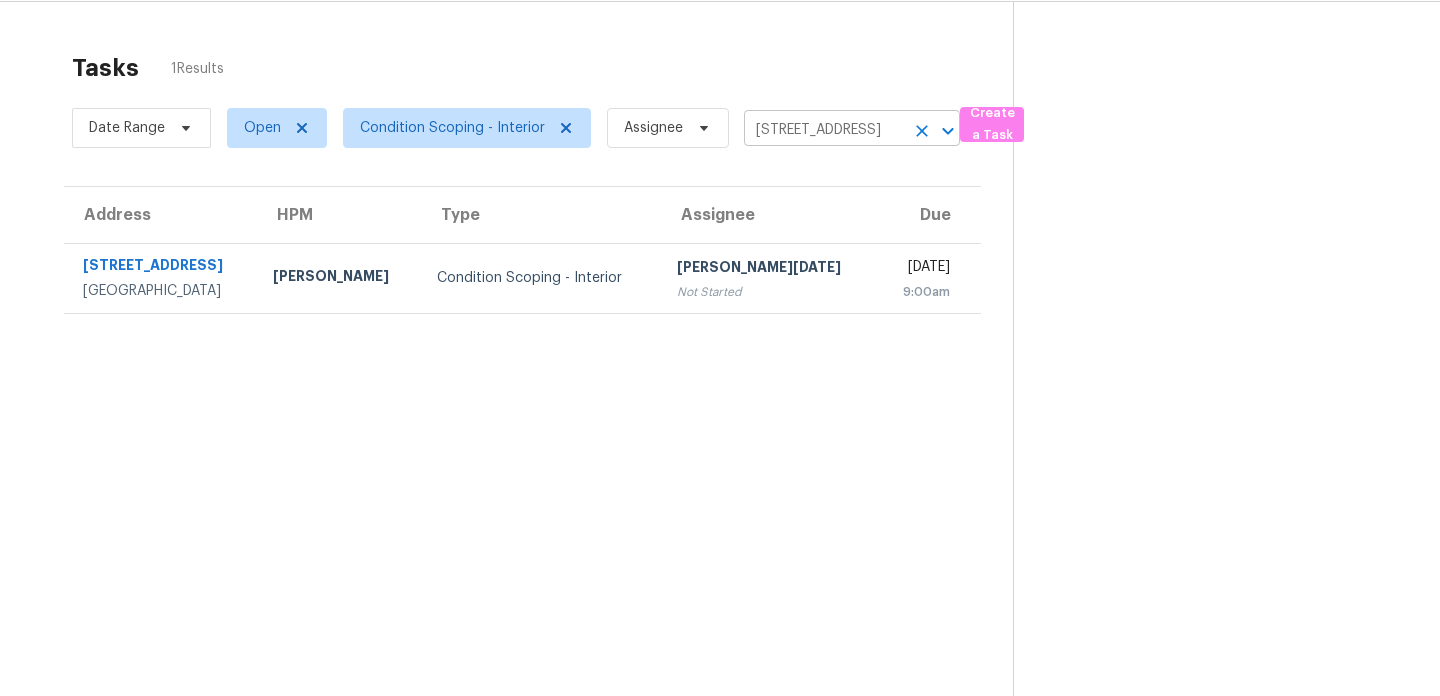 click at bounding box center (922, 131) 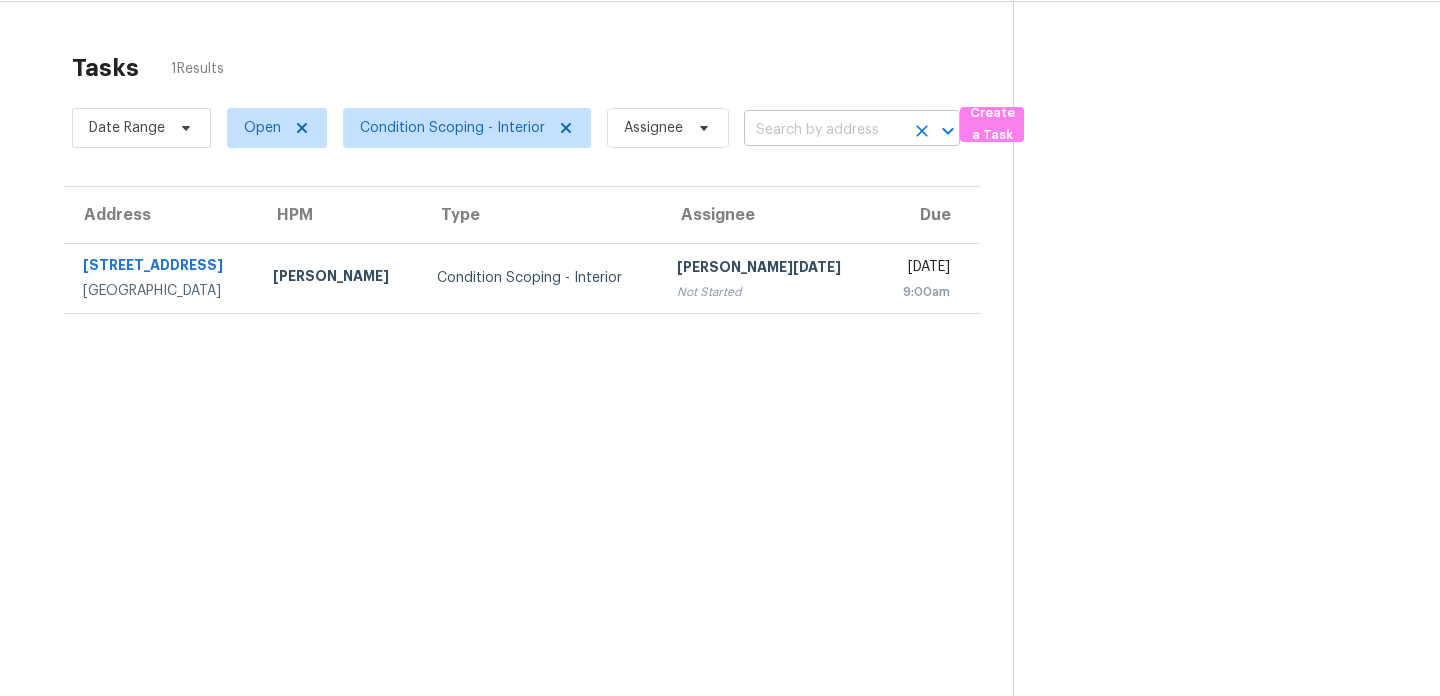 scroll, scrollTop: 0, scrollLeft: 0, axis: both 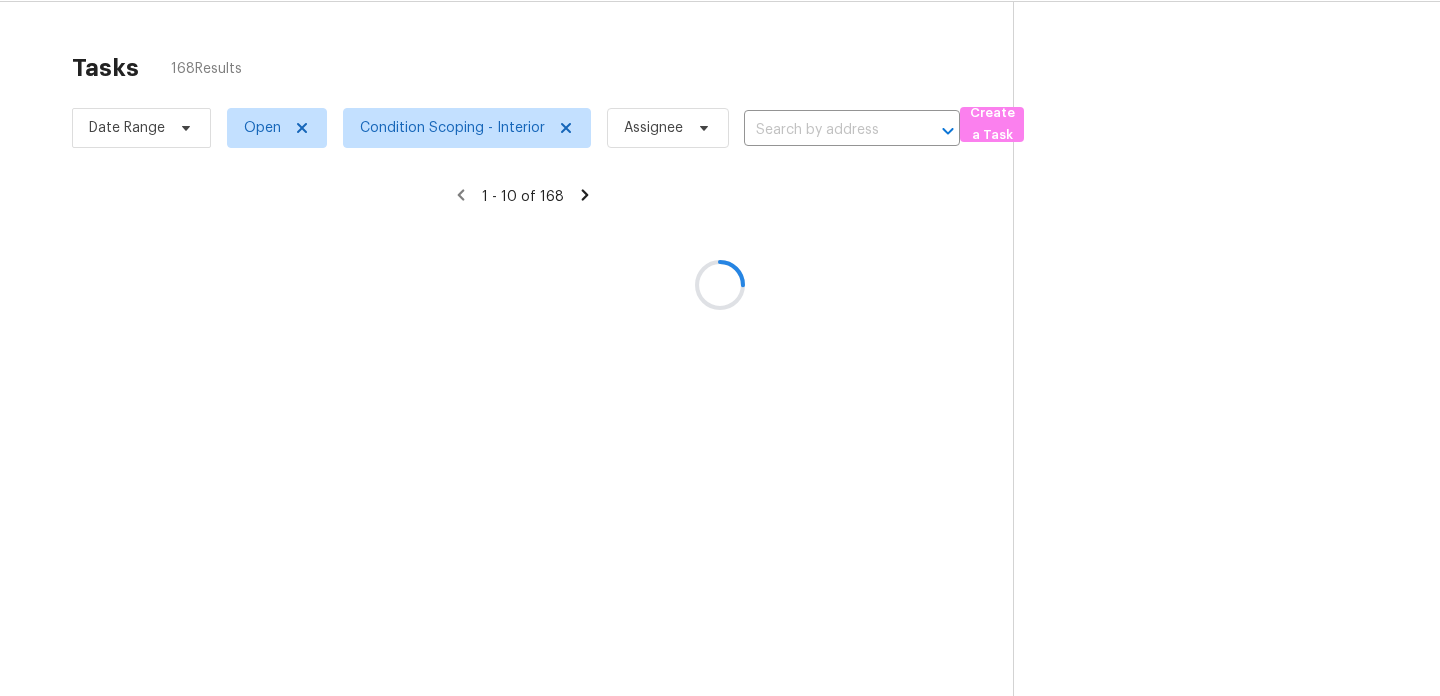 click at bounding box center (720, 285) 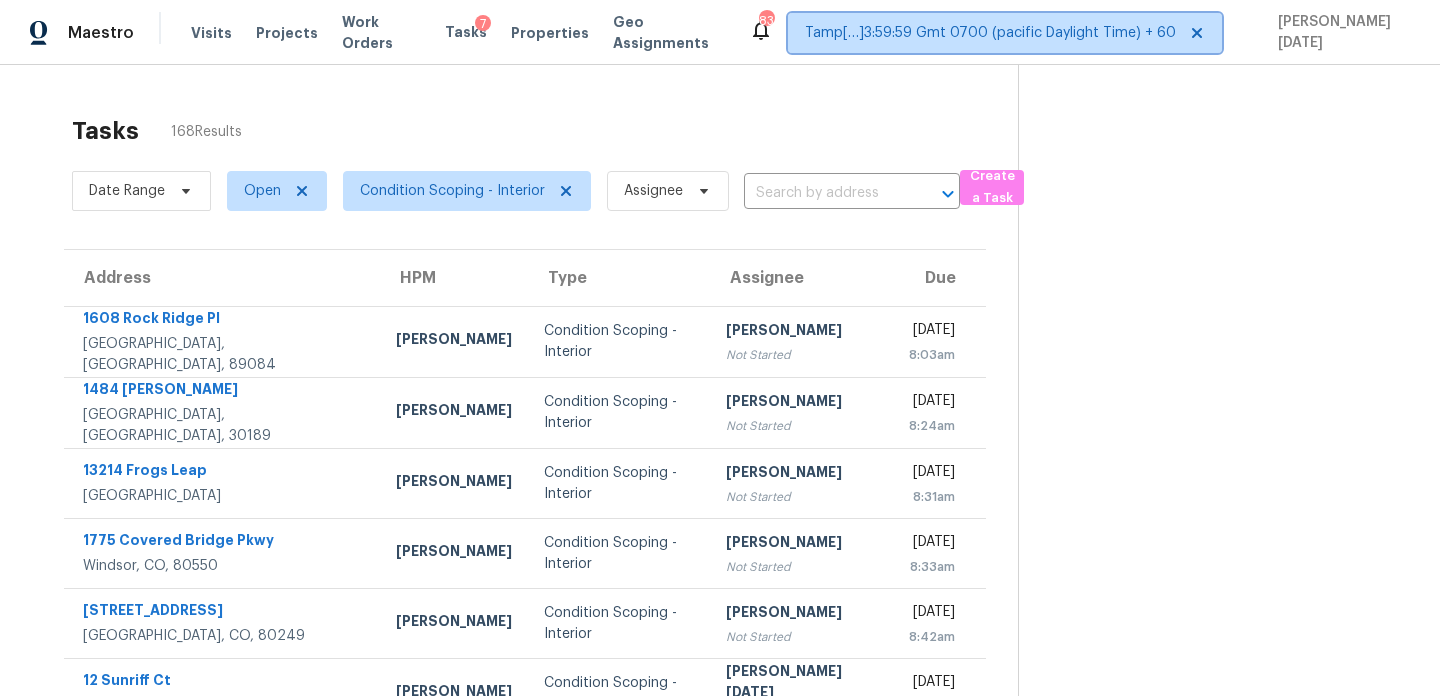 click 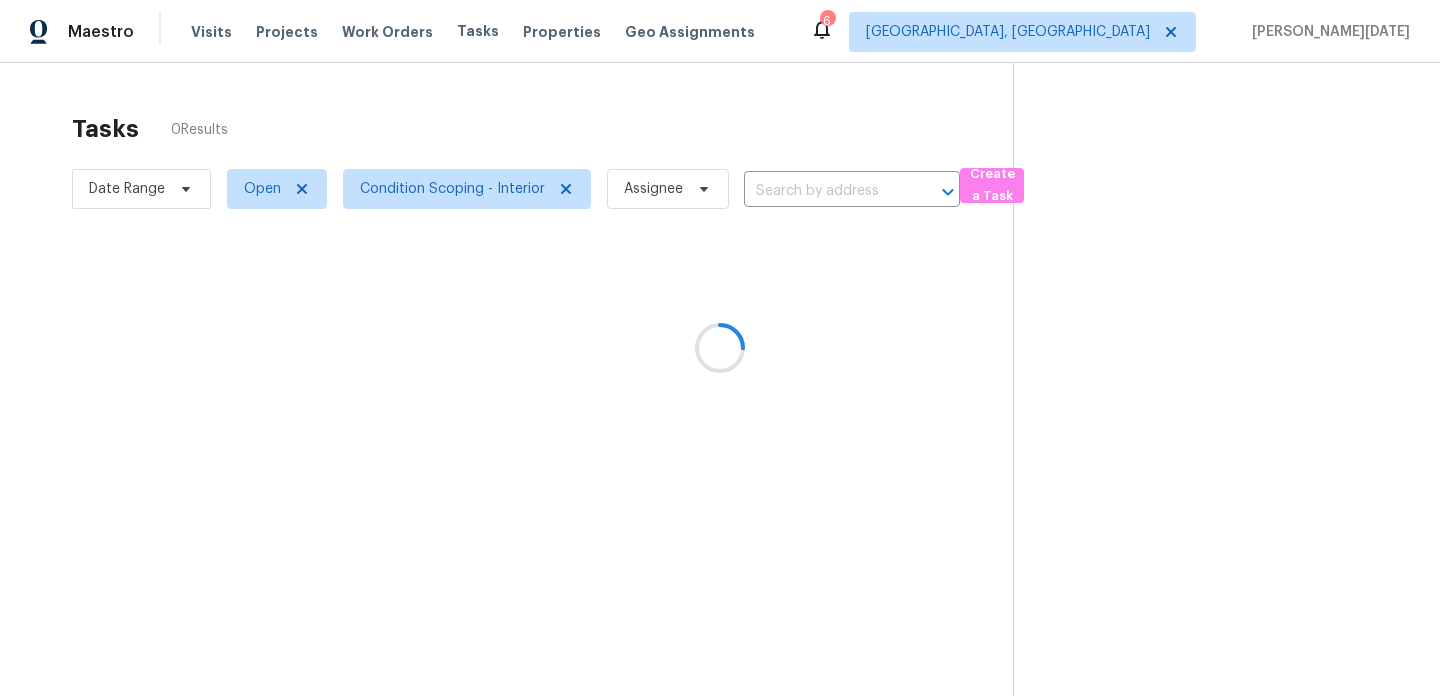 click at bounding box center (720, 348) 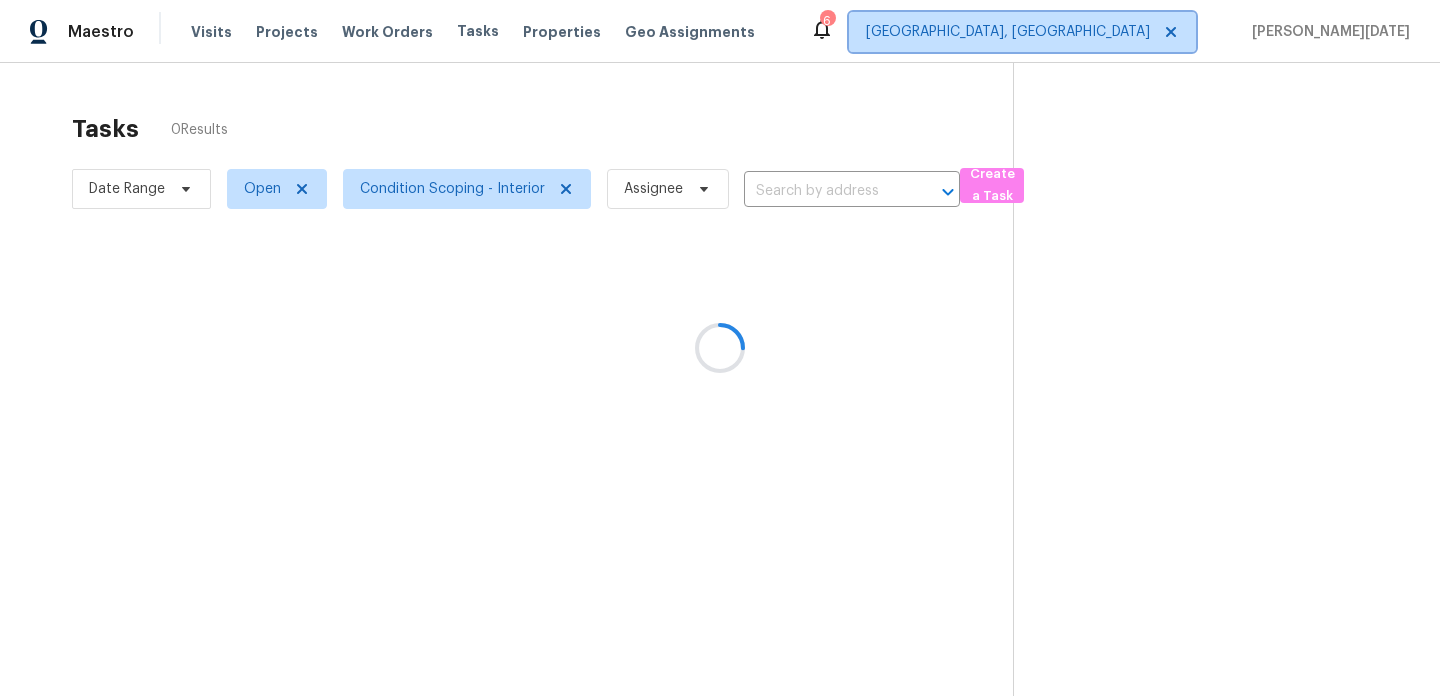 click on "[GEOGRAPHIC_DATA], [GEOGRAPHIC_DATA]" at bounding box center [1008, 32] 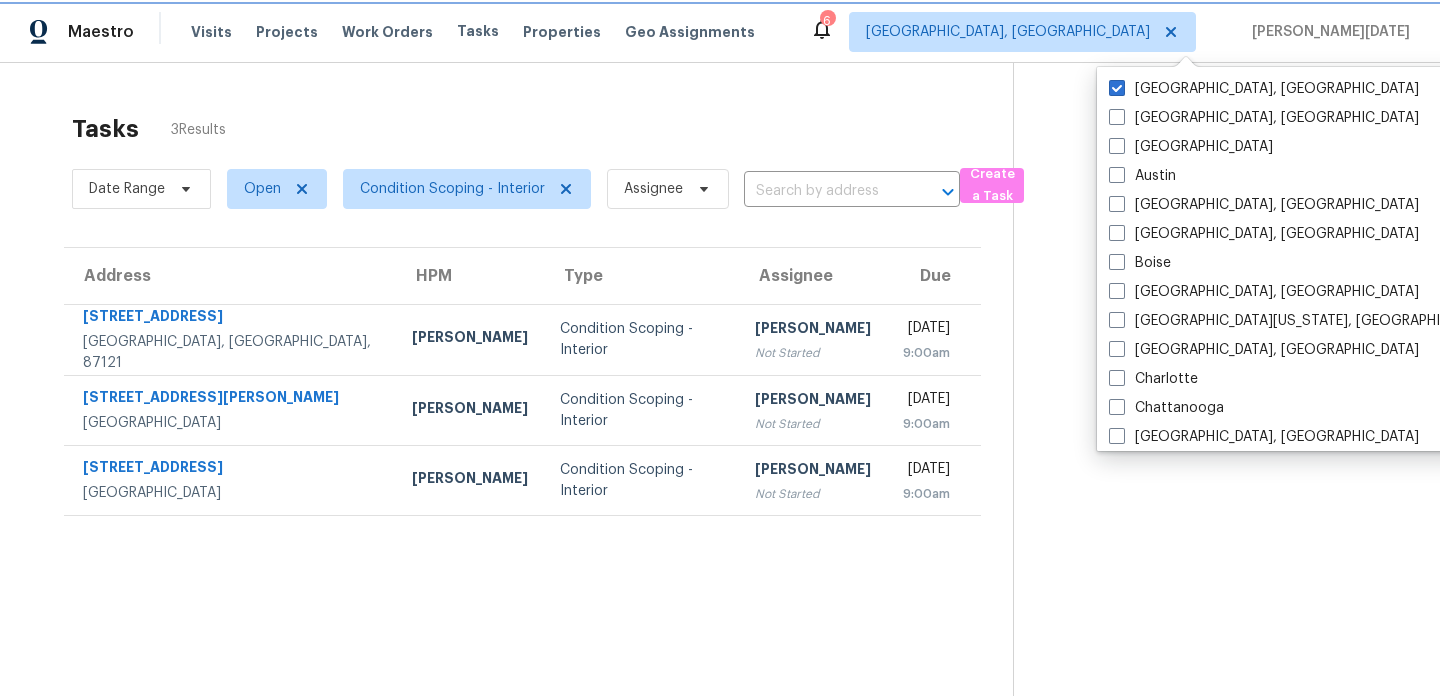 click on "[GEOGRAPHIC_DATA], [GEOGRAPHIC_DATA]" at bounding box center [1008, 32] 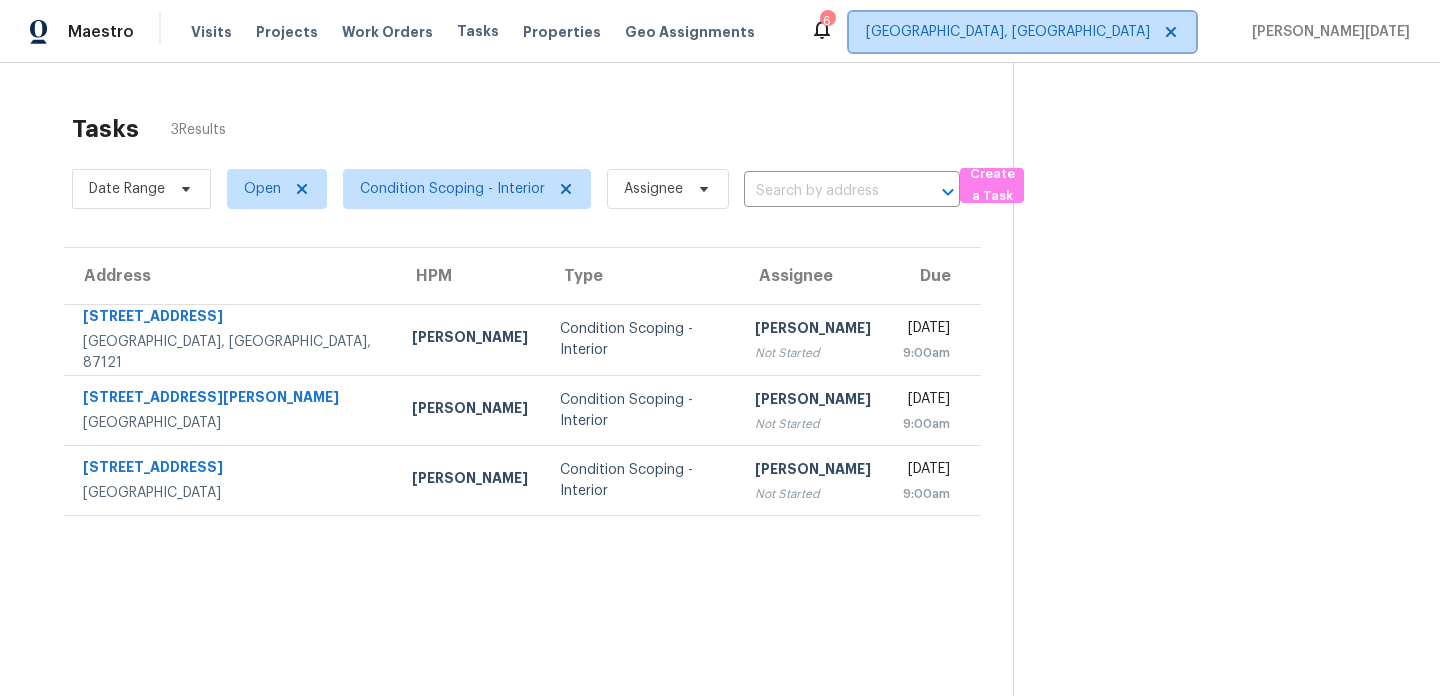click on "[GEOGRAPHIC_DATA], [GEOGRAPHIC_DATA]" at bounding box center [1008, 32] 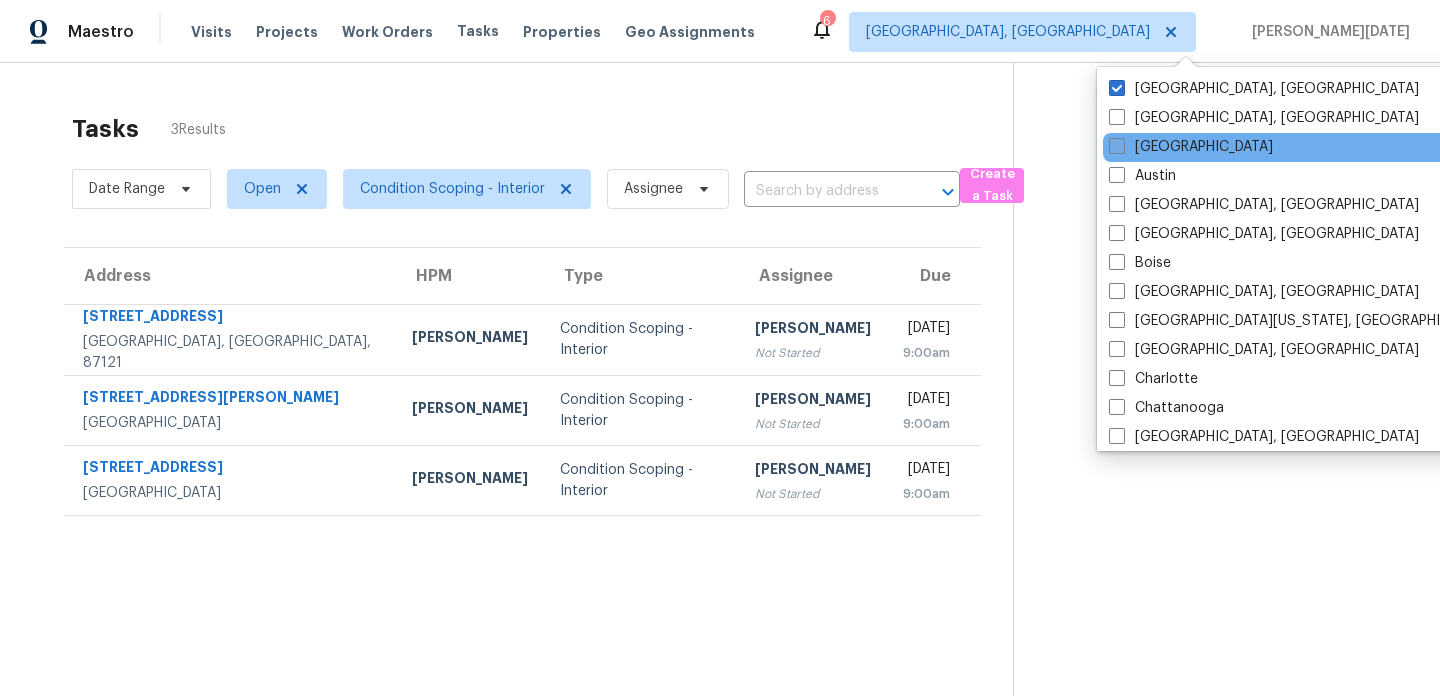 click on "[GEOGRAPHIC_DATA]" at bounding box center [1191, 147] 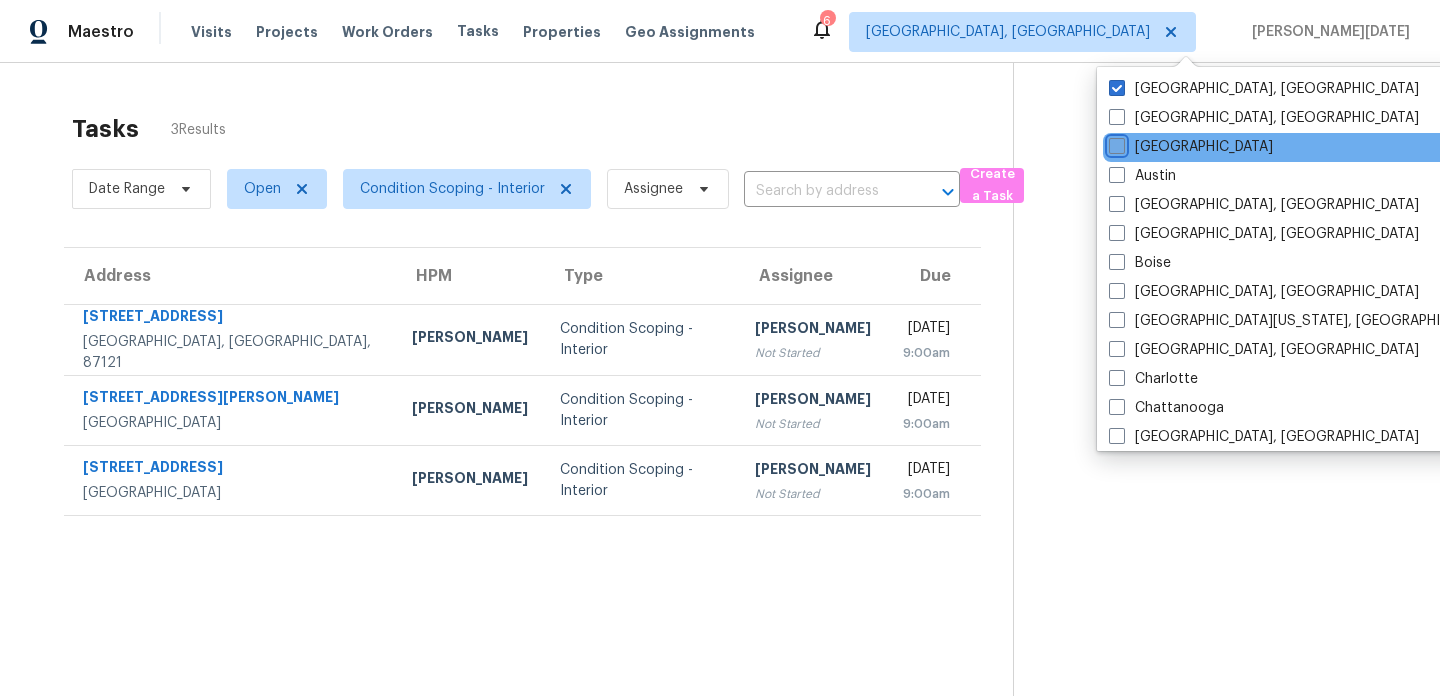 click on "[GEOGRAPHIC_DATA]" at bounding box center (1115, 143) 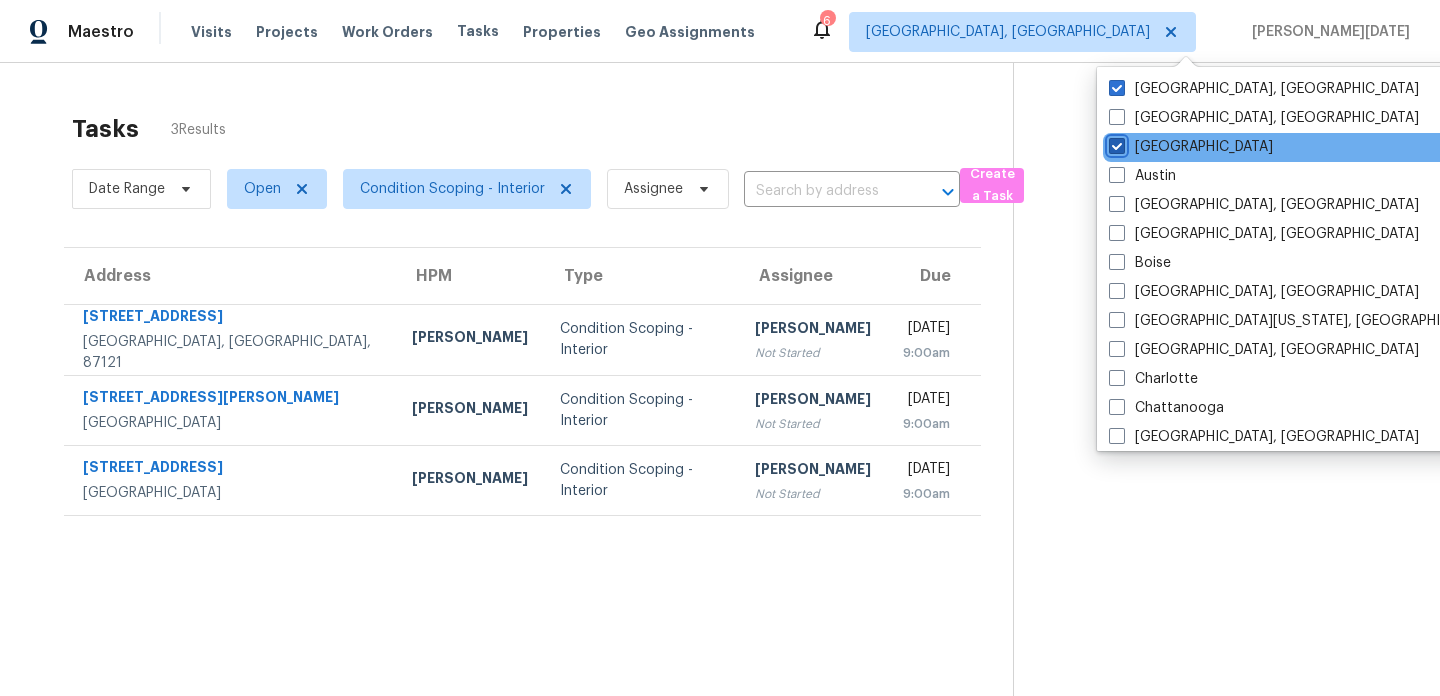 checkbox on "true" 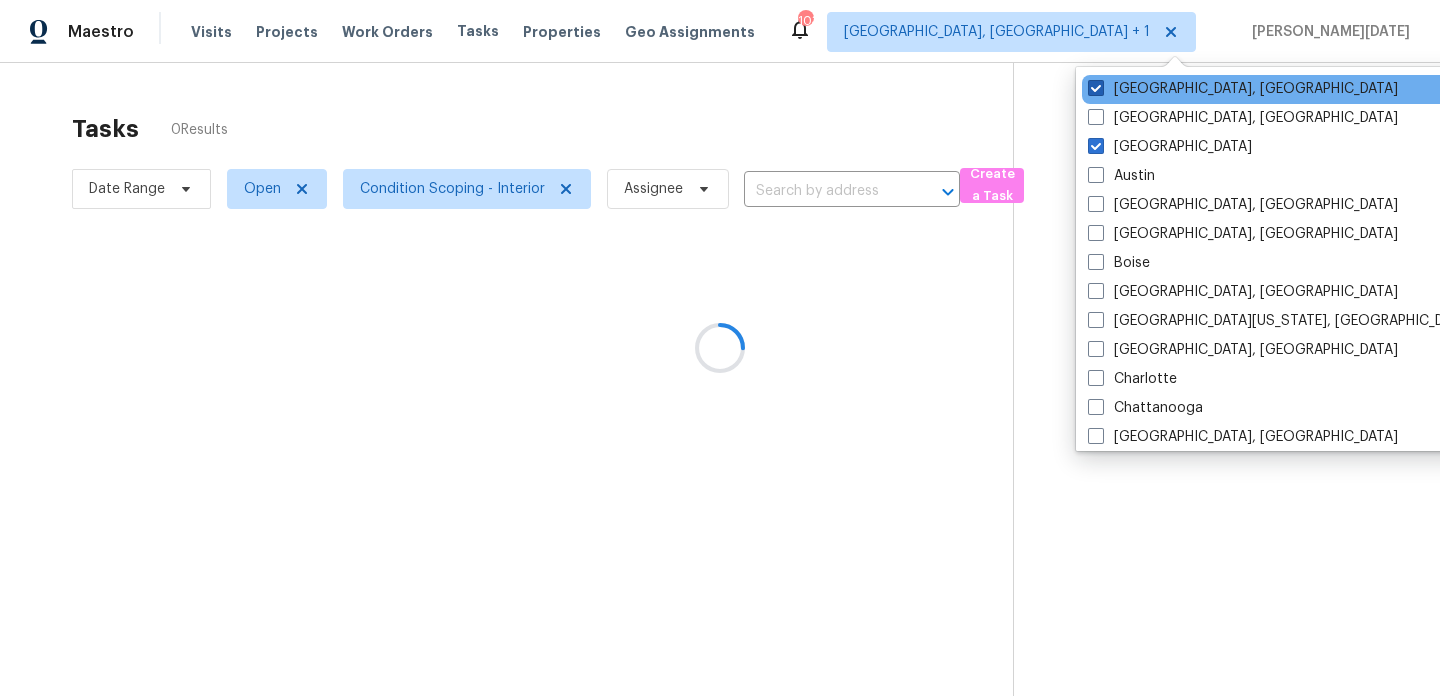 click on "[GEOGRAPHIC_DATA], [GEOGRAPHIC_DATA]" at bounding box center (1243, 89) 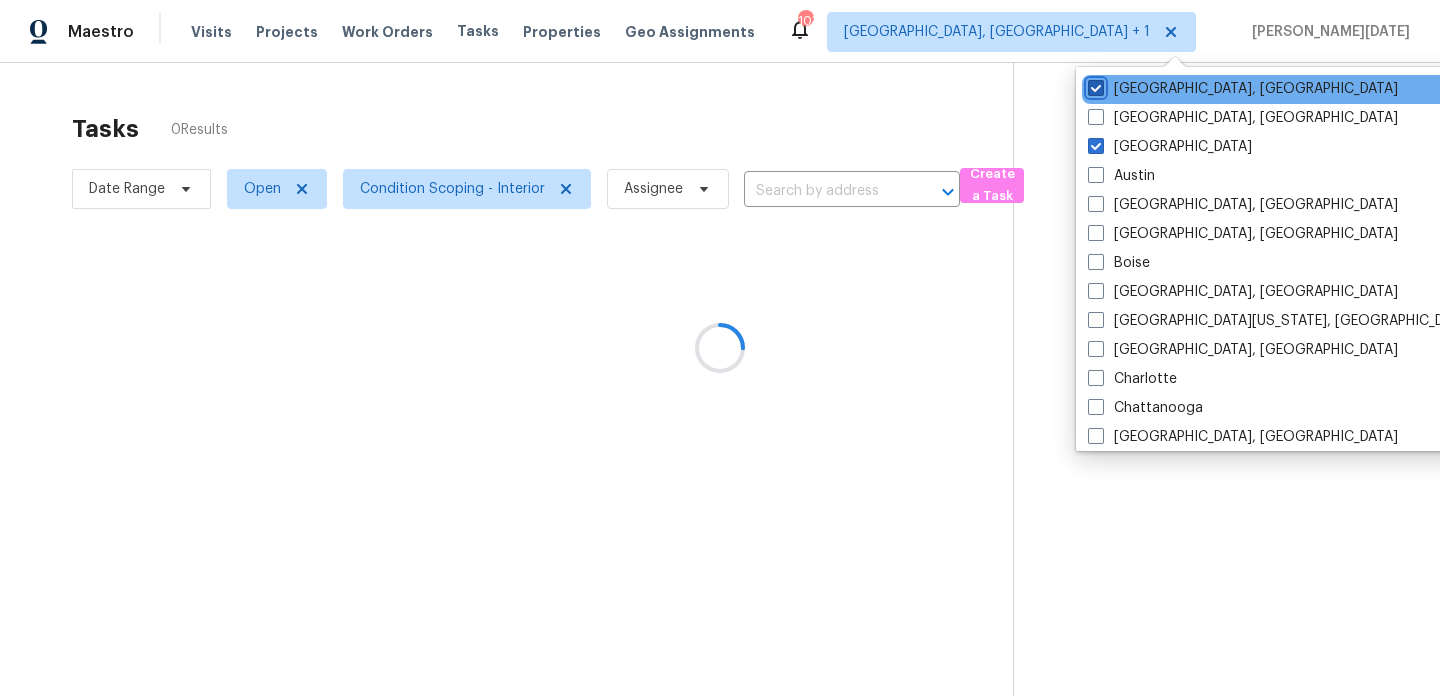 click on "[GEOGRAPHIC_DATA], [GEOGRAPHIC_DATA]" at bounding box center [1094, 85] 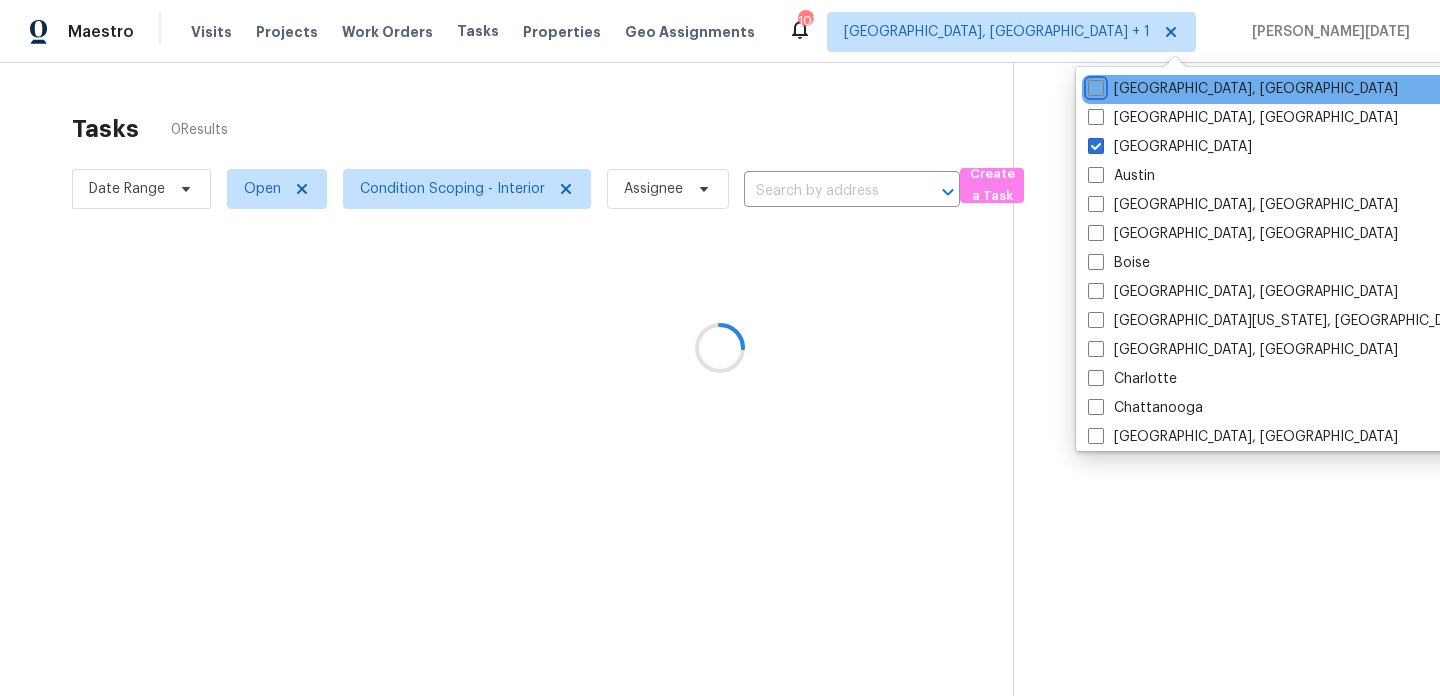 checkbox on "false" 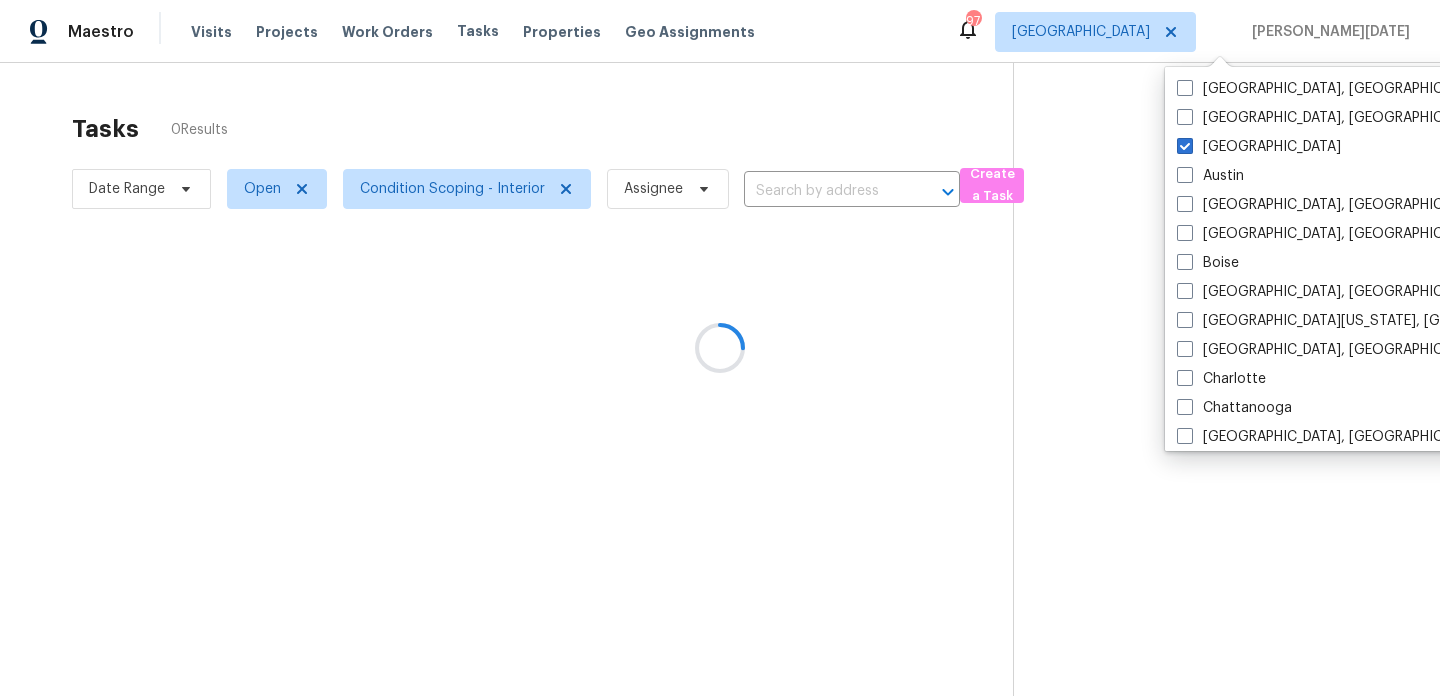 click at bounding box center [720, 348] 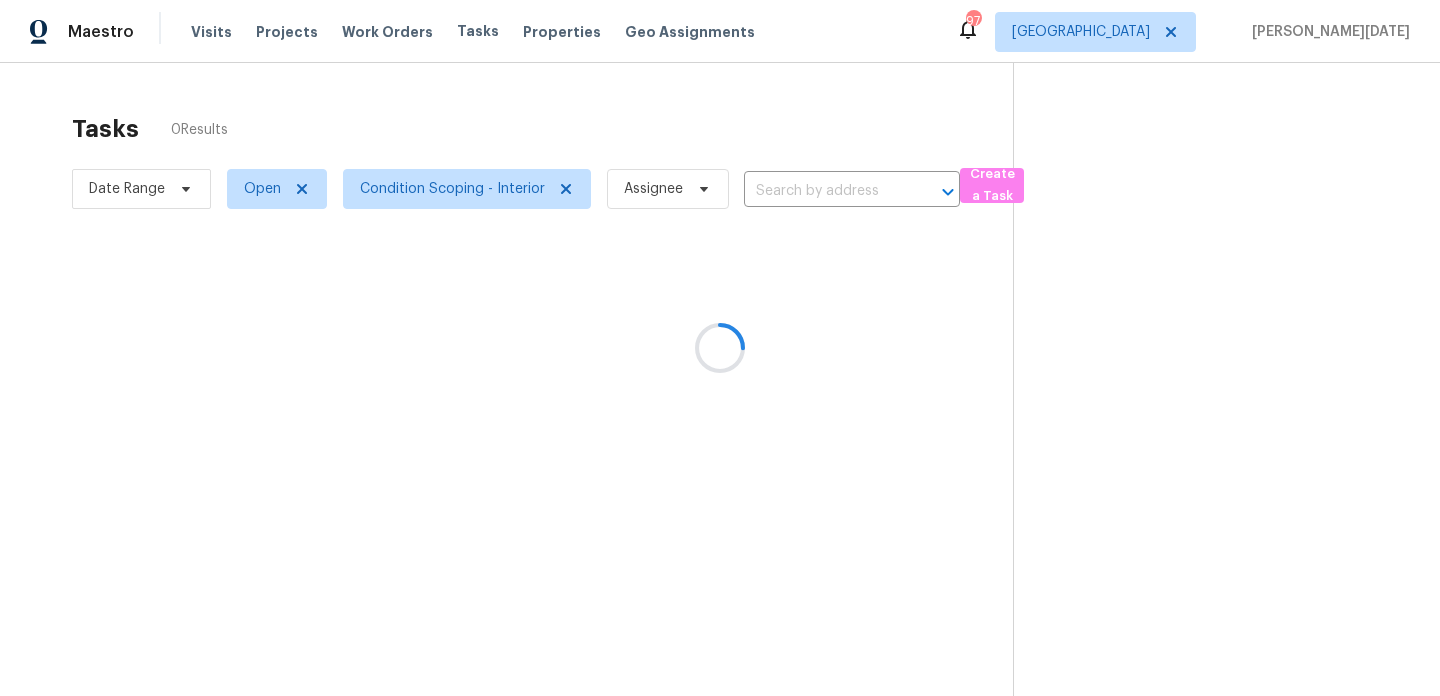 click at bounding box center [720, 348] 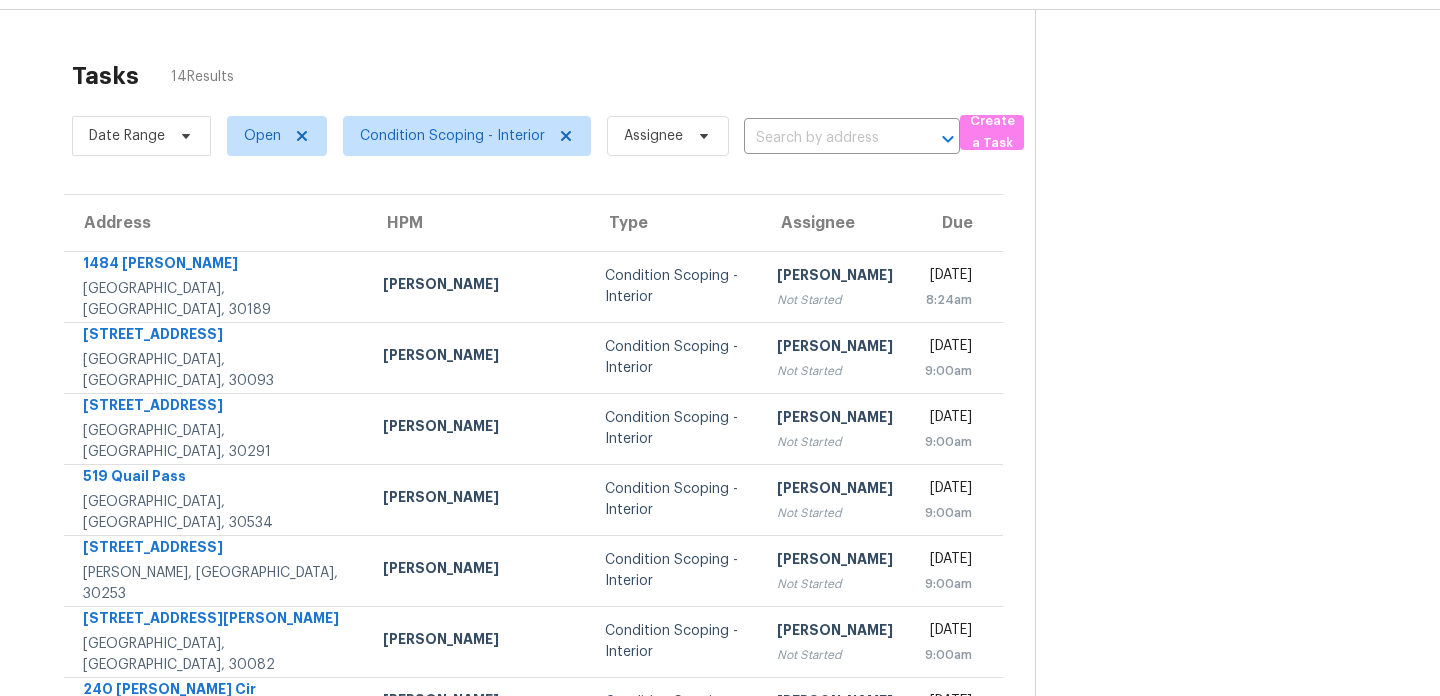 scroll, scrollTop: 0, scrollLeft: 0, axis: both 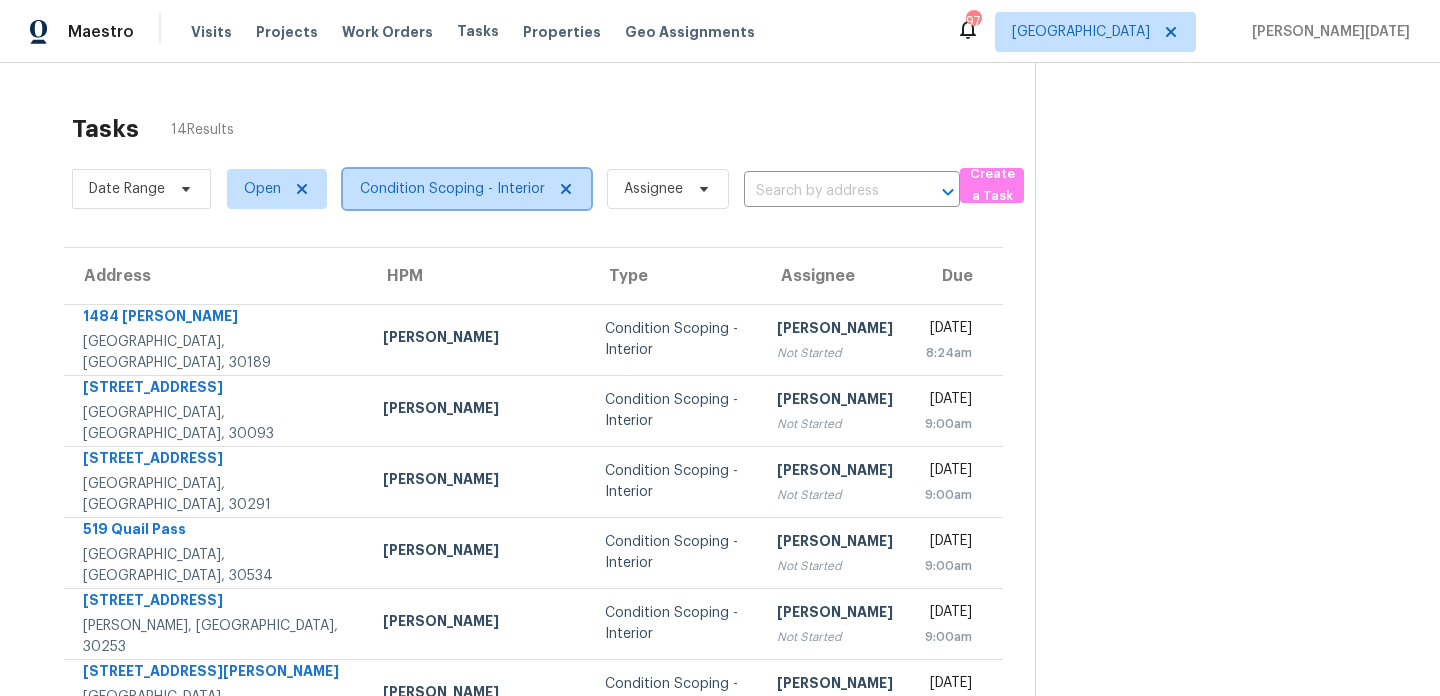 click on "Condition Scoping - Interior" at bounding box center (452, 189) 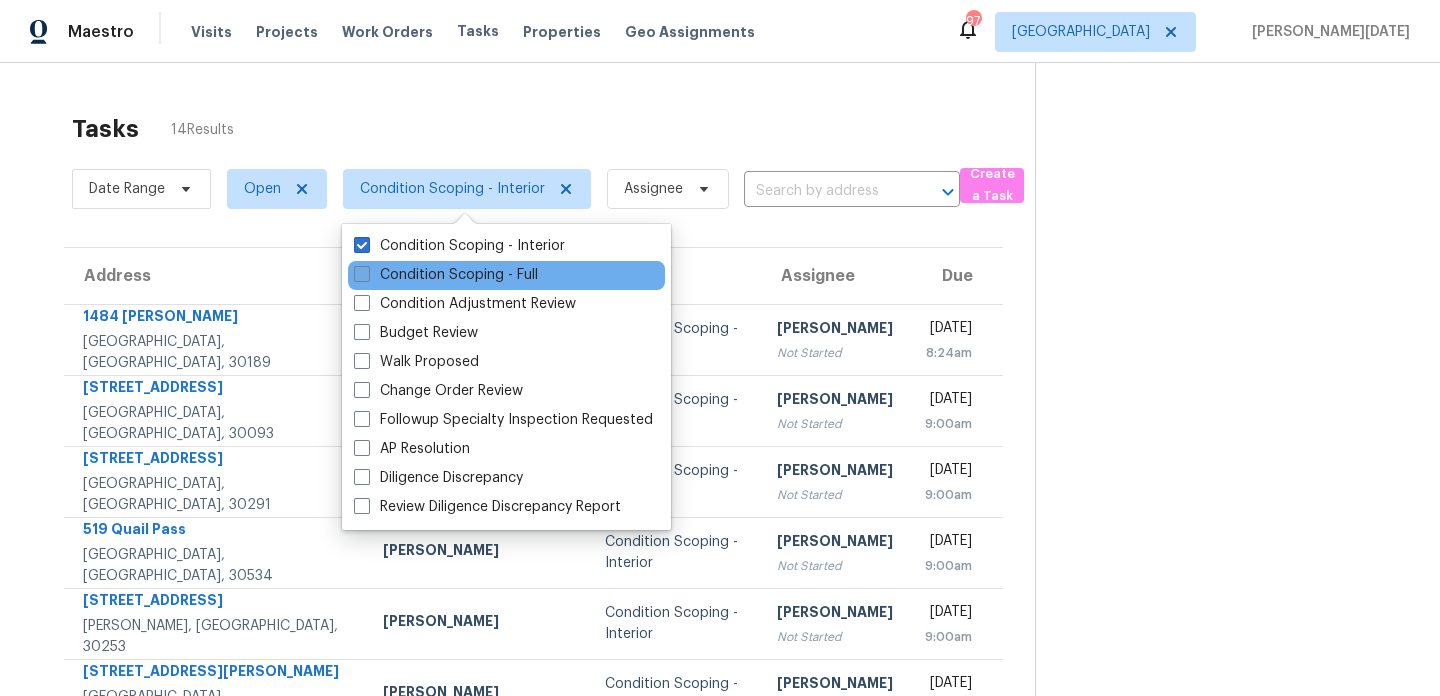 click on "Condition Scoping - Full" at bounding box center (446, 275) 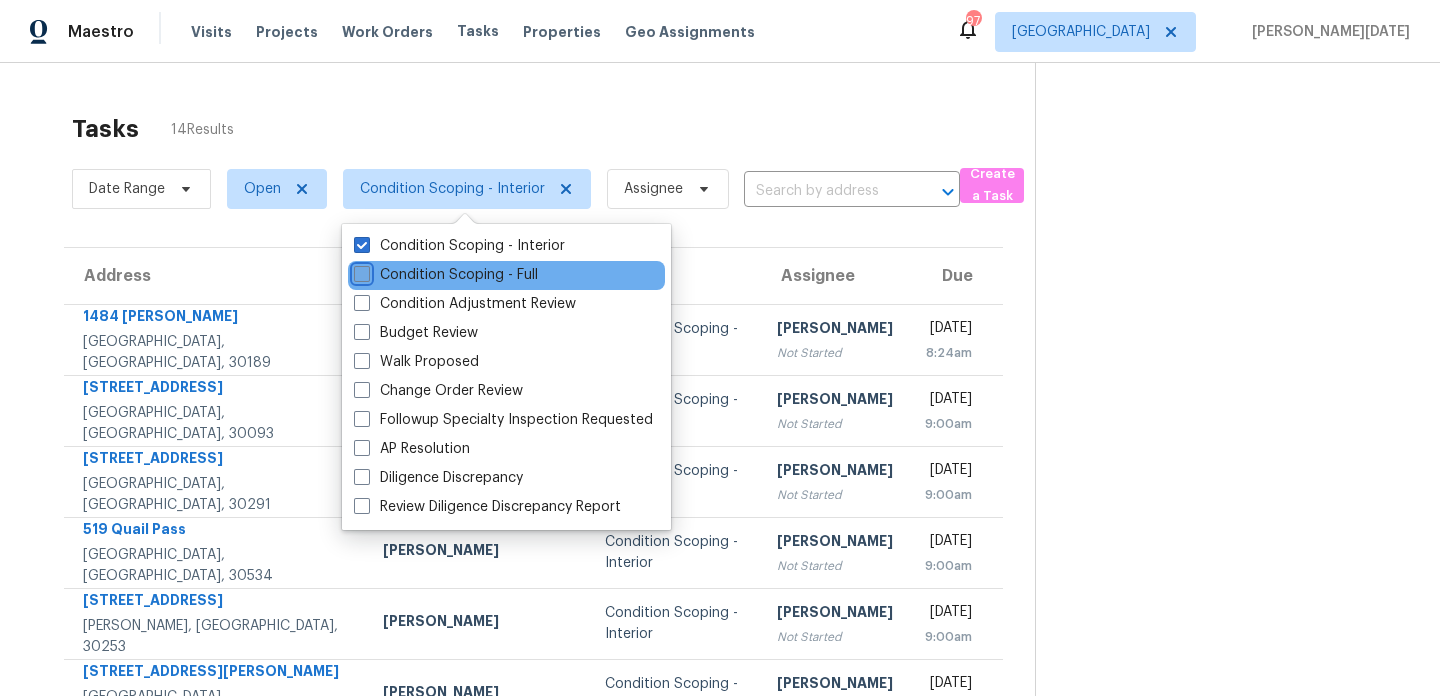 click on "Condition Scoping - Full" at bounding box center [360, 271] 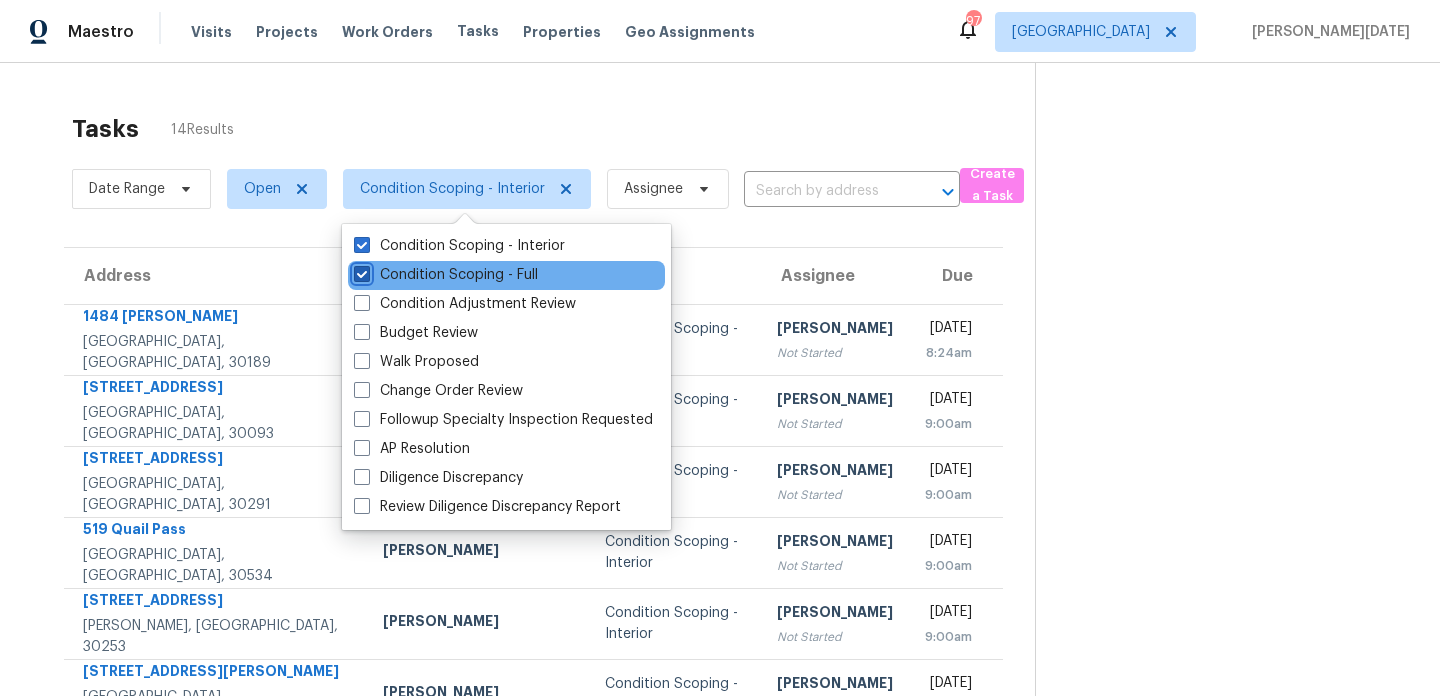 checkbox on "true" 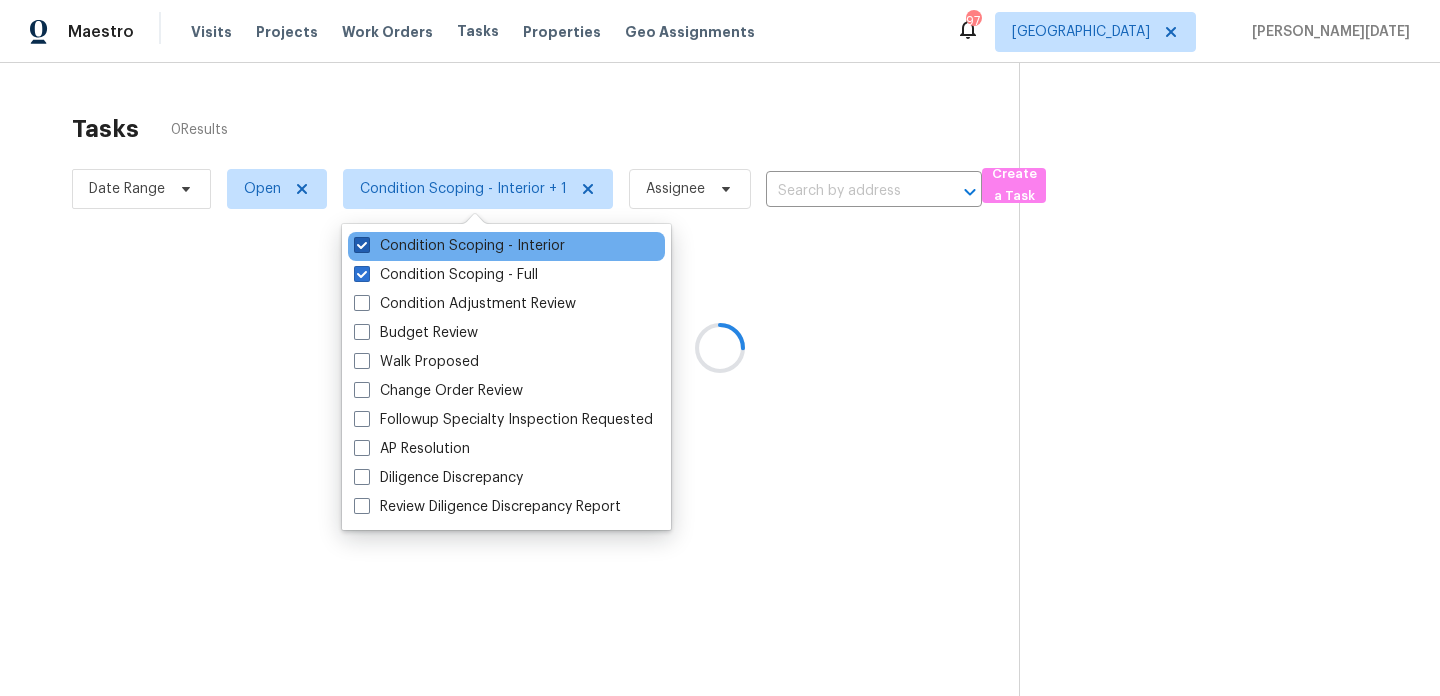 click on "Condition Scoping - Interior" at bounding box center (459, 246) 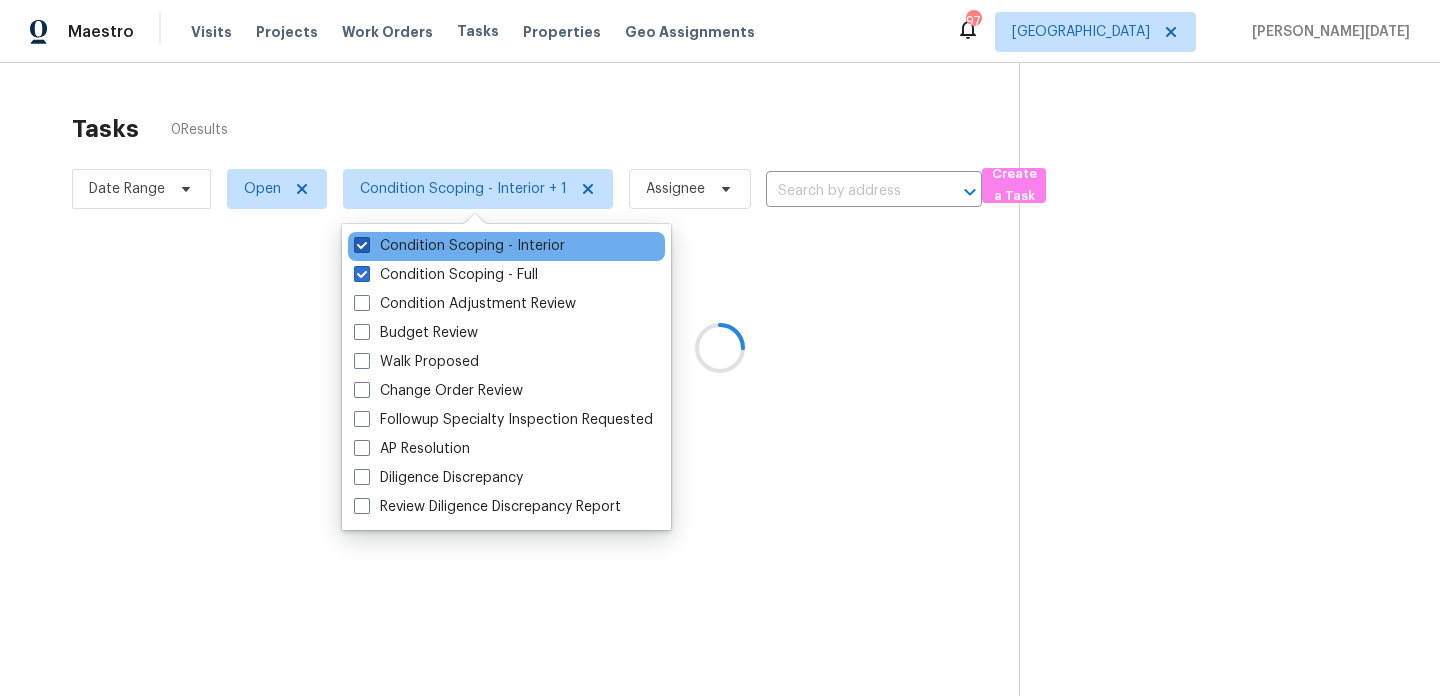 click on "Condition Scoping - Interior" at bounding box center (360, 242) 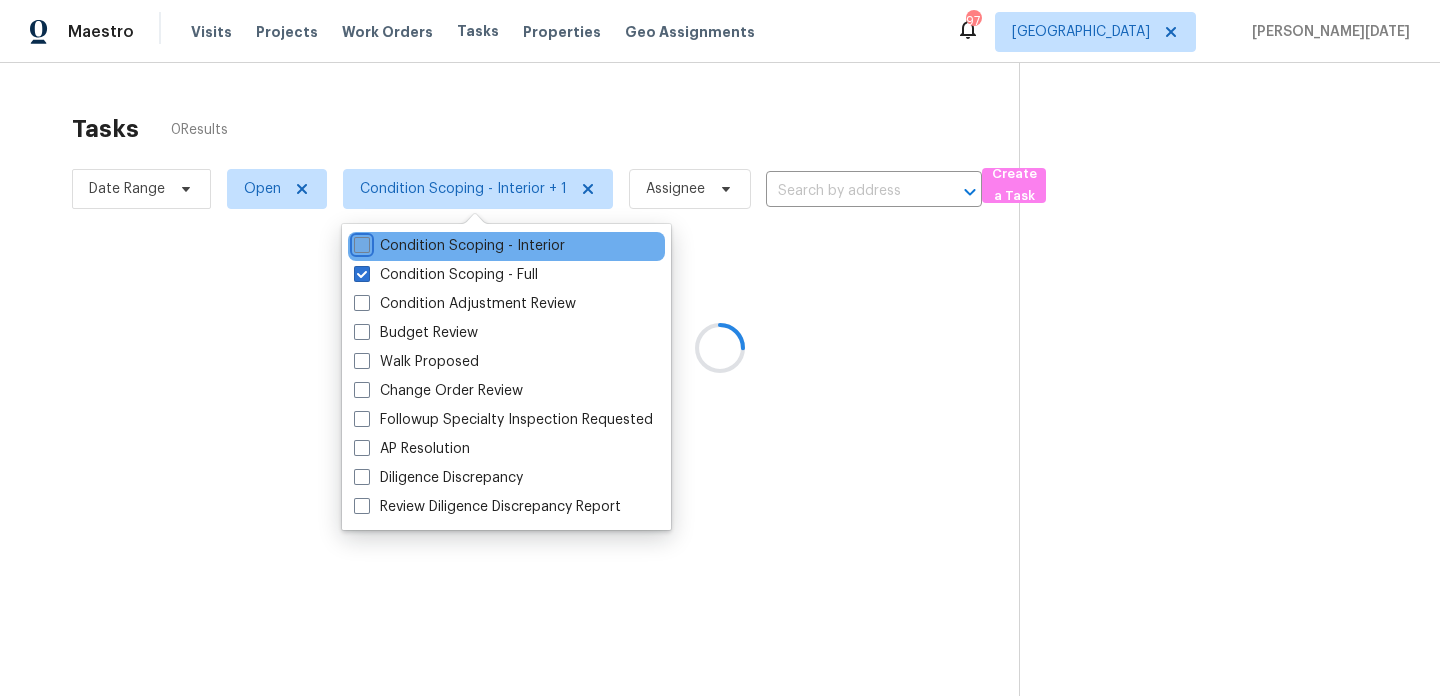 checkbox on "false" 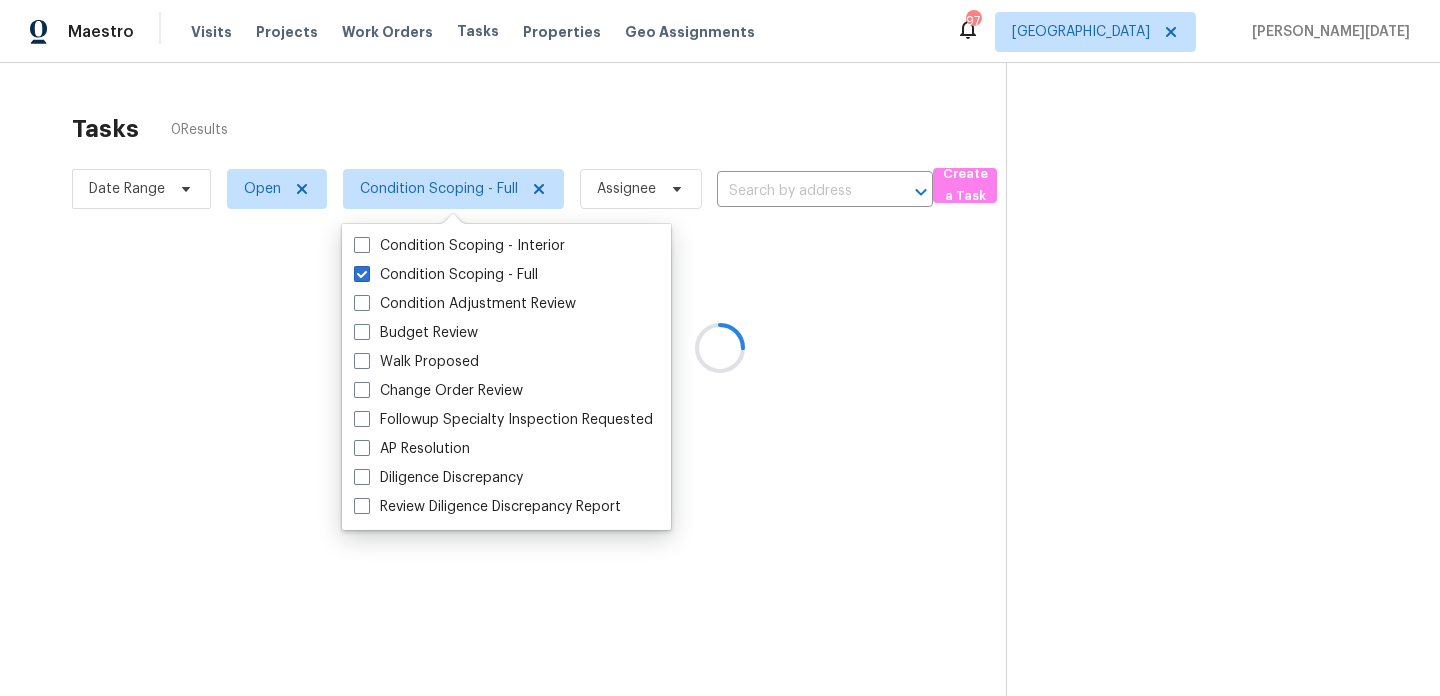 click at bounding box center [720, 348] 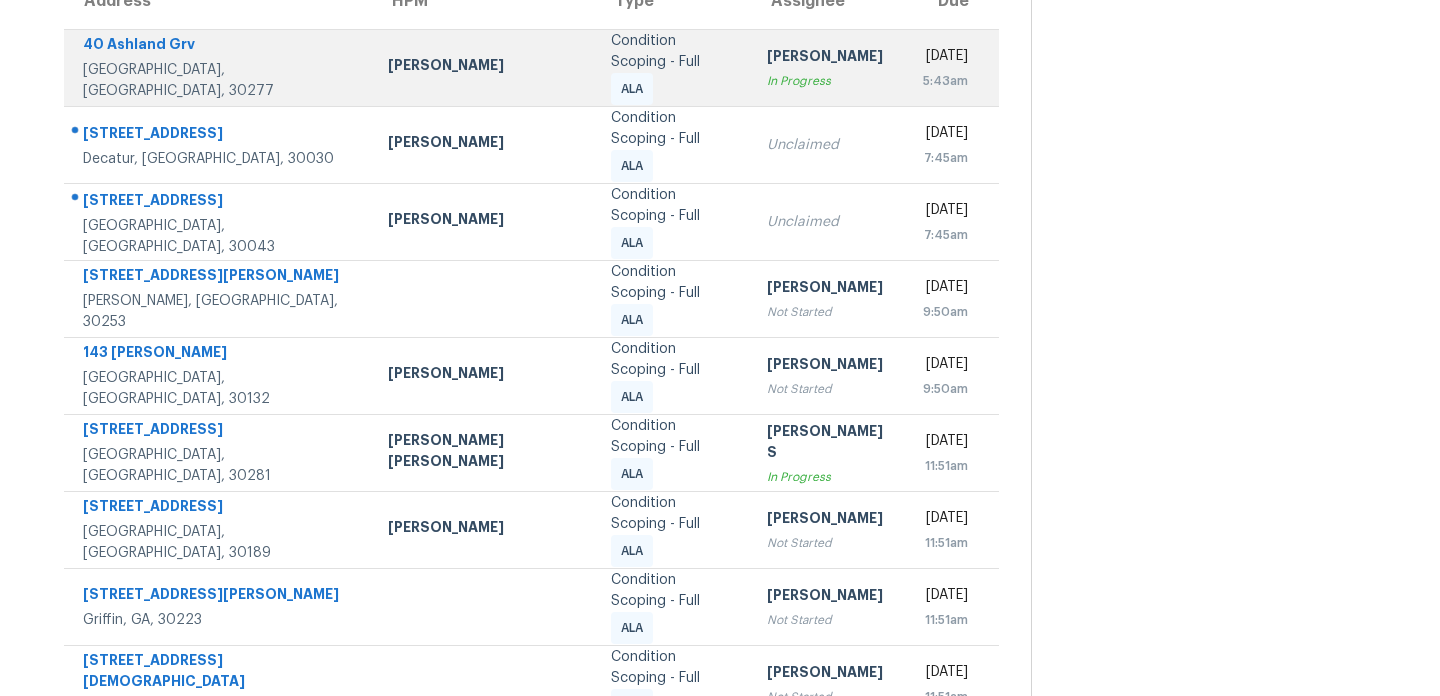 scroll, scrollTop: 302, scrollLeft: 0, axis: vertical 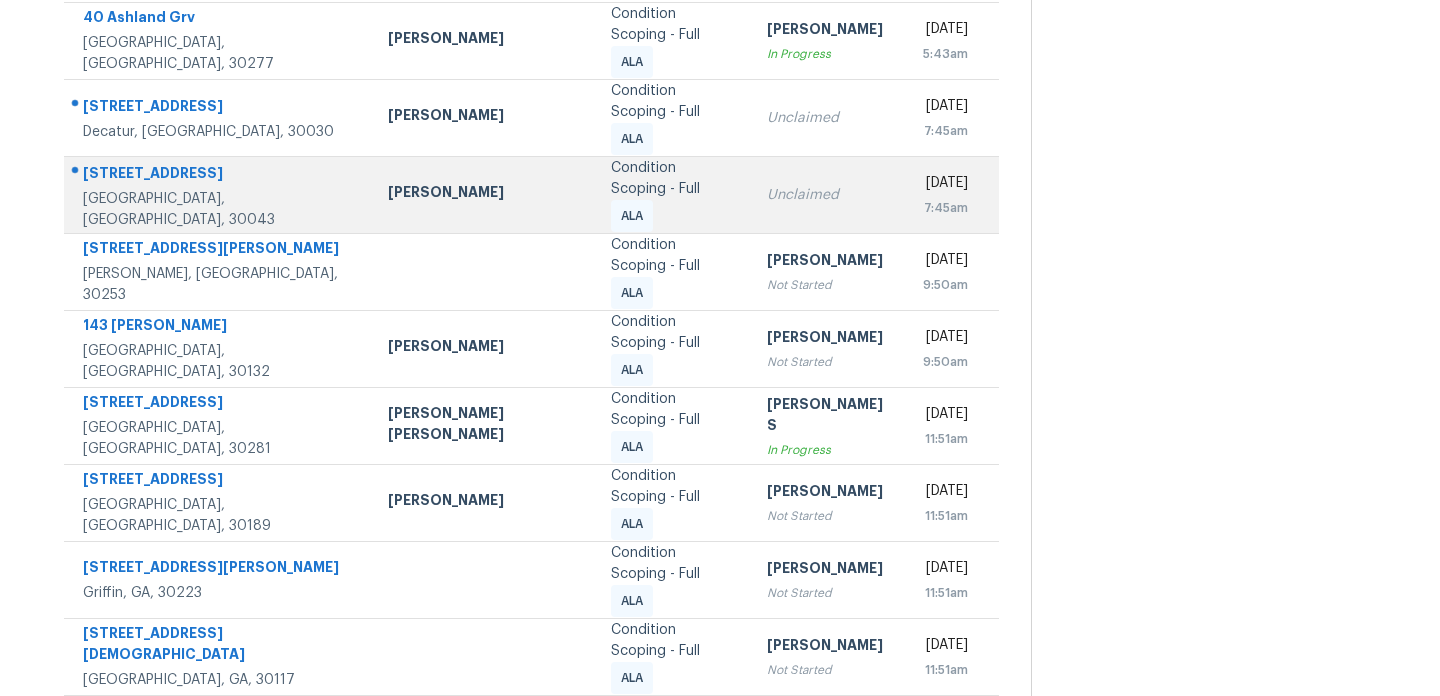 click on "Unclaimed" at bounding box center [829, 195] 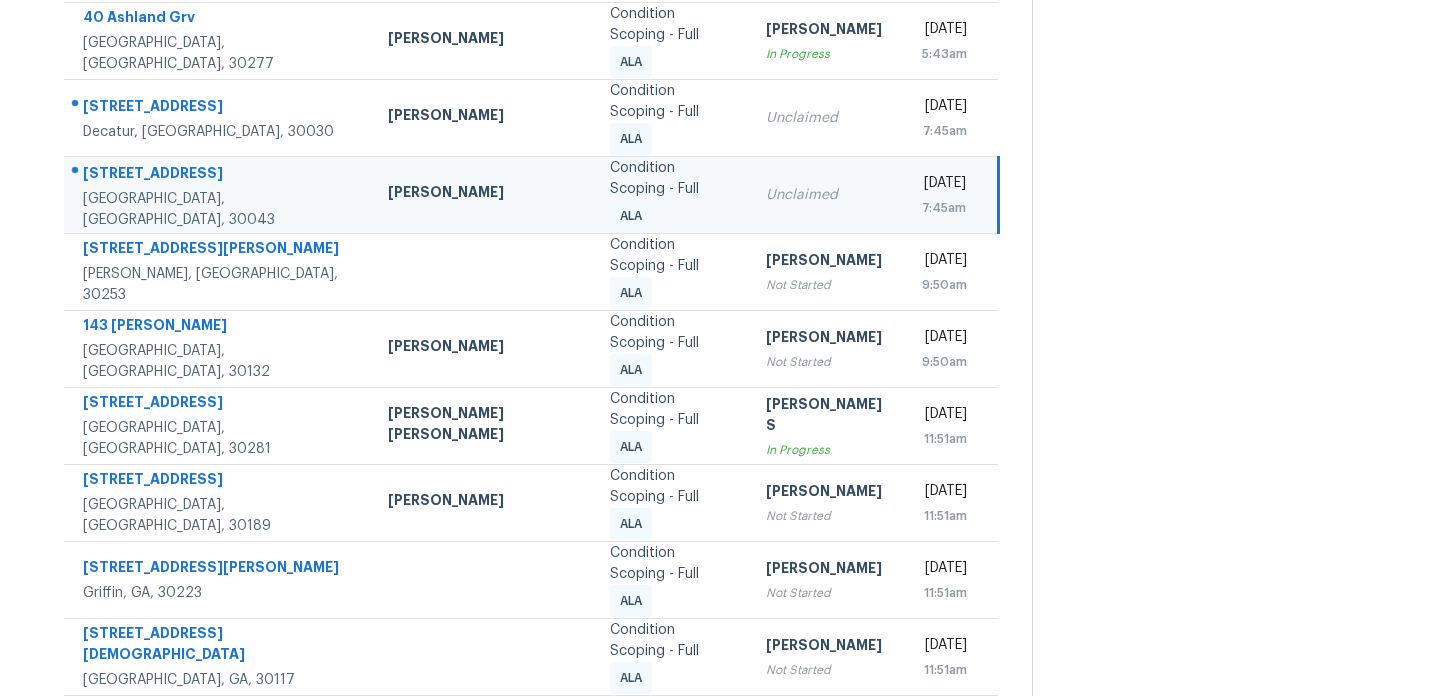 click on "Unclaimed" at bounding box center (828, 195) 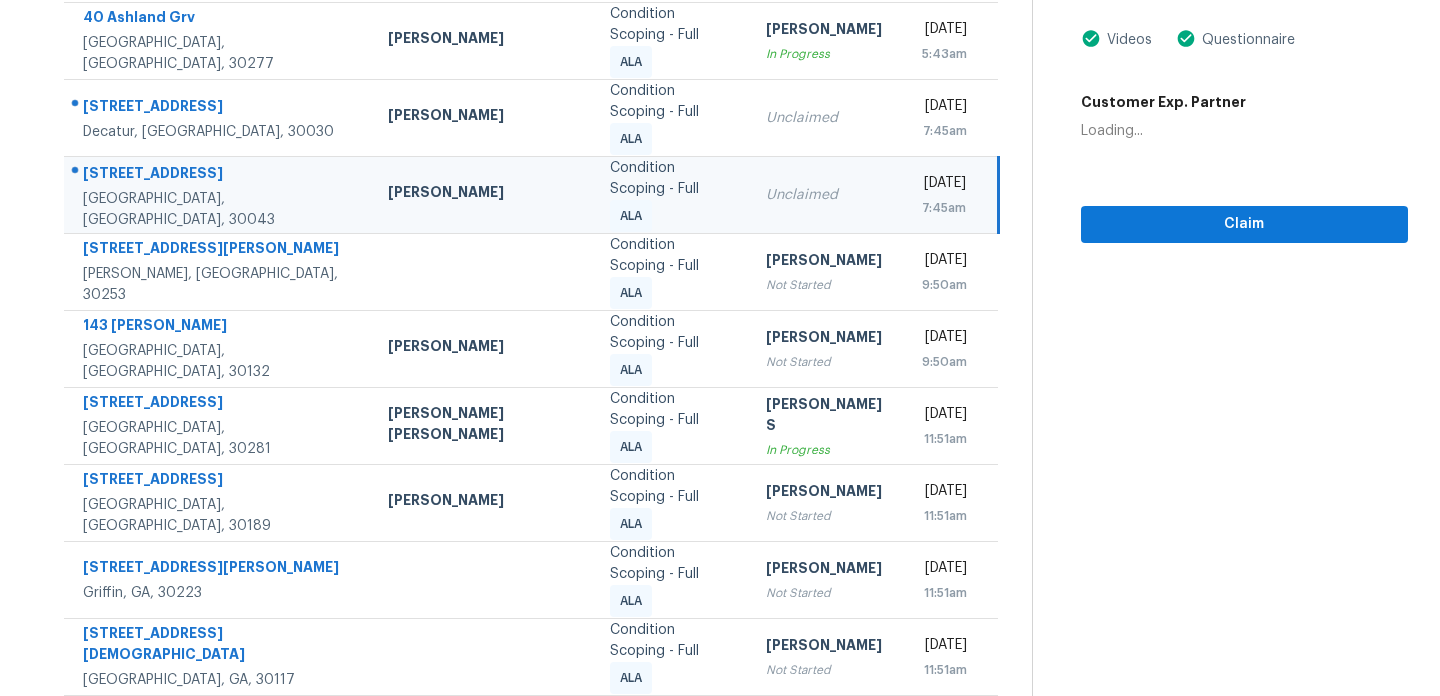 click on "[DATE]" at bounding box center (944, 186) 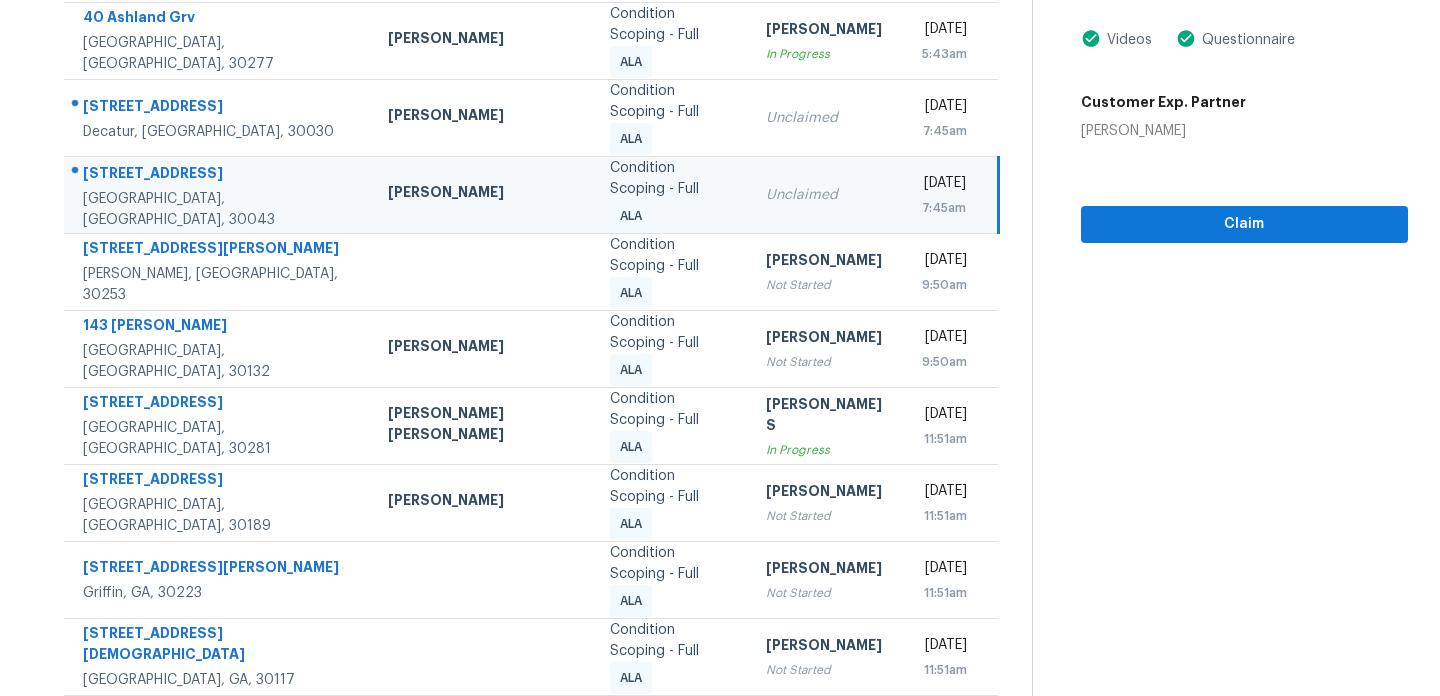 click on "[DATE]" at bounding box center (944, 186) 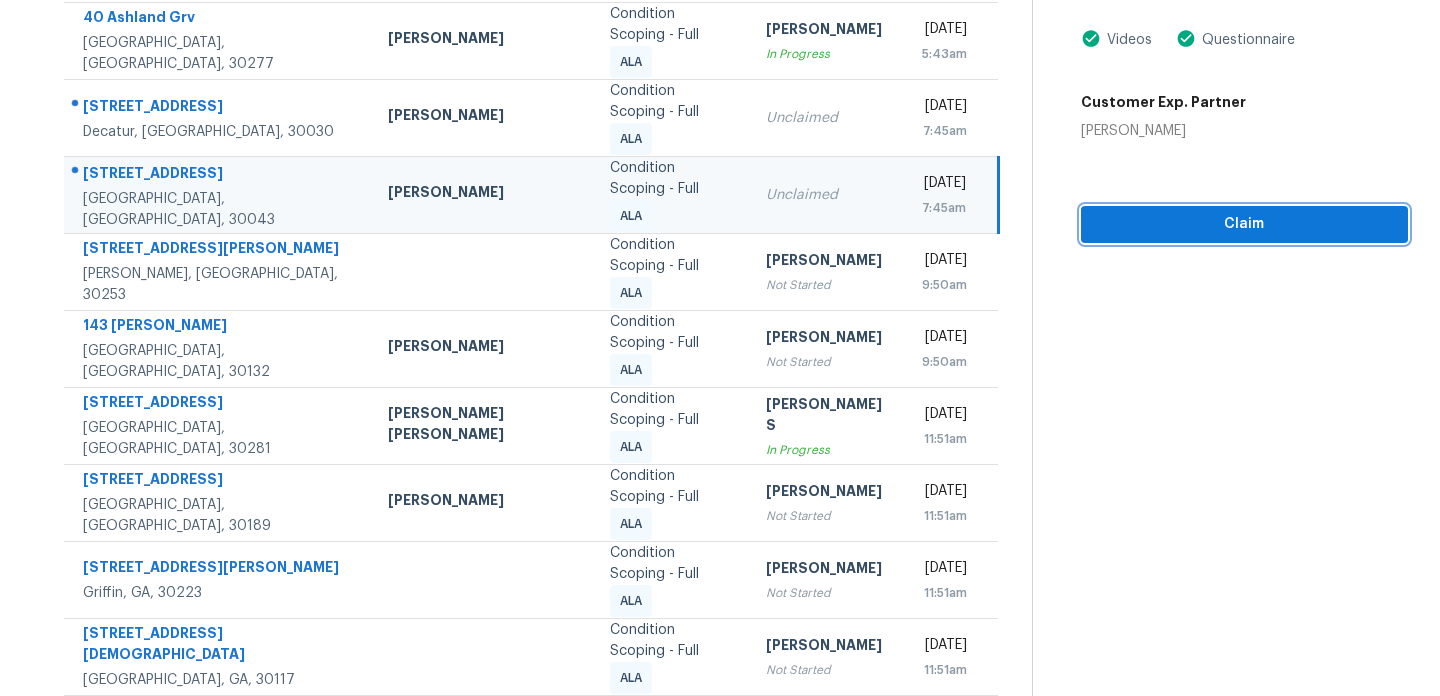 click on "Claim" at bounding box center (1244, 224) 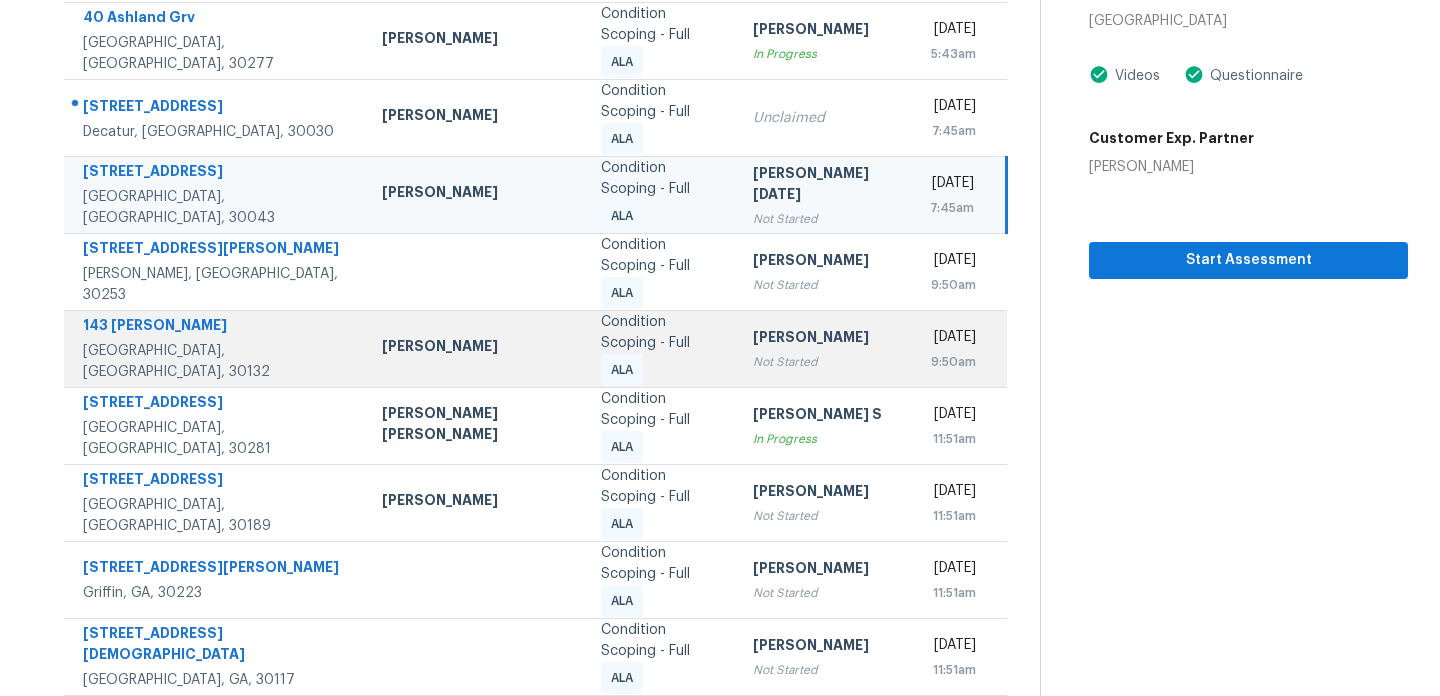 scroll, scrollTop: 432, scrollLeft: 0, axis: vertical 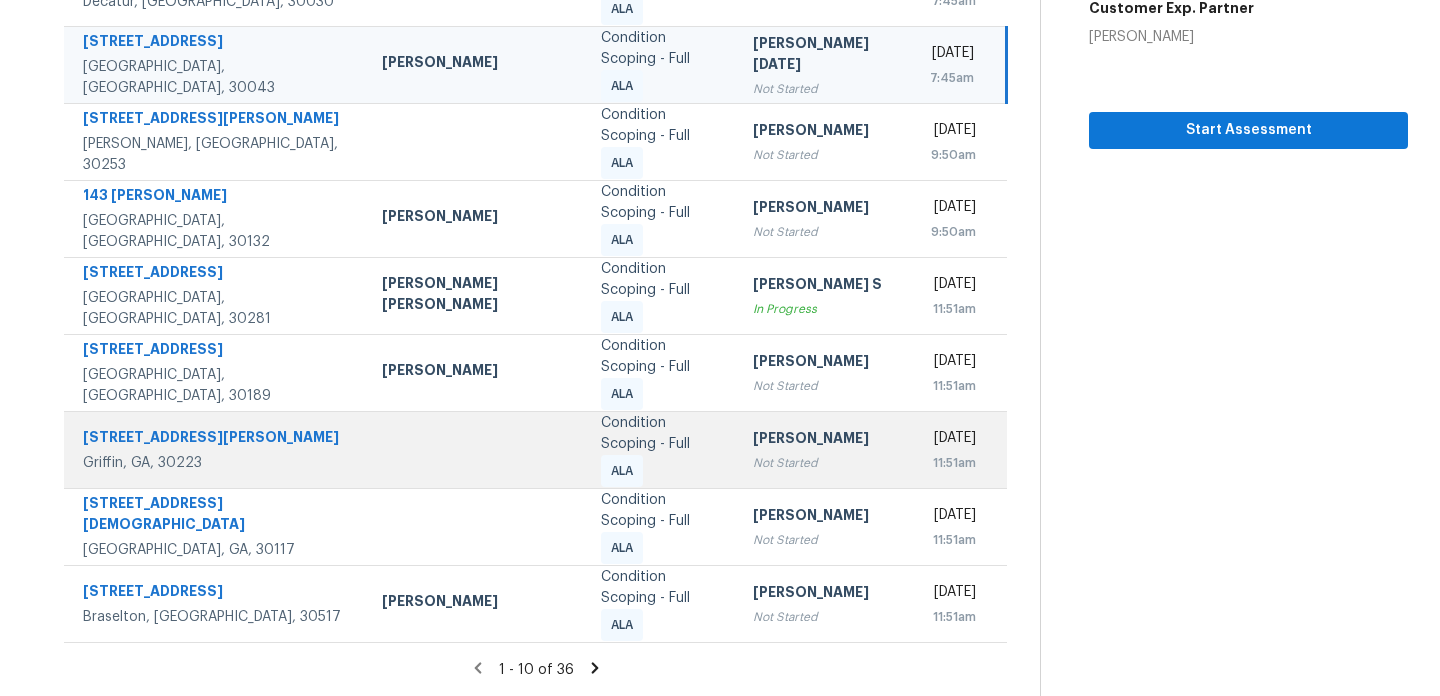 click on "Condition Scoping - Full" at bounding box center (661, 434) 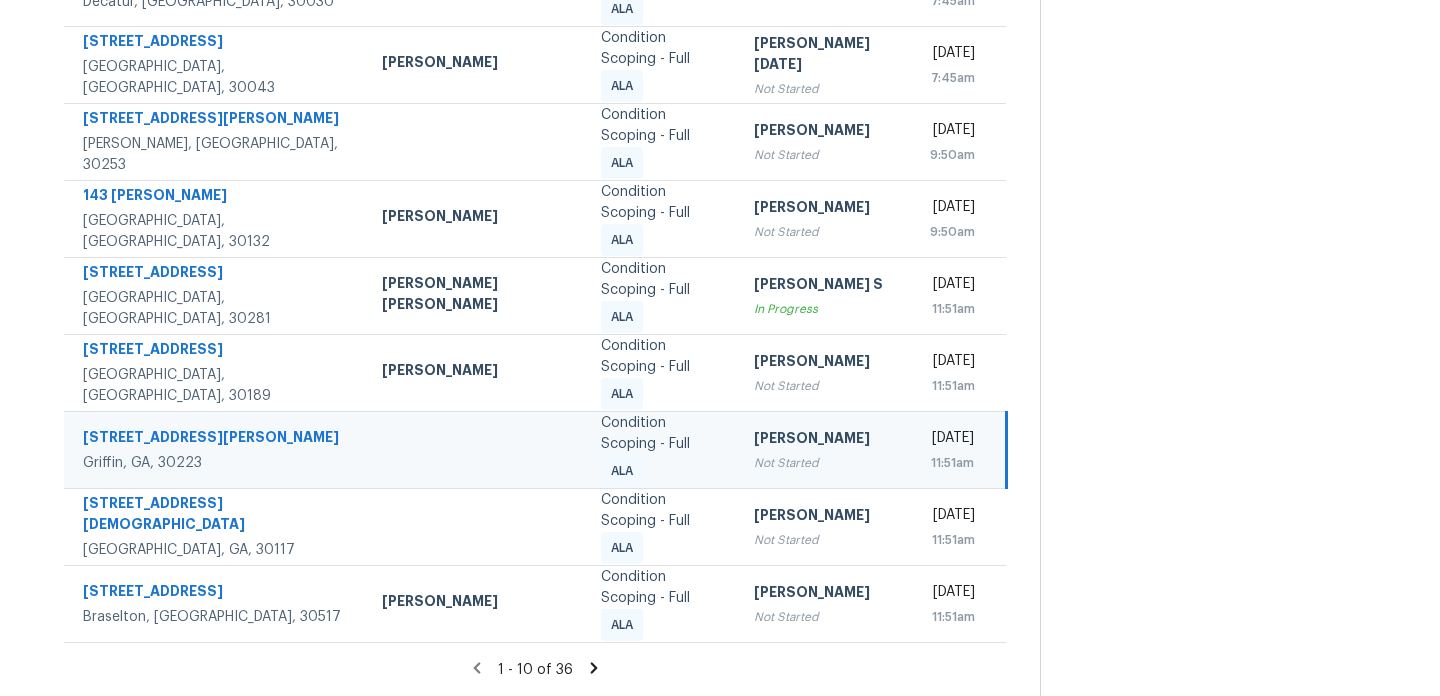 click on "Not Started" at bounding box center [826, 463] 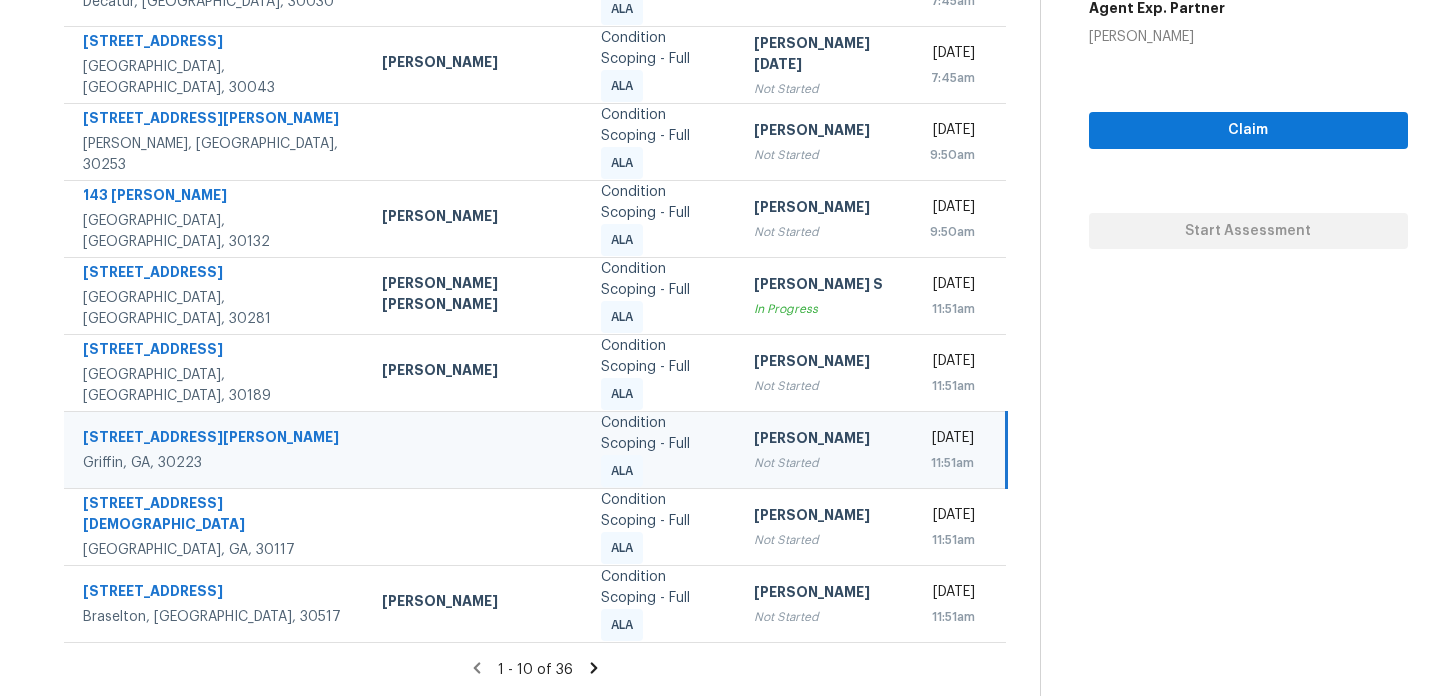 click on "Not Started" at bounding box center (826, 463) 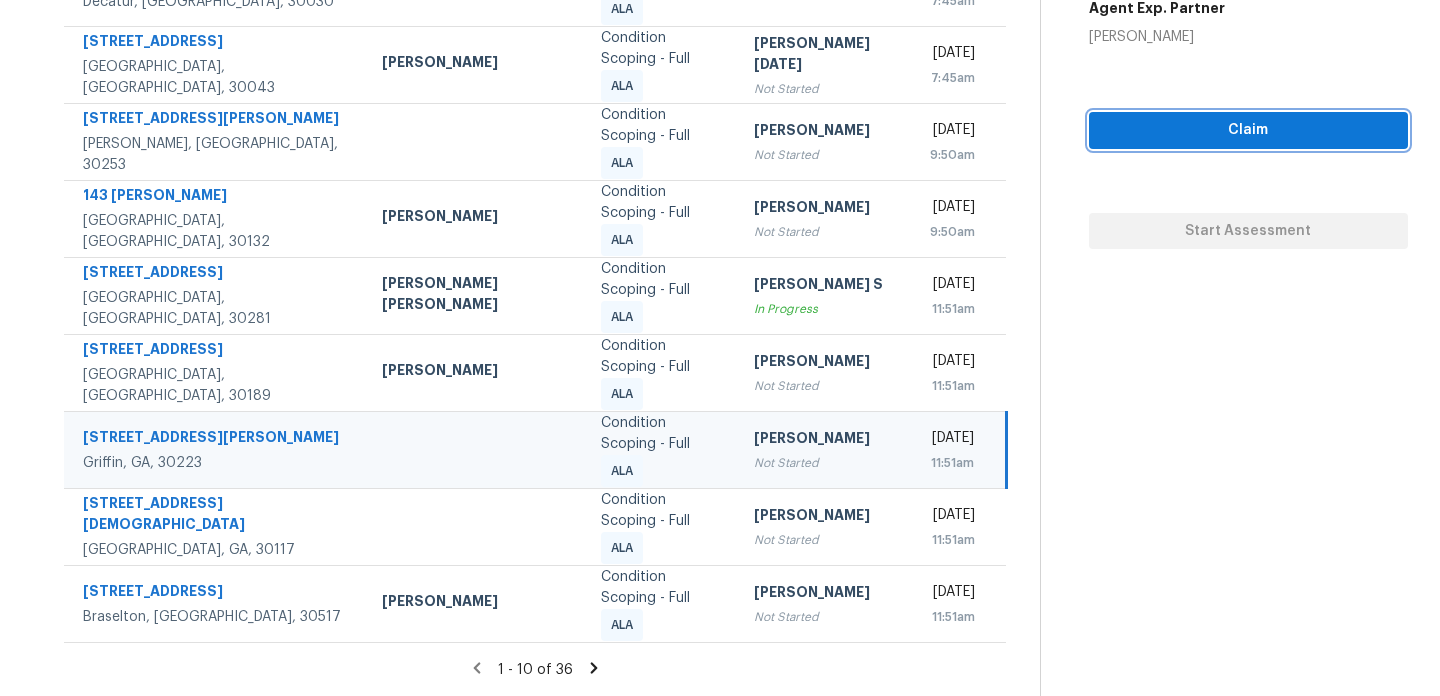 click on "Claim" at bounding box center [1248, 130] 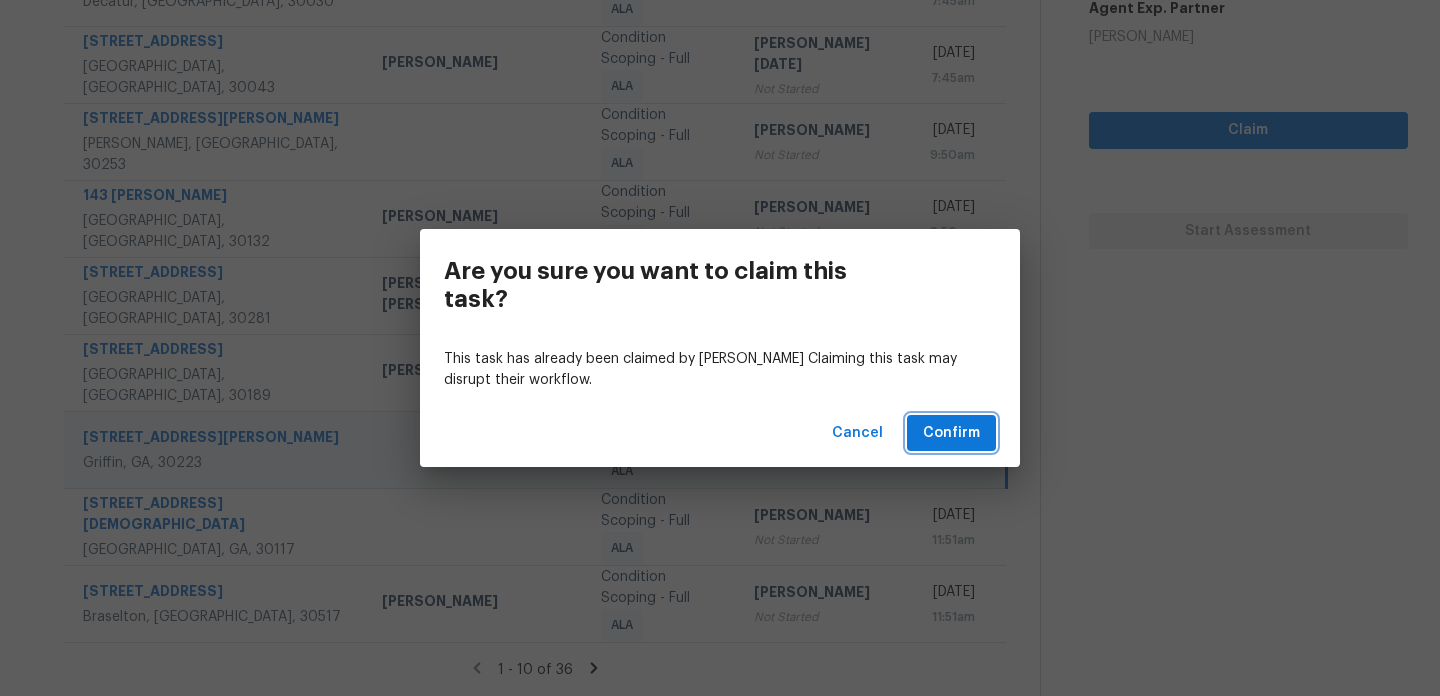 click on "Confirm" at bounding box center [951, 433] 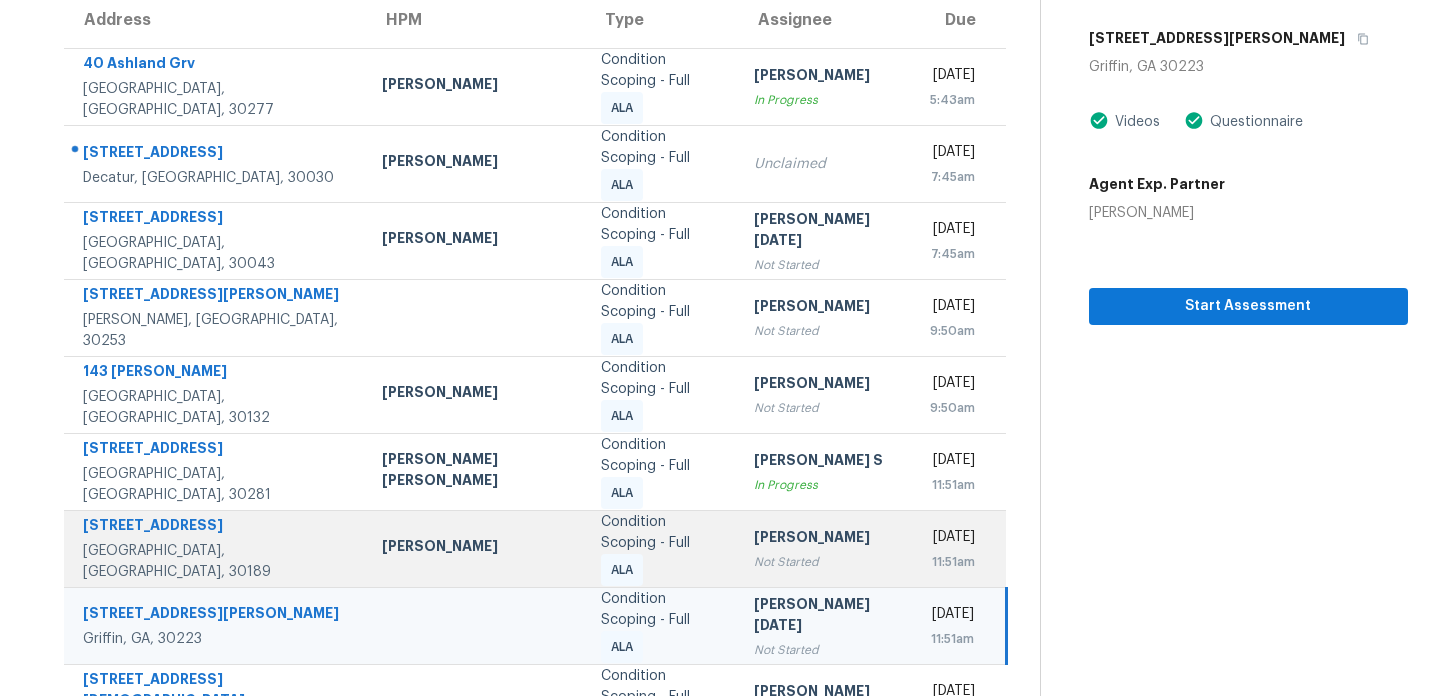scroll, scrollTop: 432, scrollLeft: 0, axis: vertical 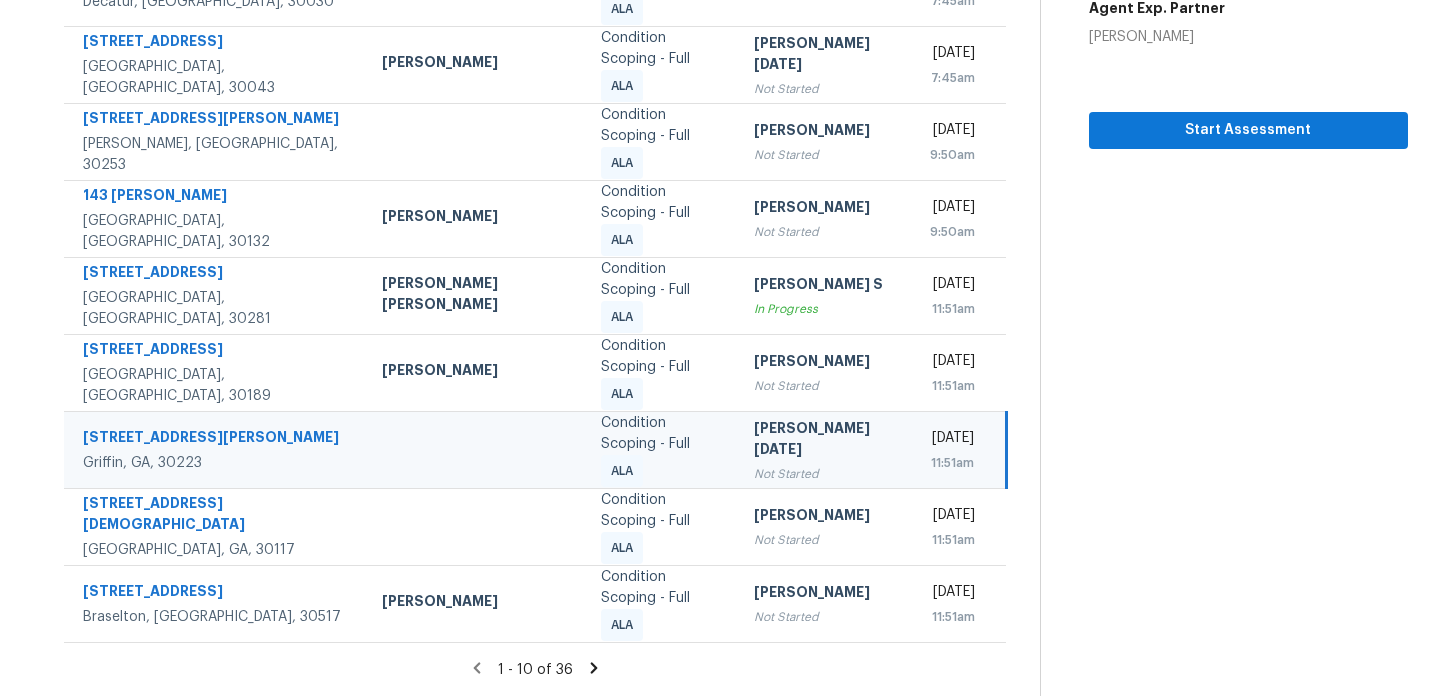 click 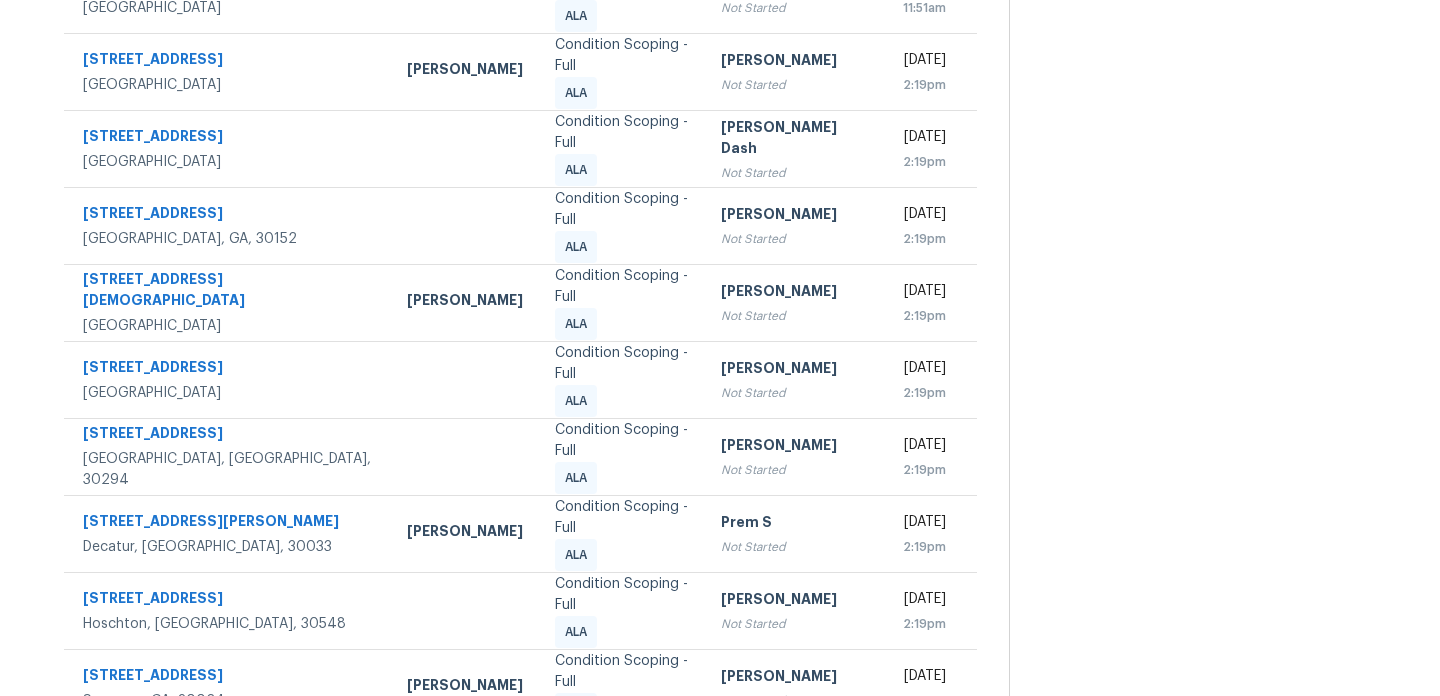 scroll, scrollTop: 332, scrollLeft: 0, axis: vertical 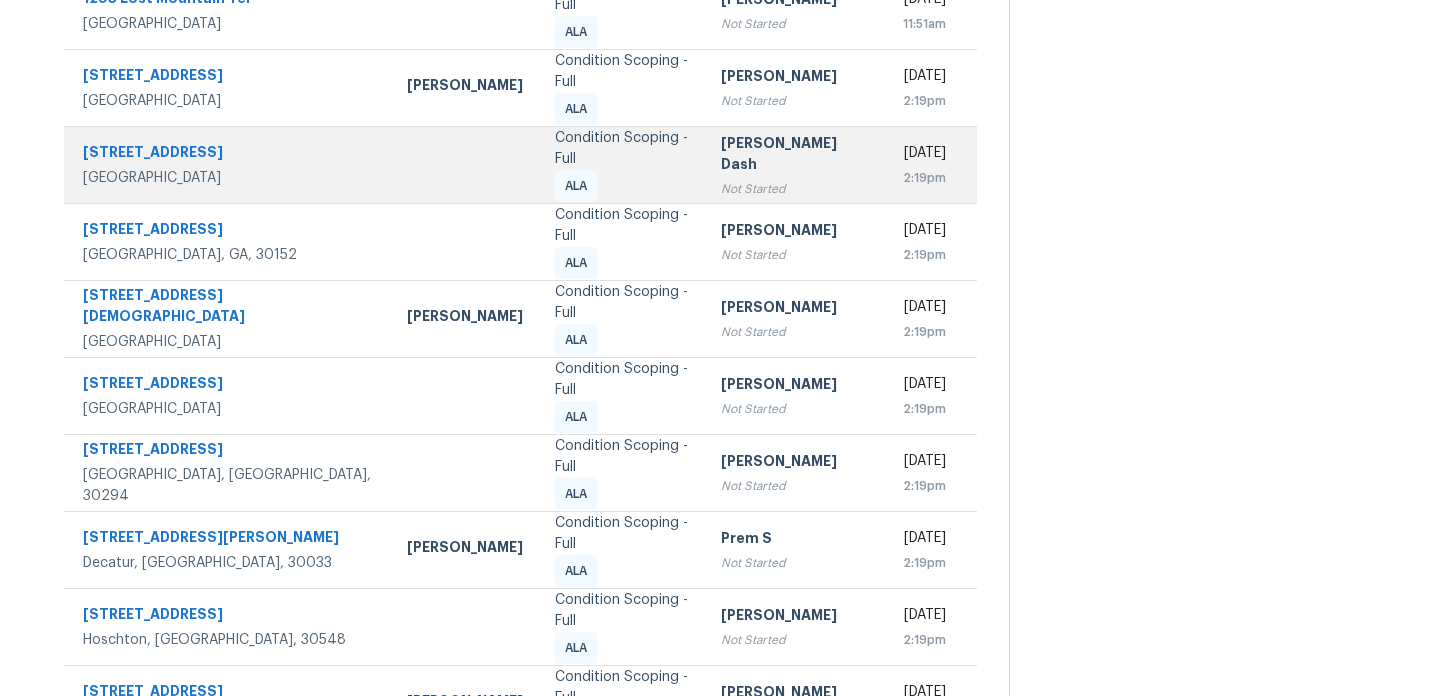 click on "[PERSON_NAME] Dash" at bounding box center (793, 156) 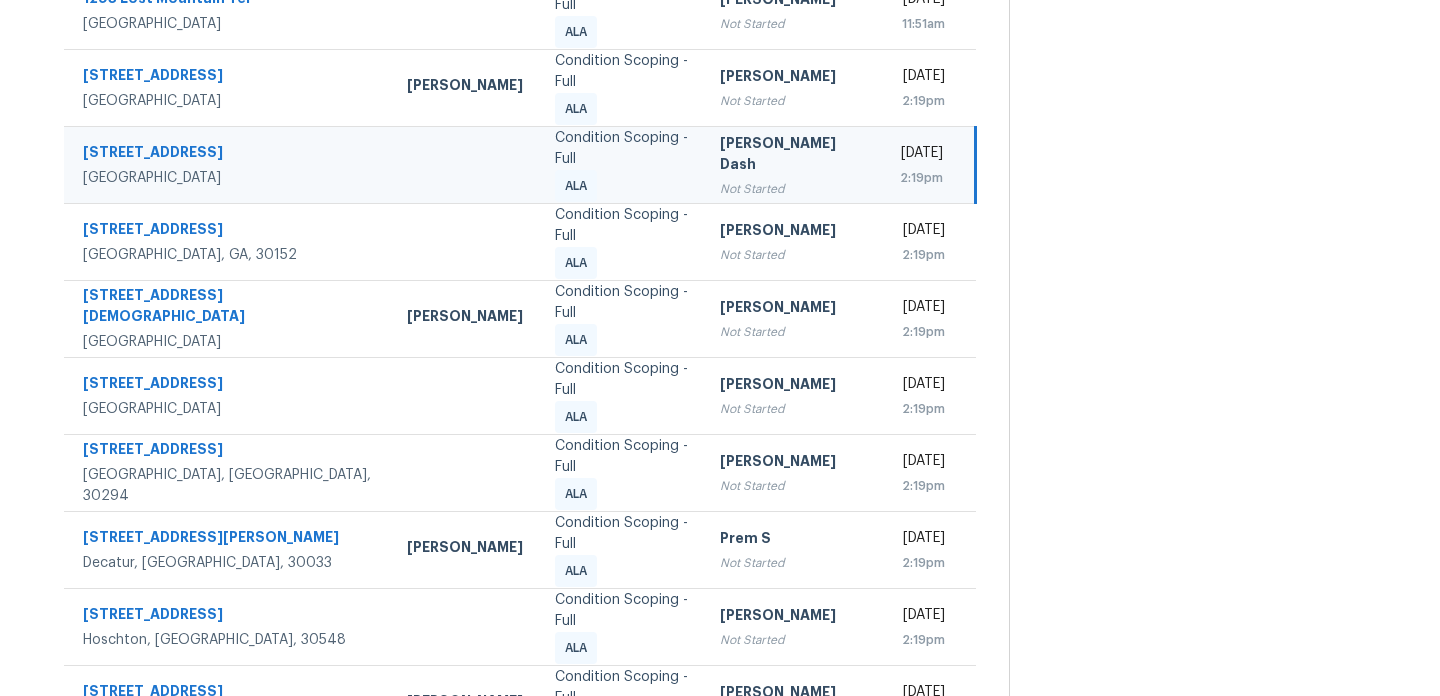 click on "[PERSON_NAME] Dash Not Started" at bounding box center [792, 165] 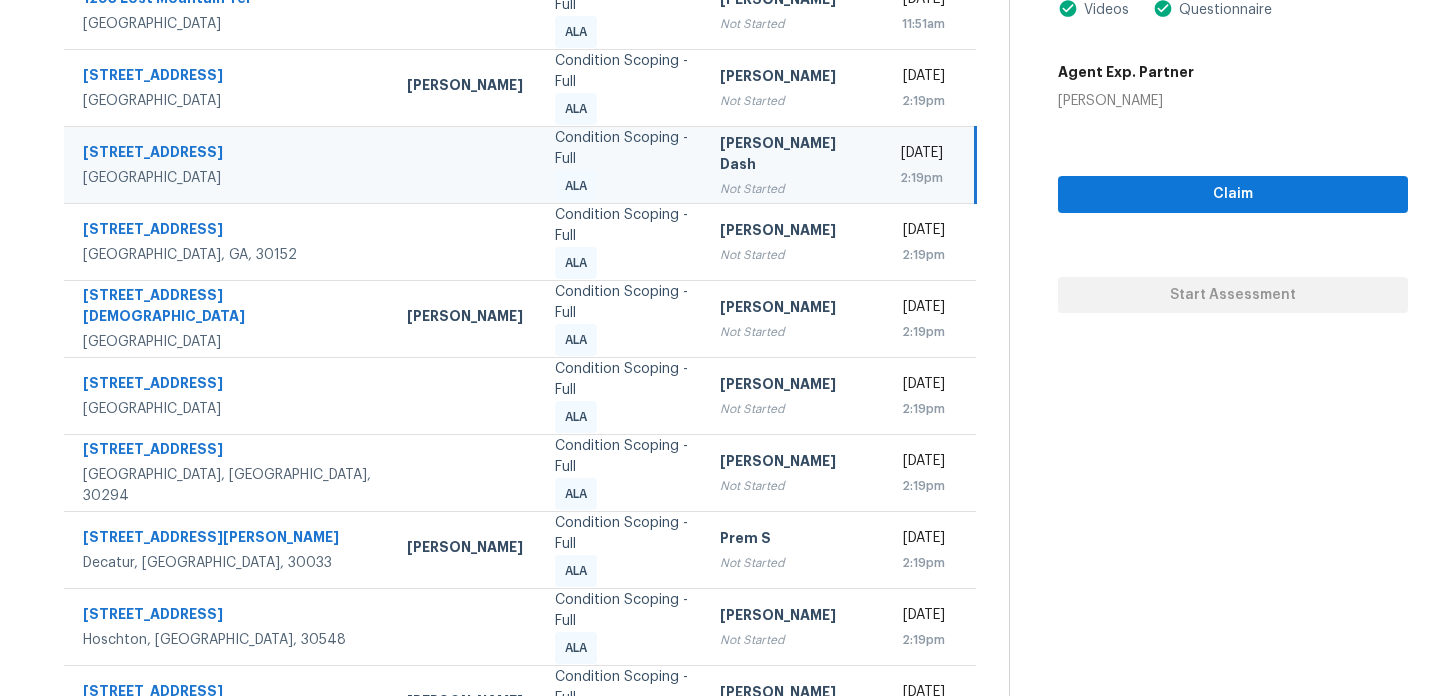 click on "[DATE]" at bounding box center [920, 156] 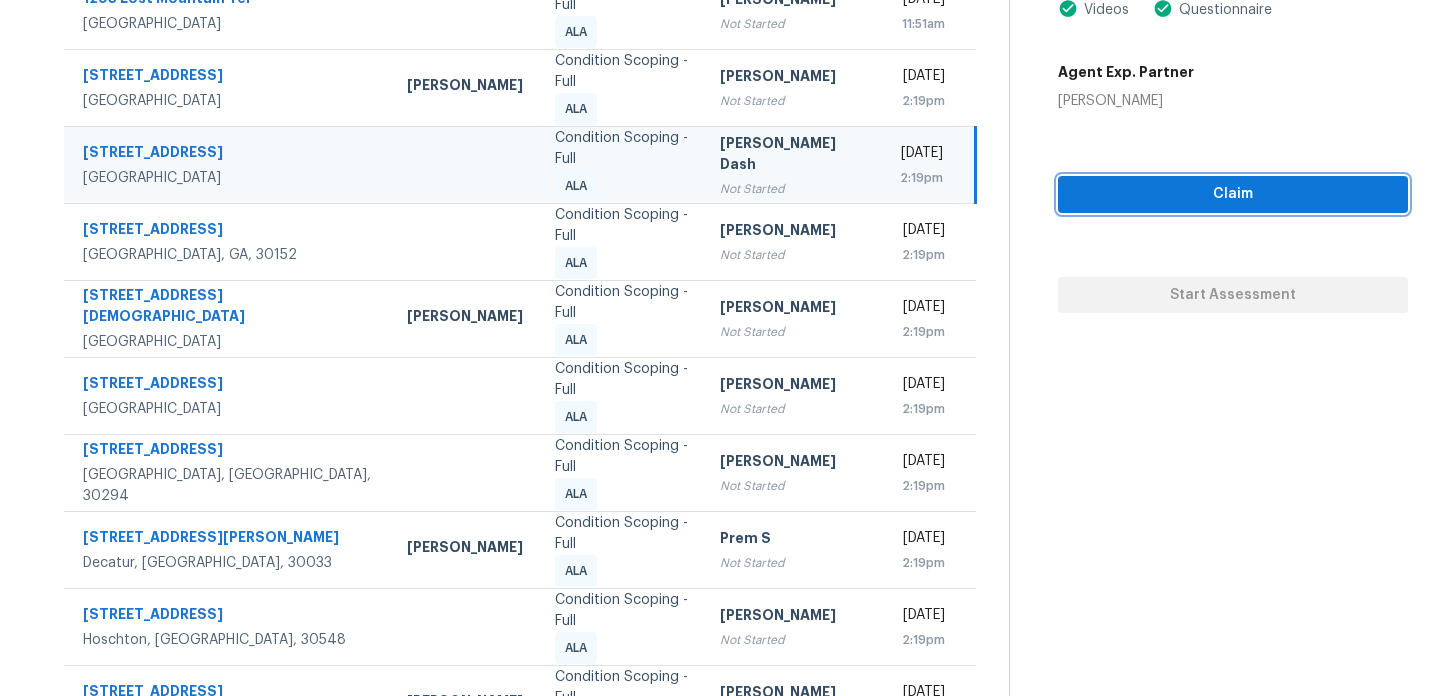 click on "Claim" at bounding box center [1233, 194] 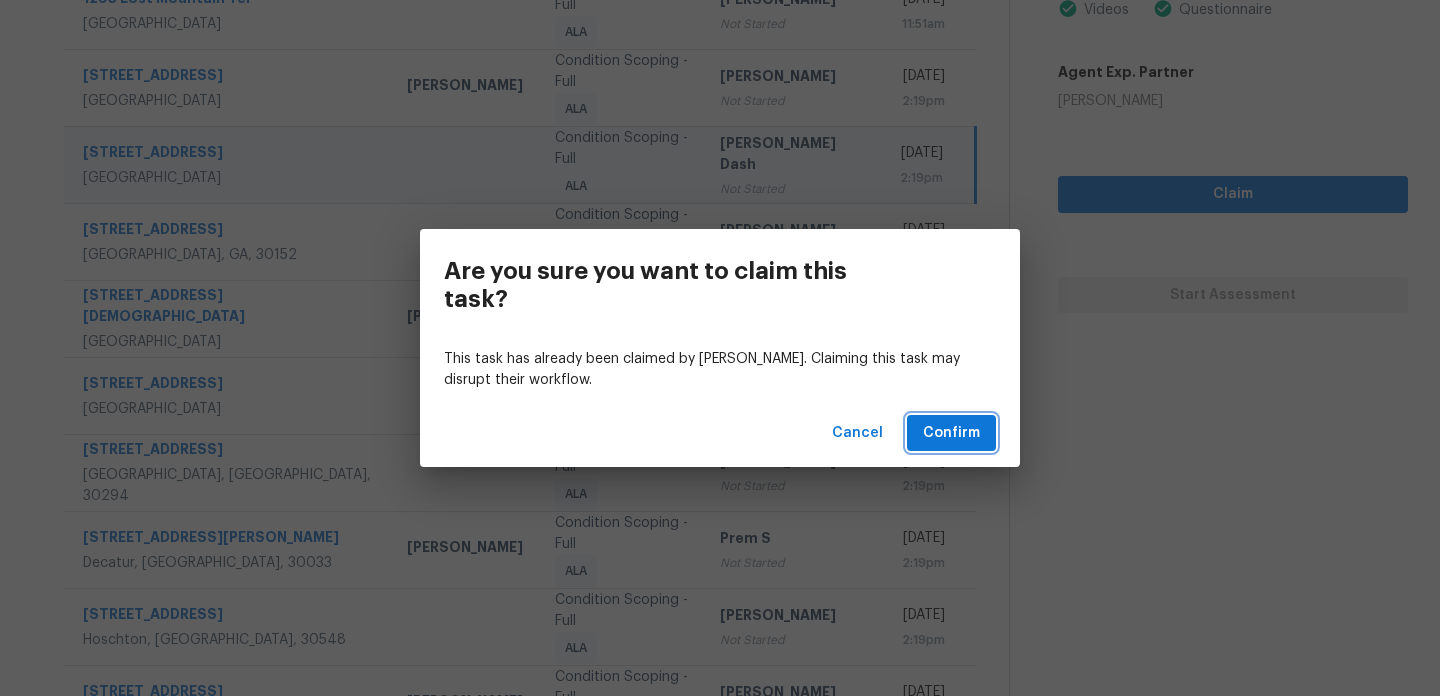 click on "Confirm" at bounding box center [951, 433] 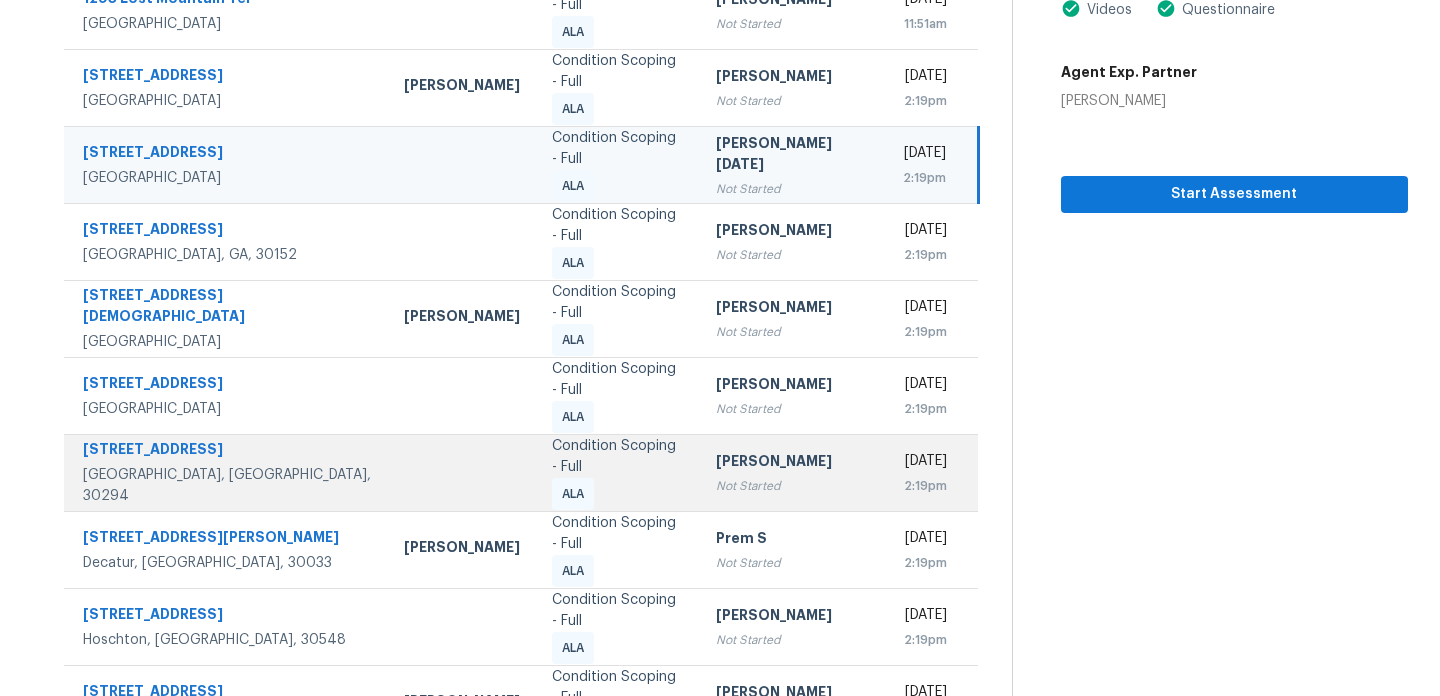 scroll, scrollTop: 432, scrollLeft: 0, axis: vertical 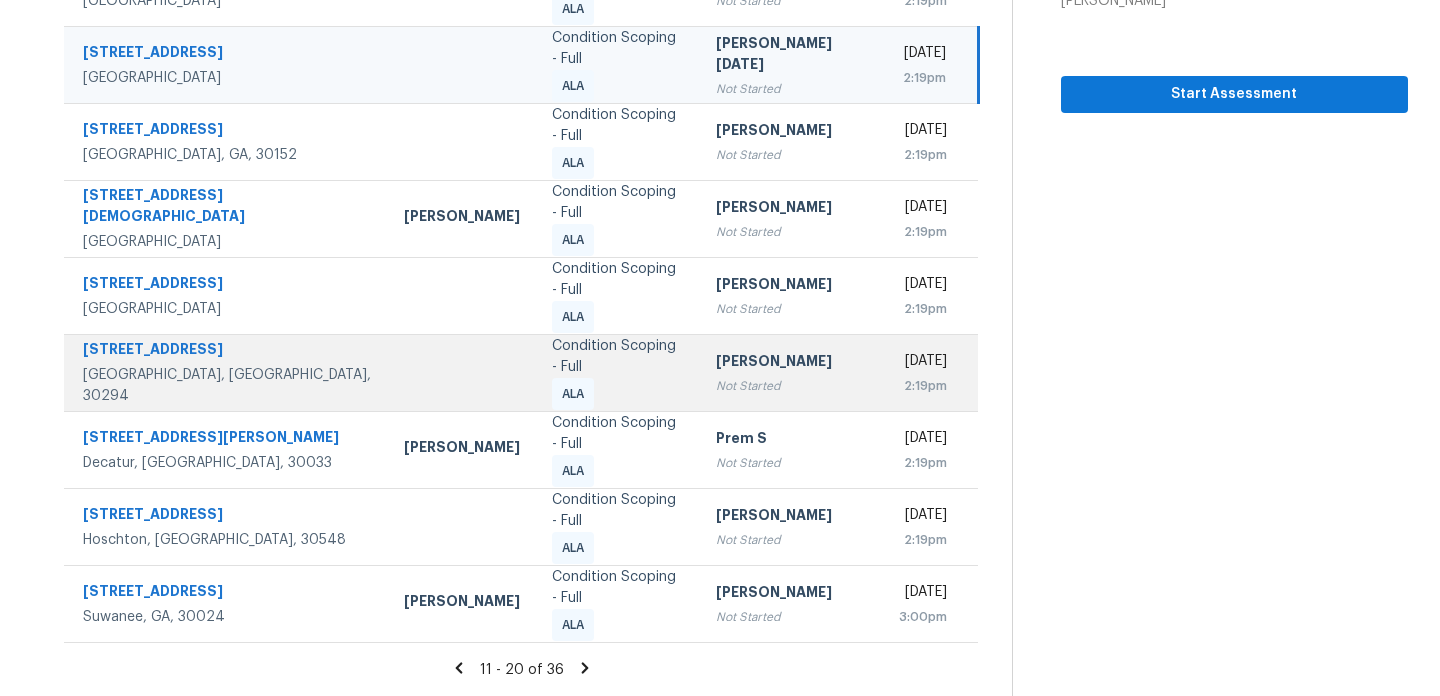 click on "Condition Scoping - Full ALA" at bounding box center [618, 373] 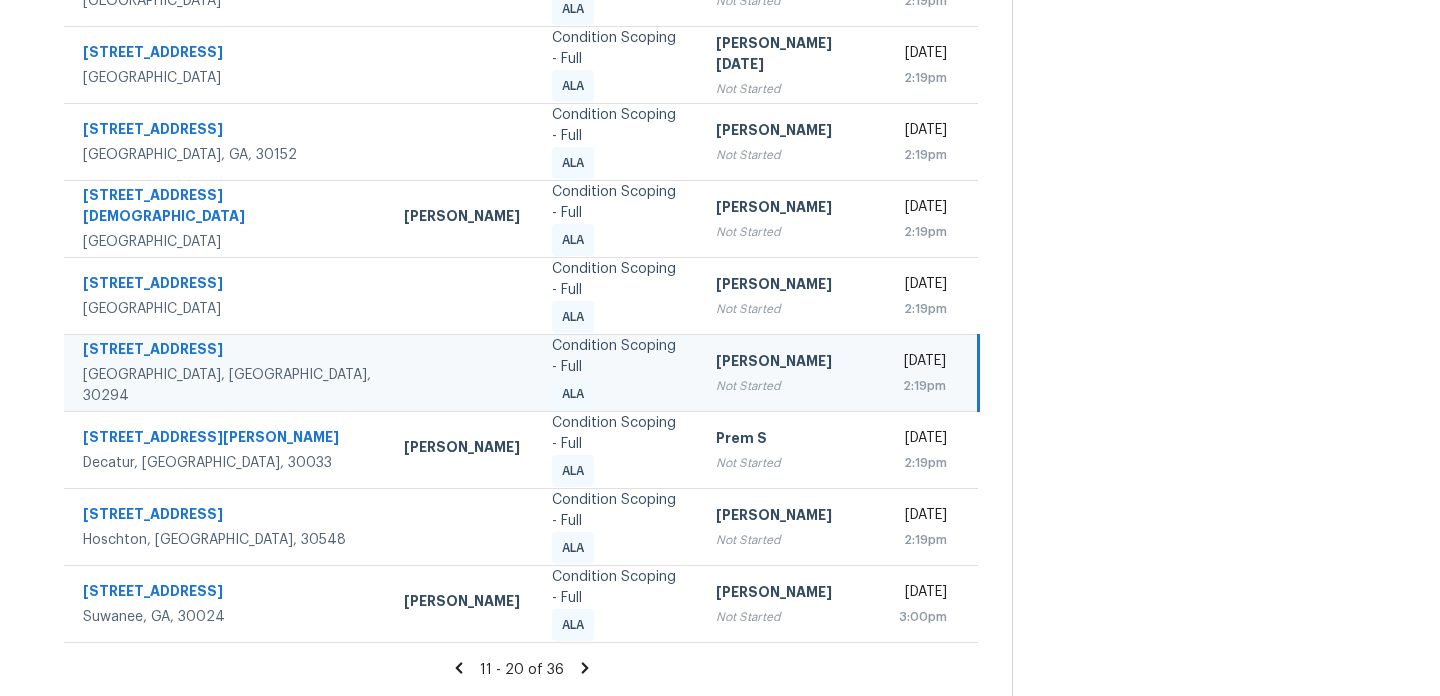 click on "Not Started" at bounding box center [791, 386] 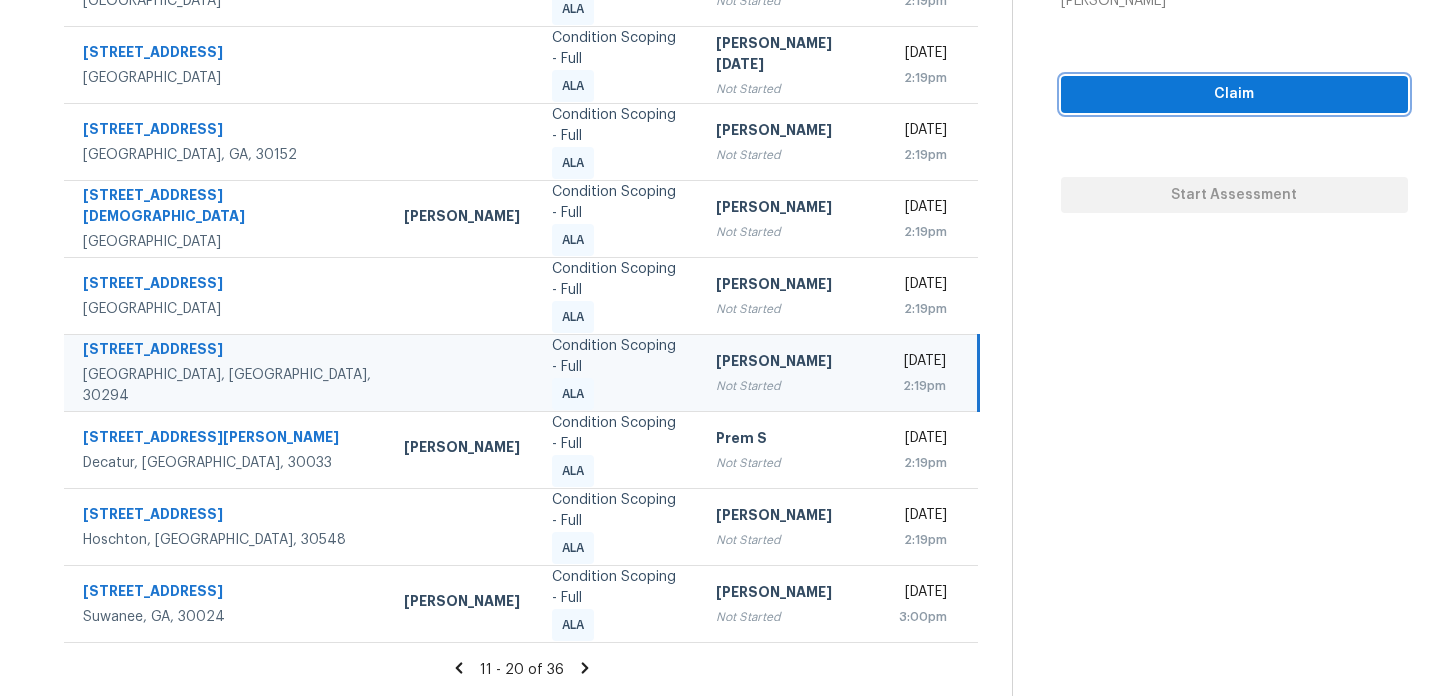 click on "Claim" at bounding box center [1234, 94] 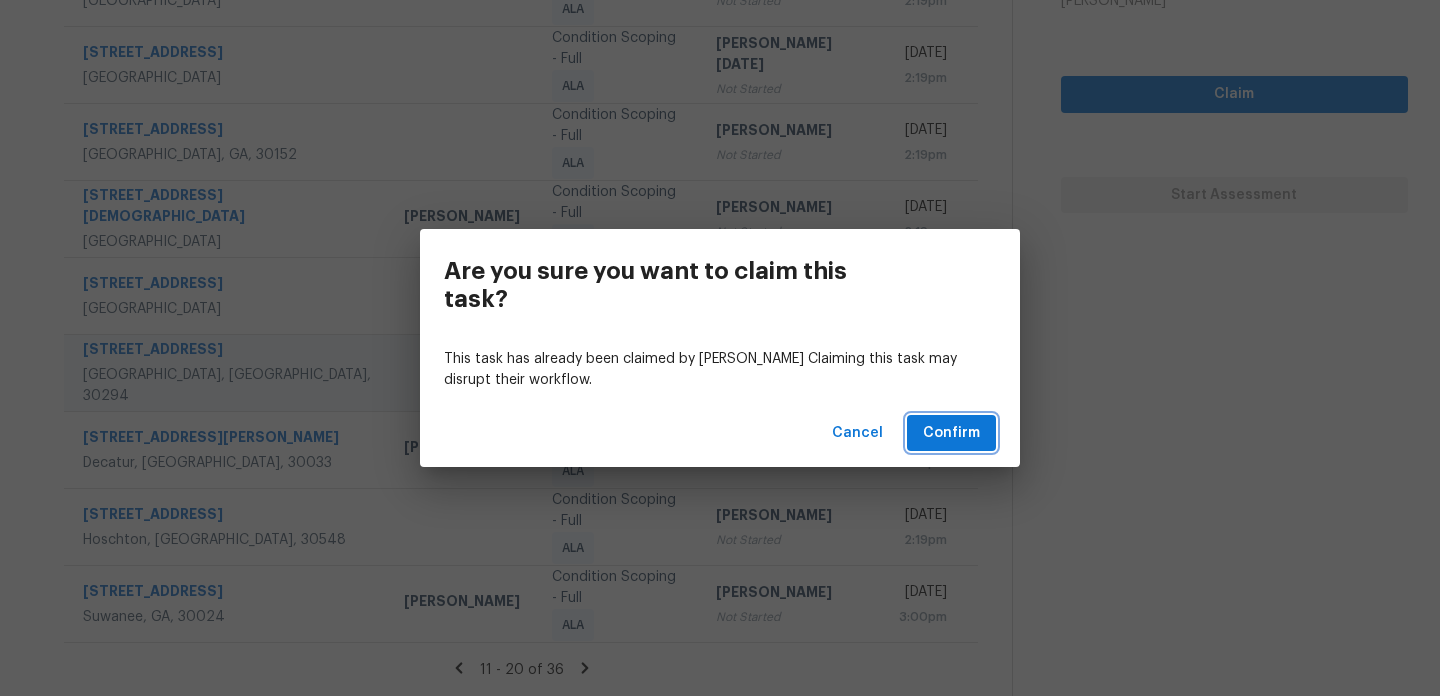 click on "Confirm" at bounding box center [951, 433] 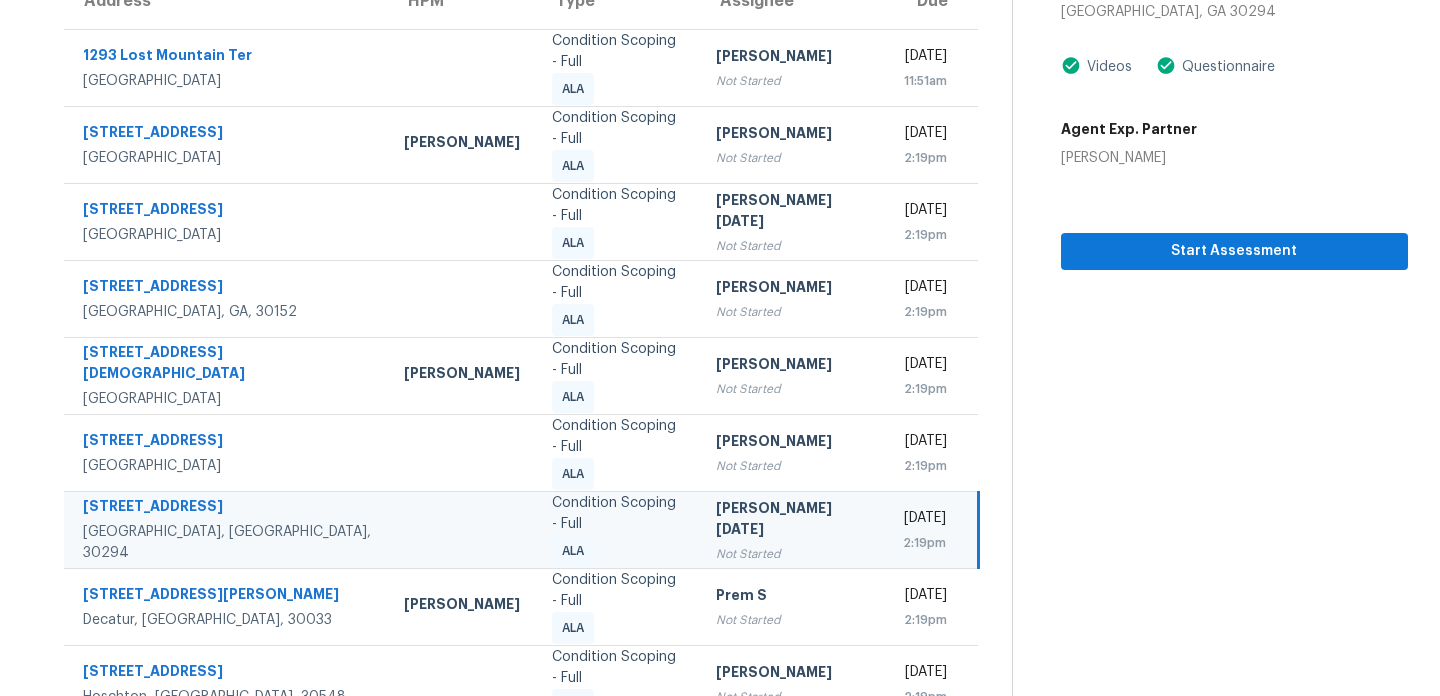 scroll, scrollTop: 432, scrollLeft: 0, axis: vertical 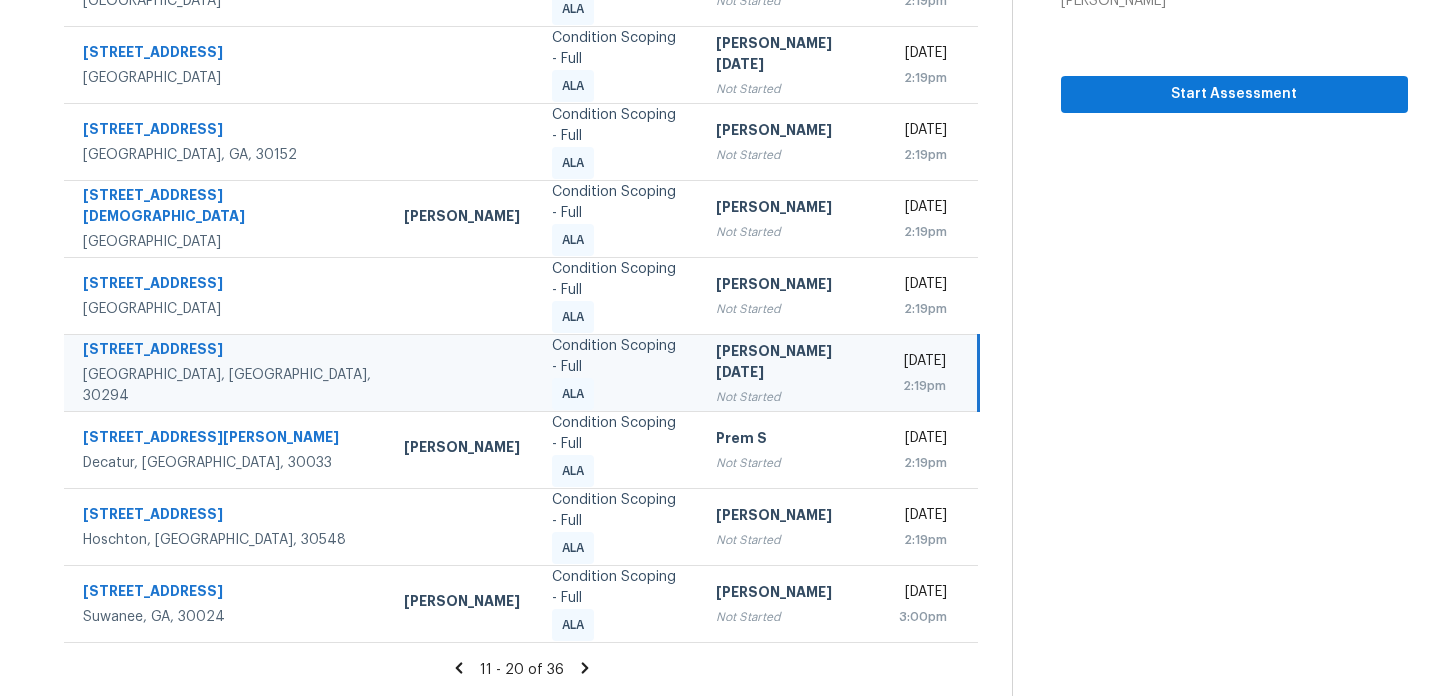 click 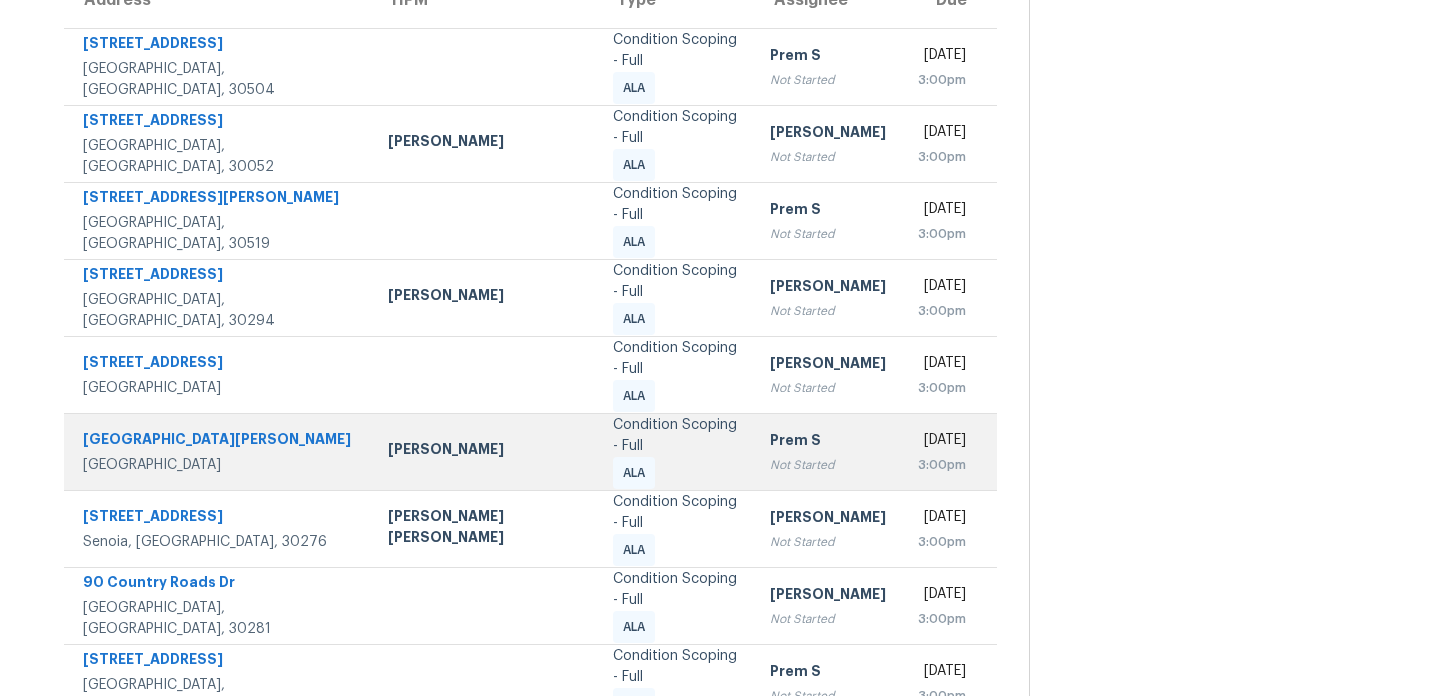 scroll, scrollTop: 273, scrollLeft: 0, axis: vertical 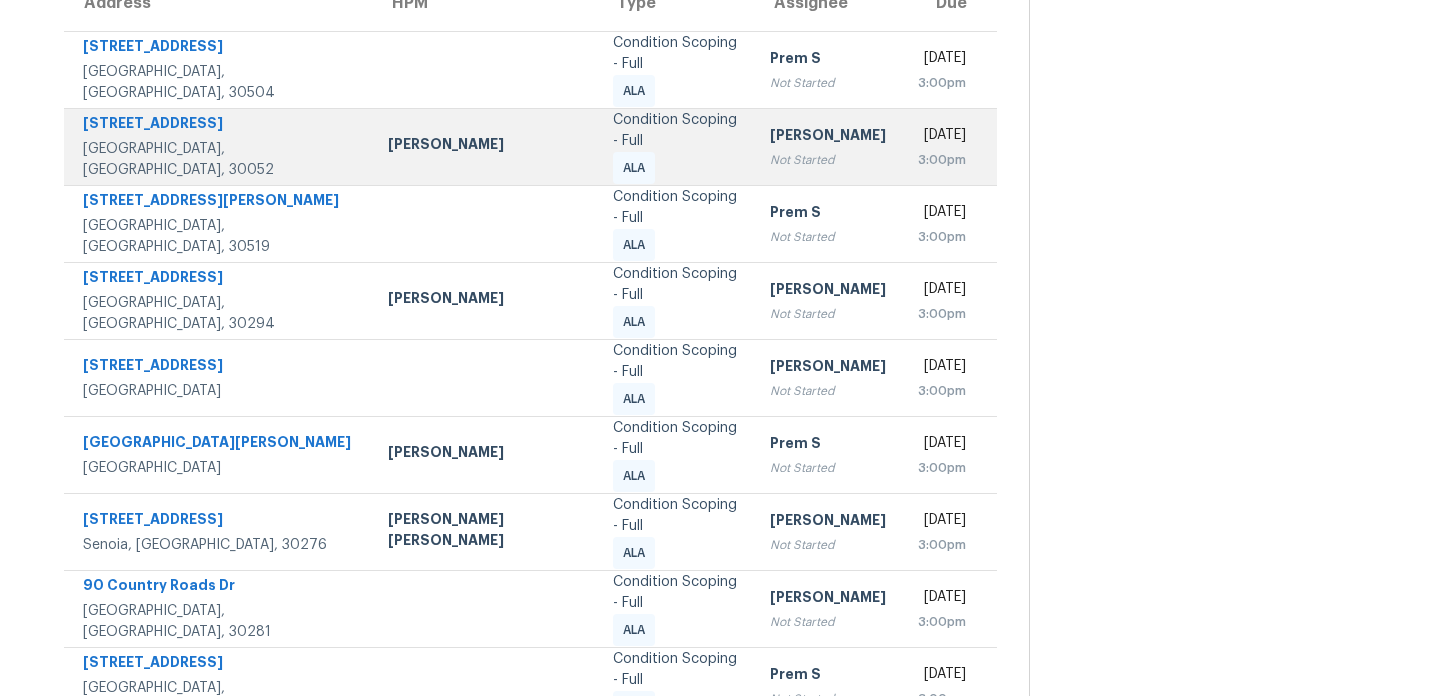 click on "Not Started" at bounding box center (828, 160) 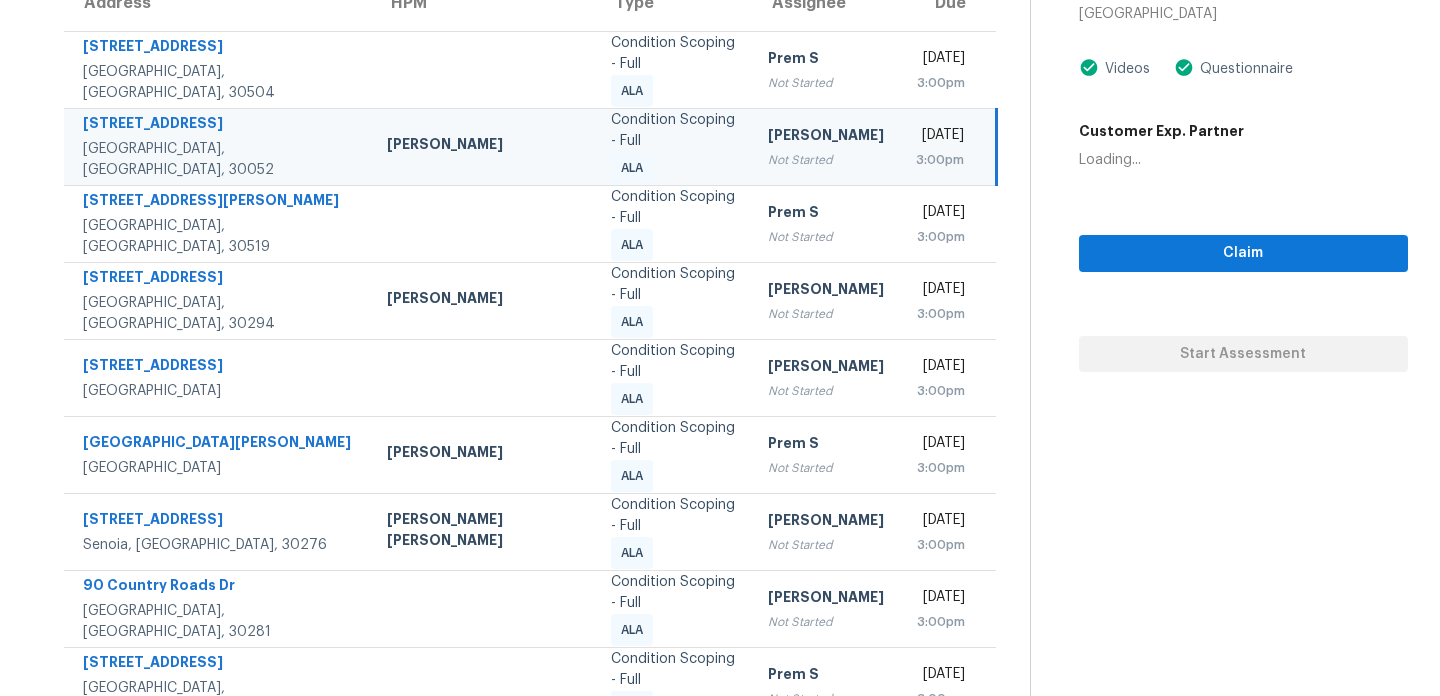 click on "[DATE]" at bounding box center (940, 138) 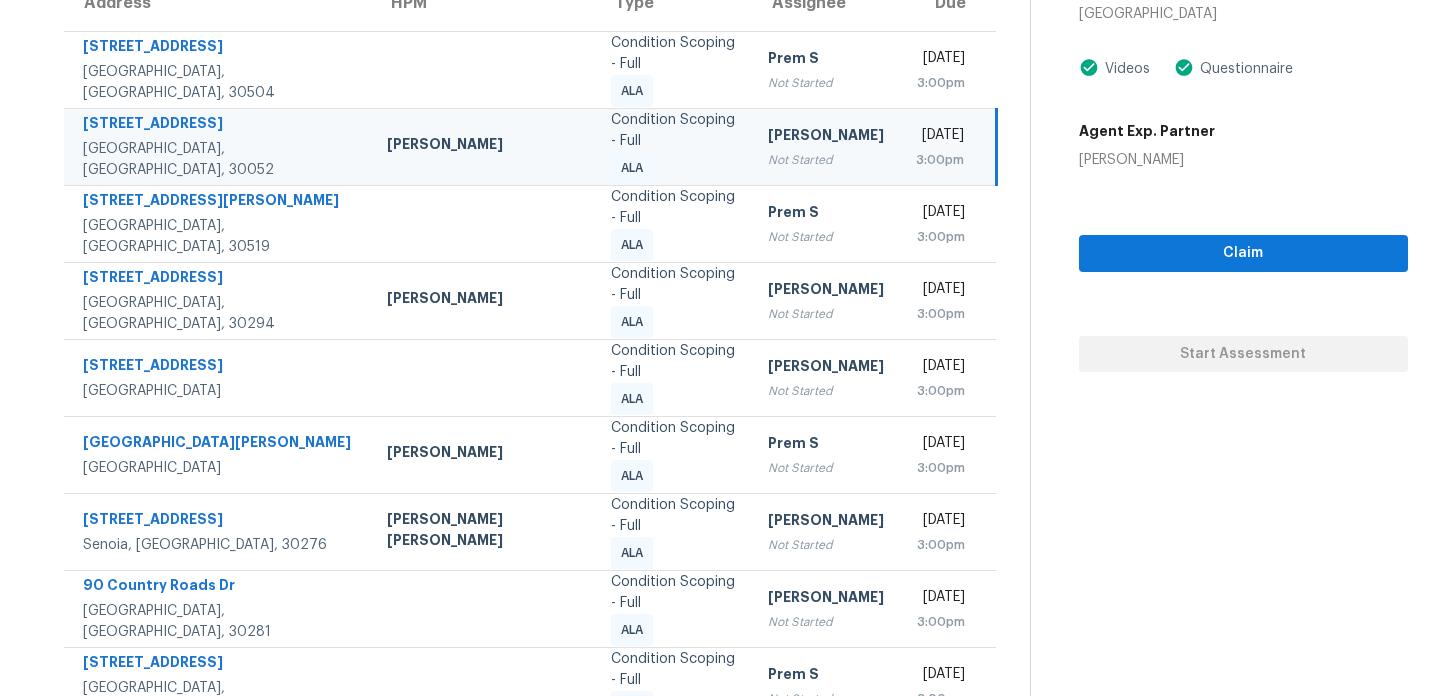 click on "[DATE]" at bounding box center (940, 138) 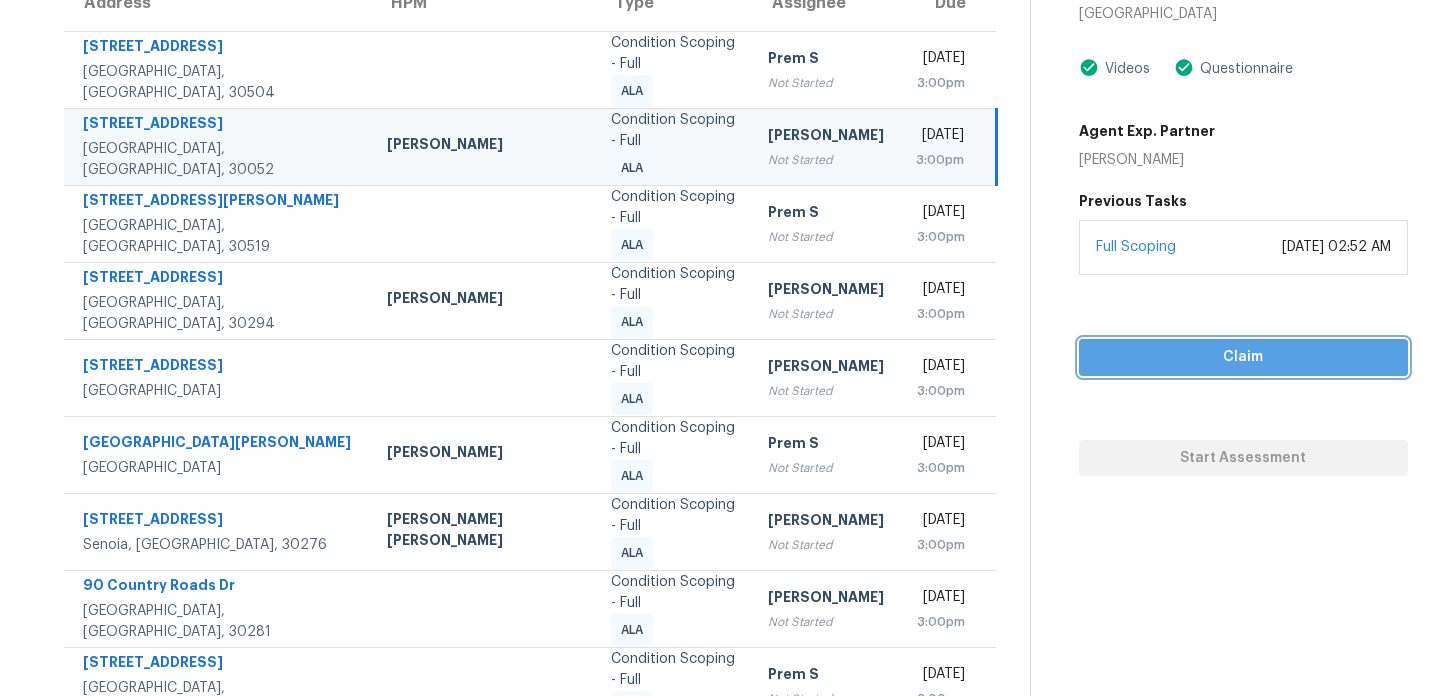 click on "Claim" at bounding box center (1243, 357) 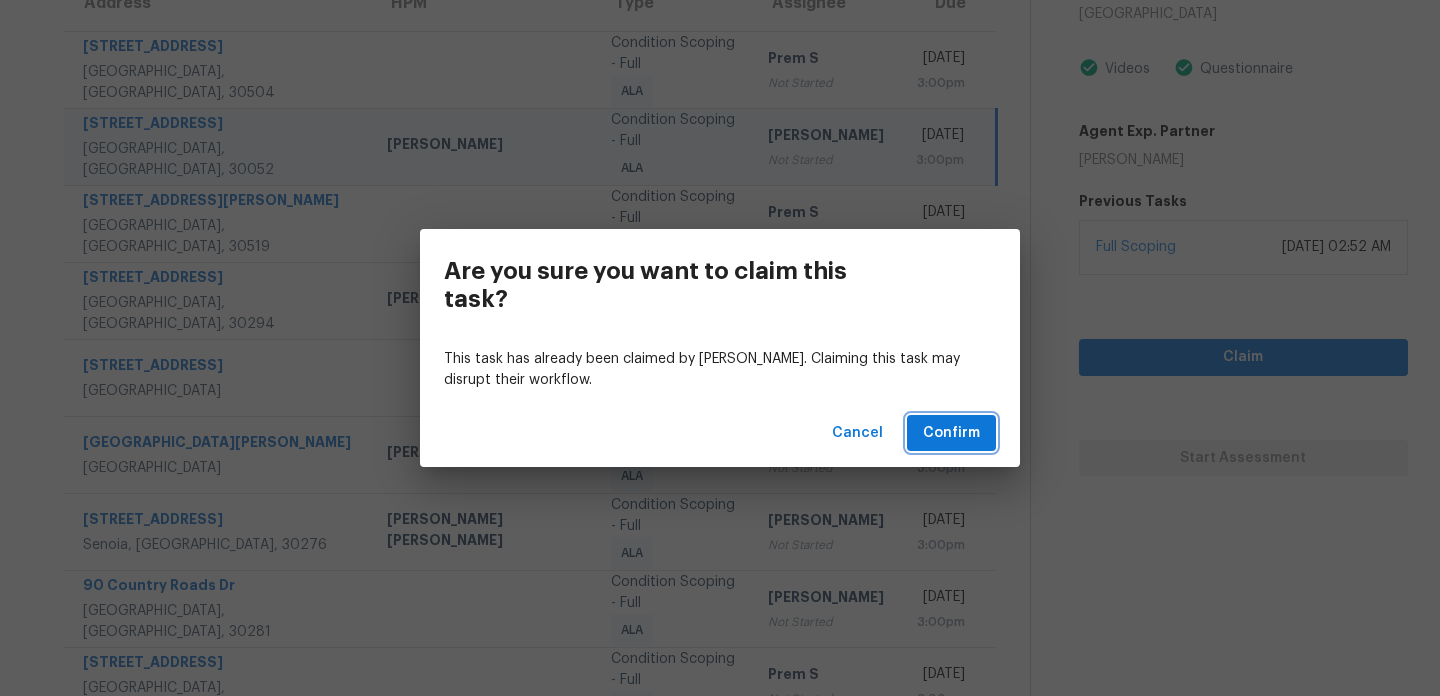 click on "Confirm" at bounding box center [951, 433] 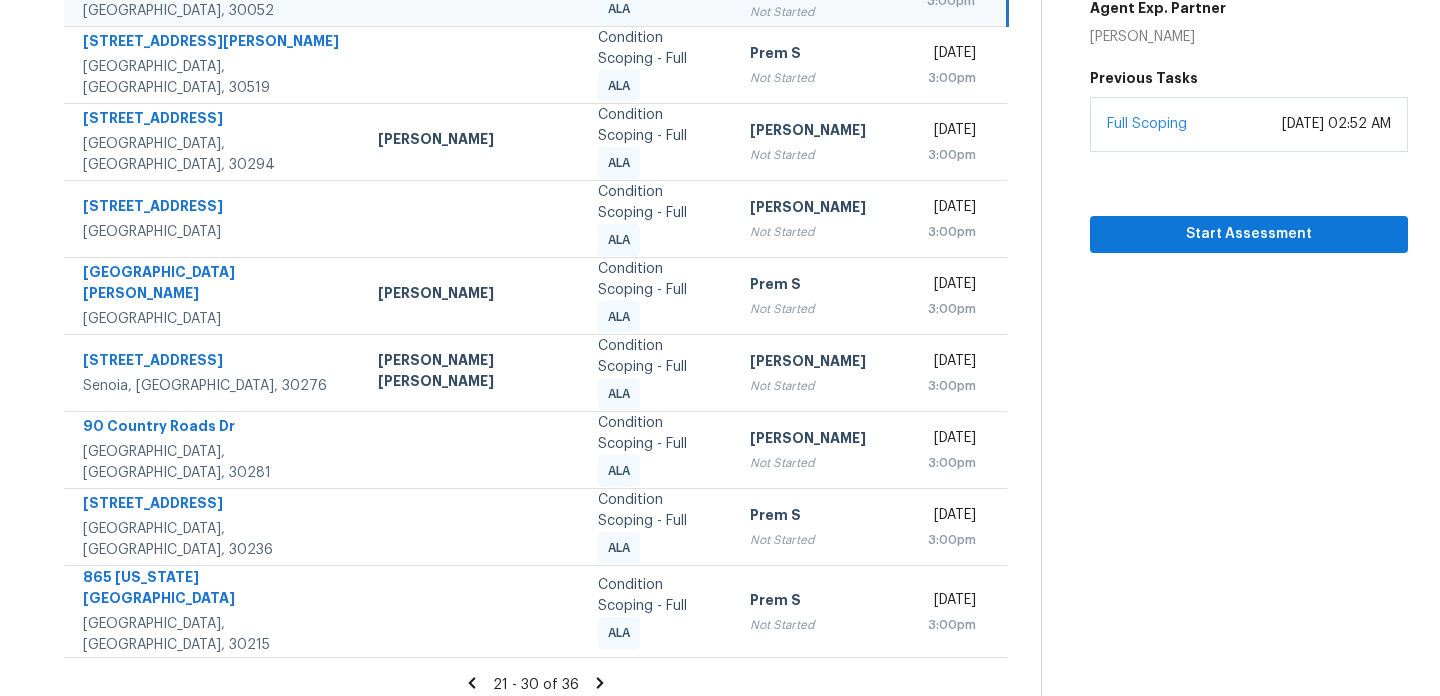 scroll, scrollTop: 0, scrollLeft: 0, axis: both 